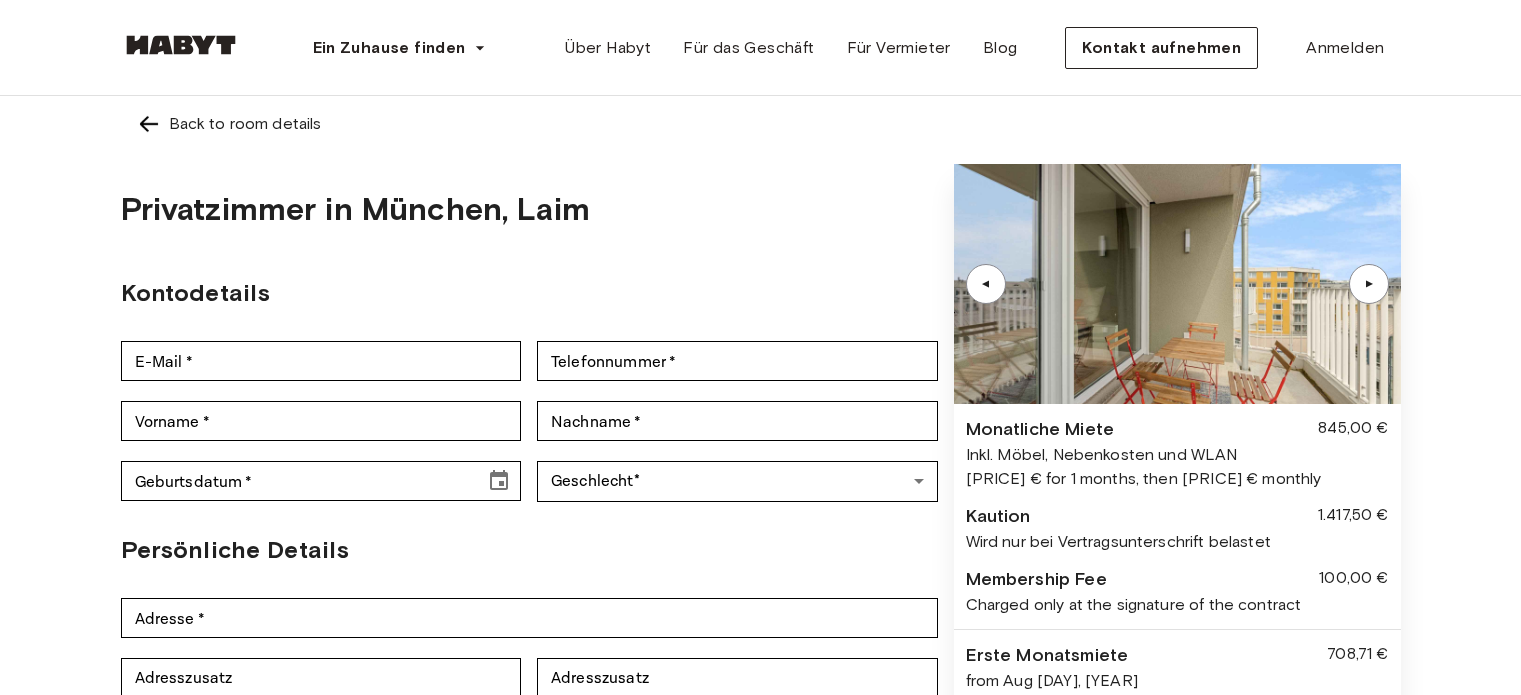 scroll, scrollTop: 0, scrollLeft: 0, axis: both 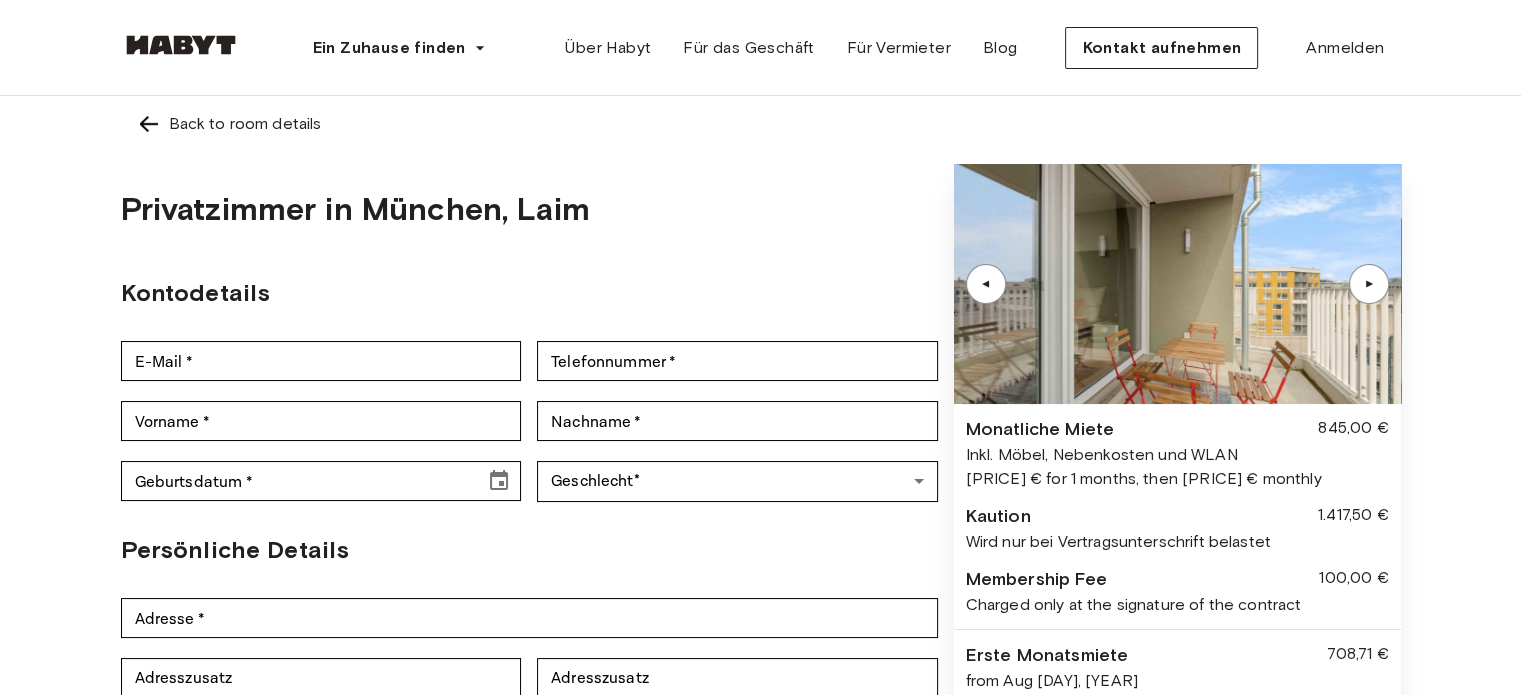 click at bounding box center [1177, 284] 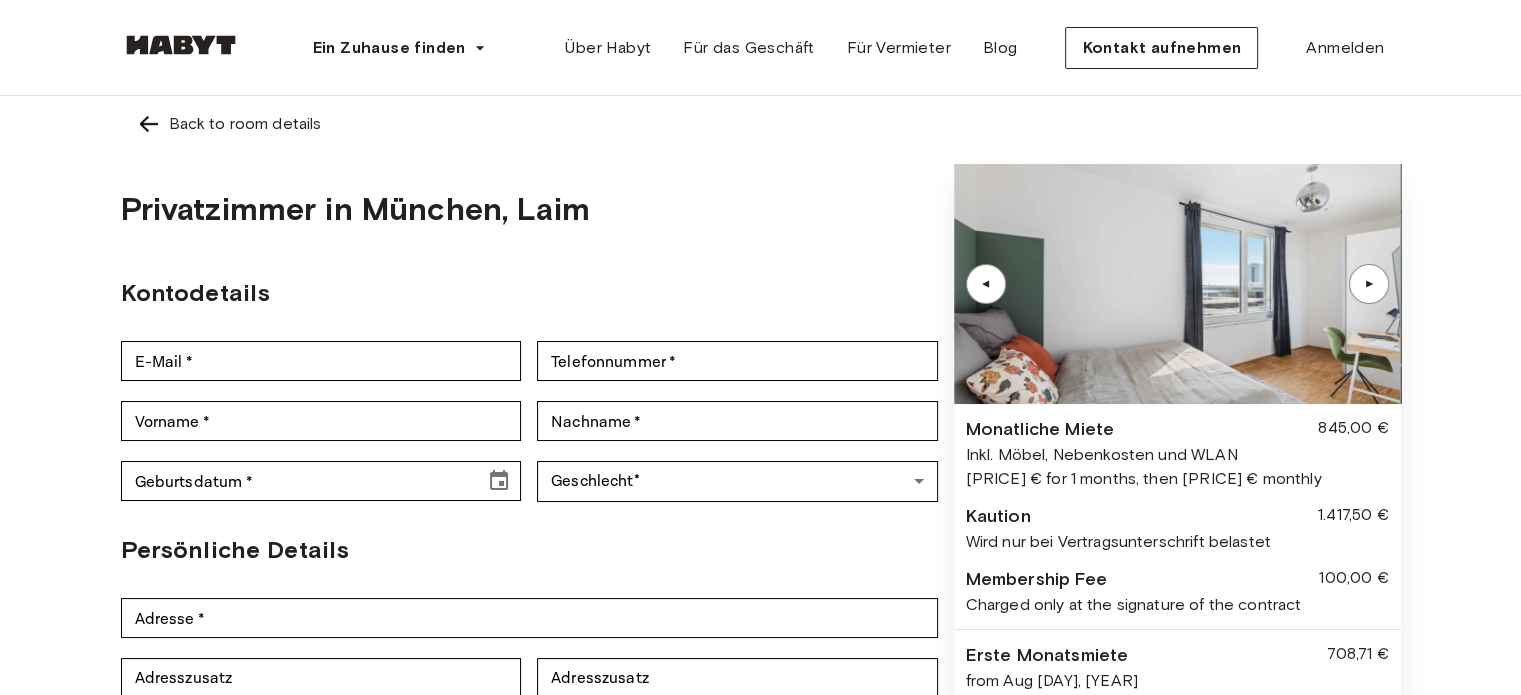 click on "▲" at bounding box center (1369, 284) 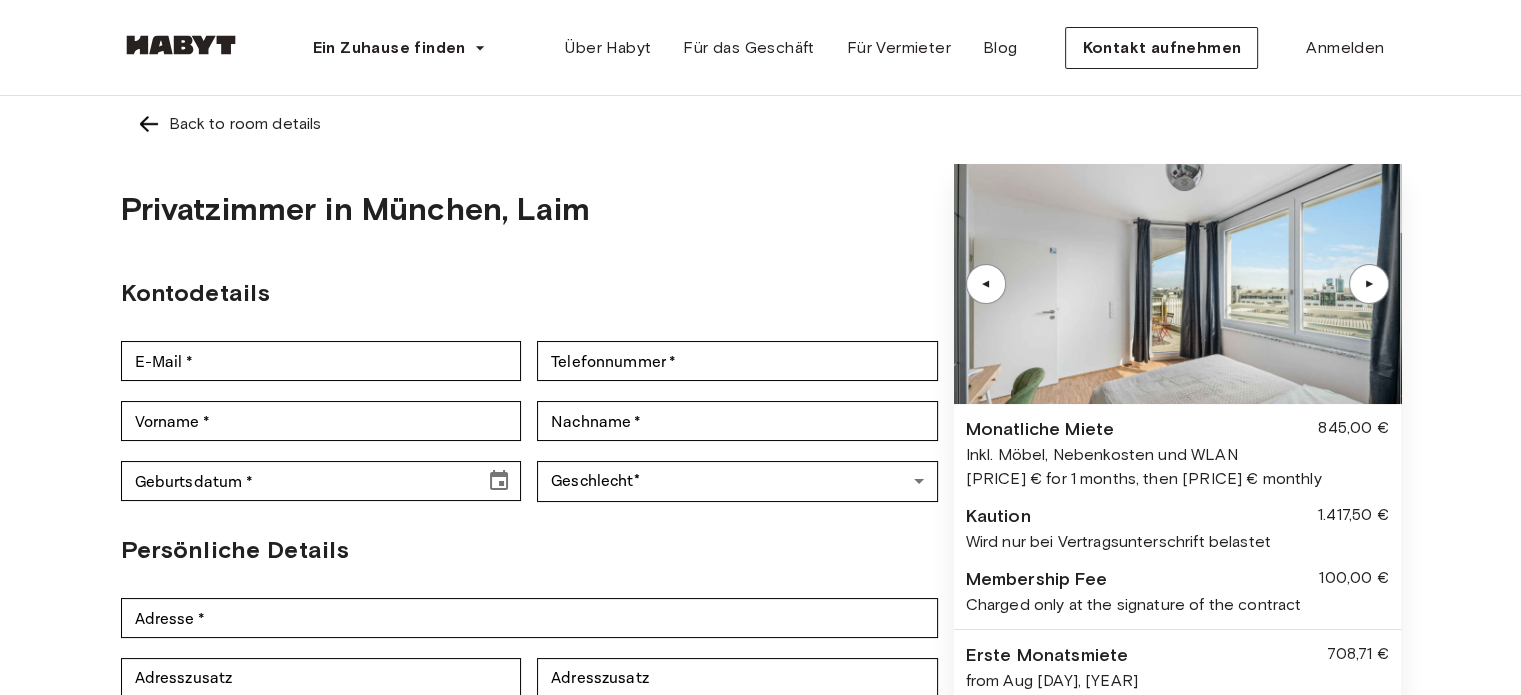 click on "▲" at bounding box center (1369, 284) 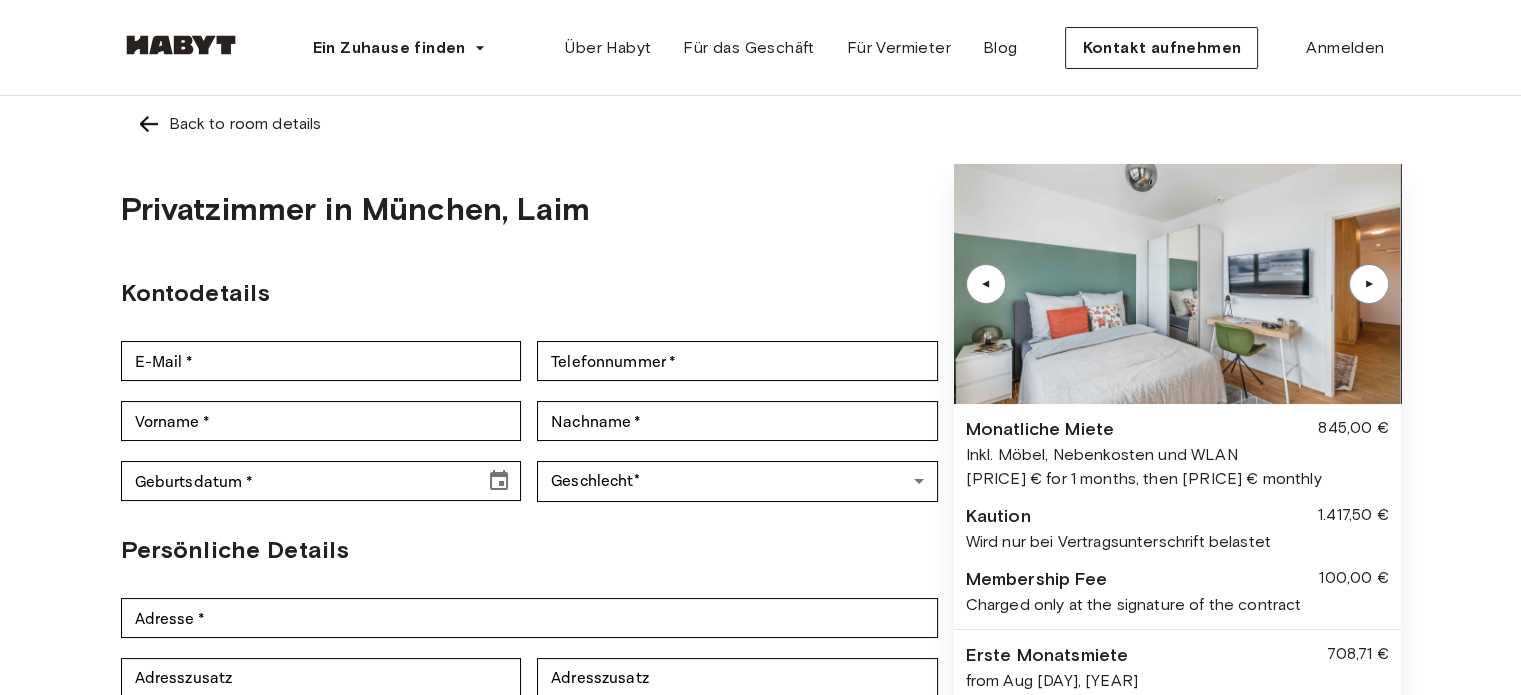 click on "▲" at bounding box center [1369, 284] 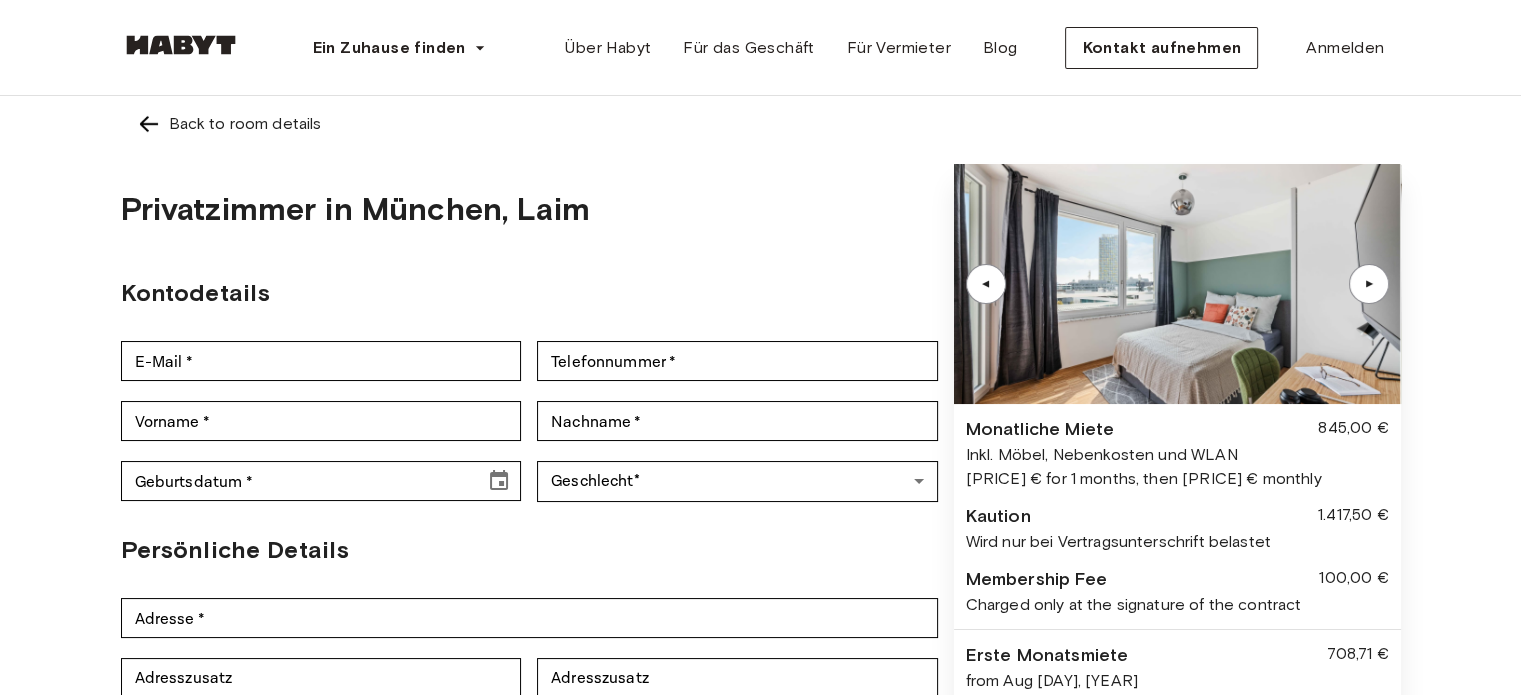 click on "▲" at bounding box center [1369, 284] 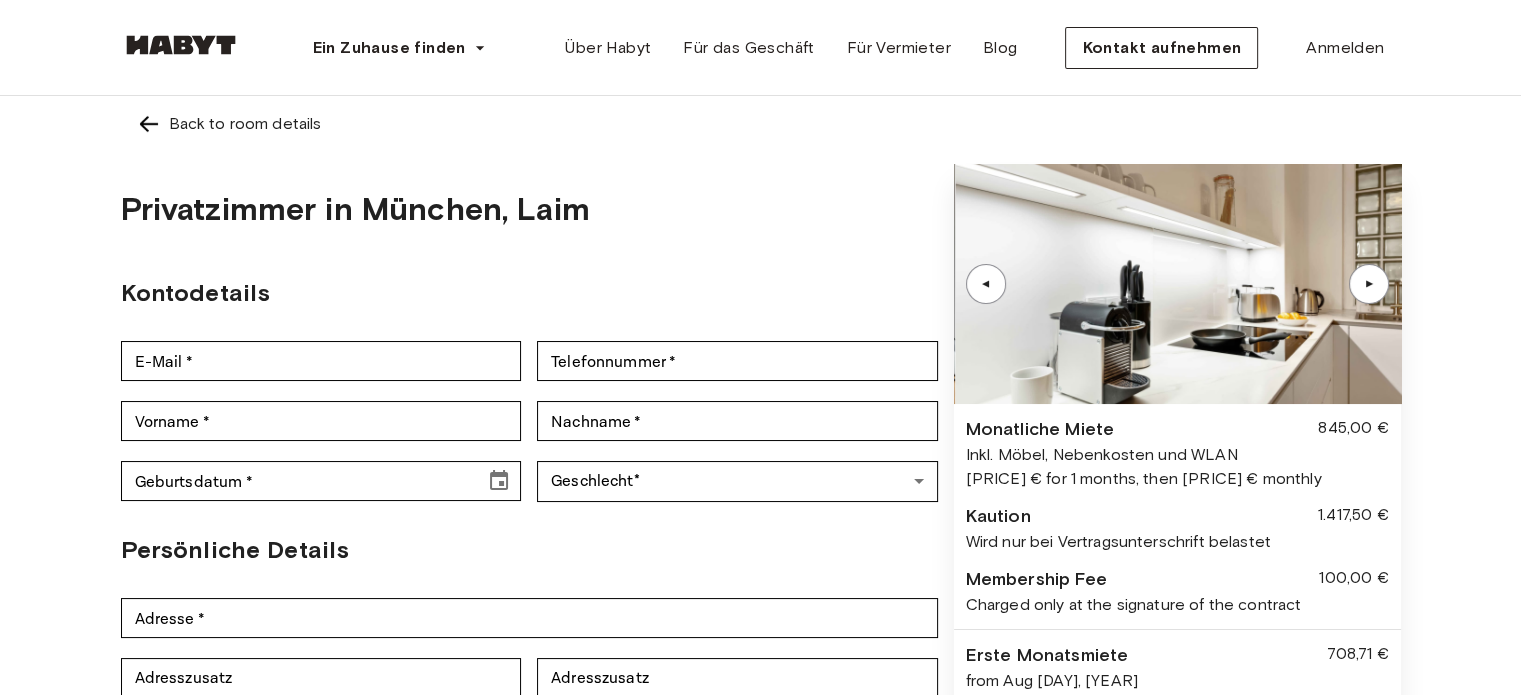 click on "▲" at bounding box center (1369, 284) 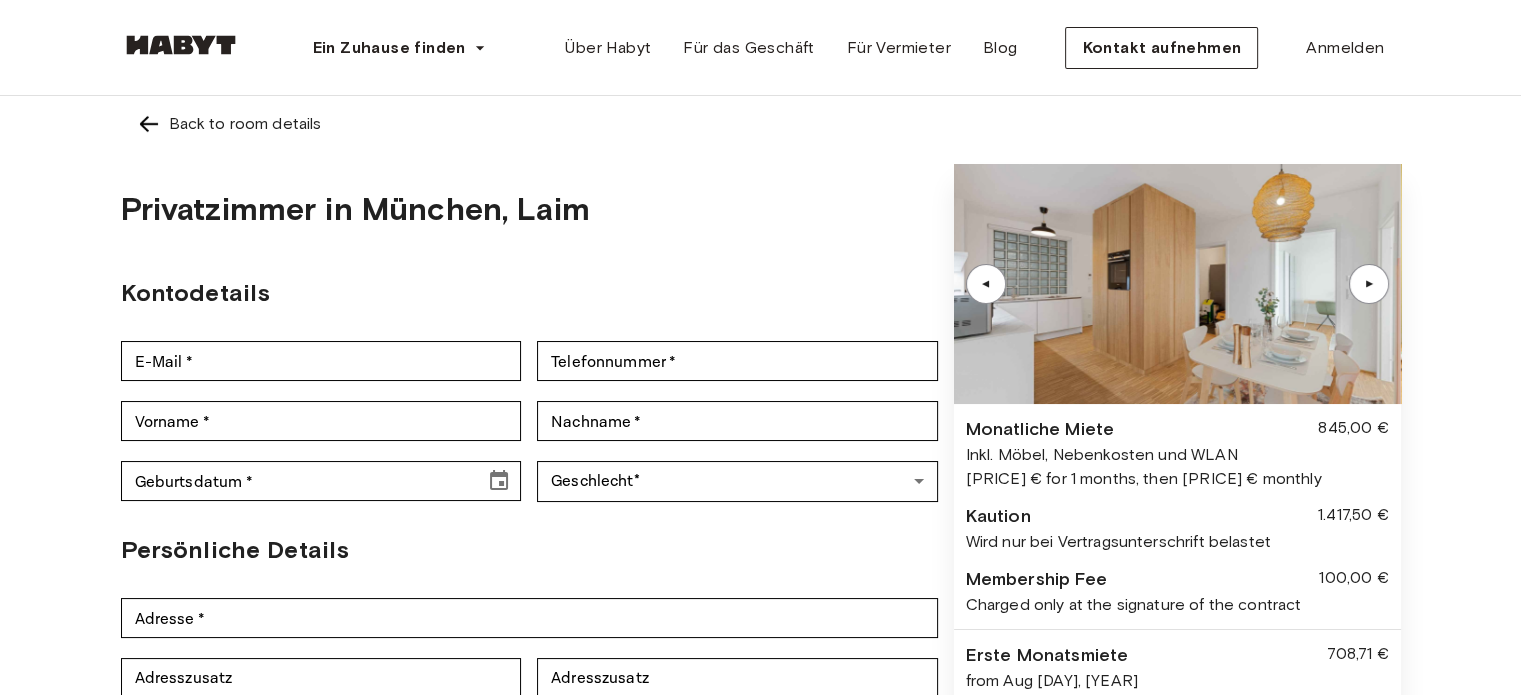 click on "▲" at bounding box center [1369, 284] 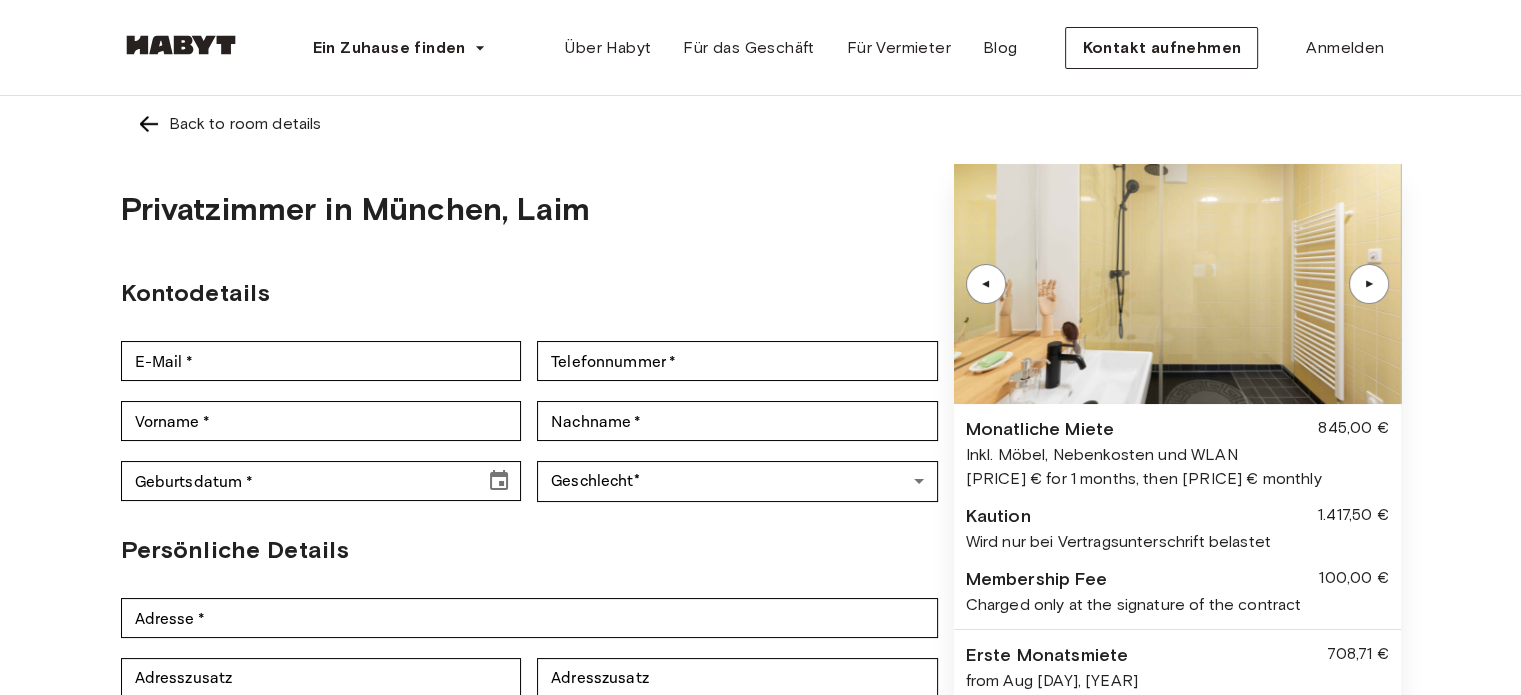 click on "▲" at bounding box center (1369, 284) 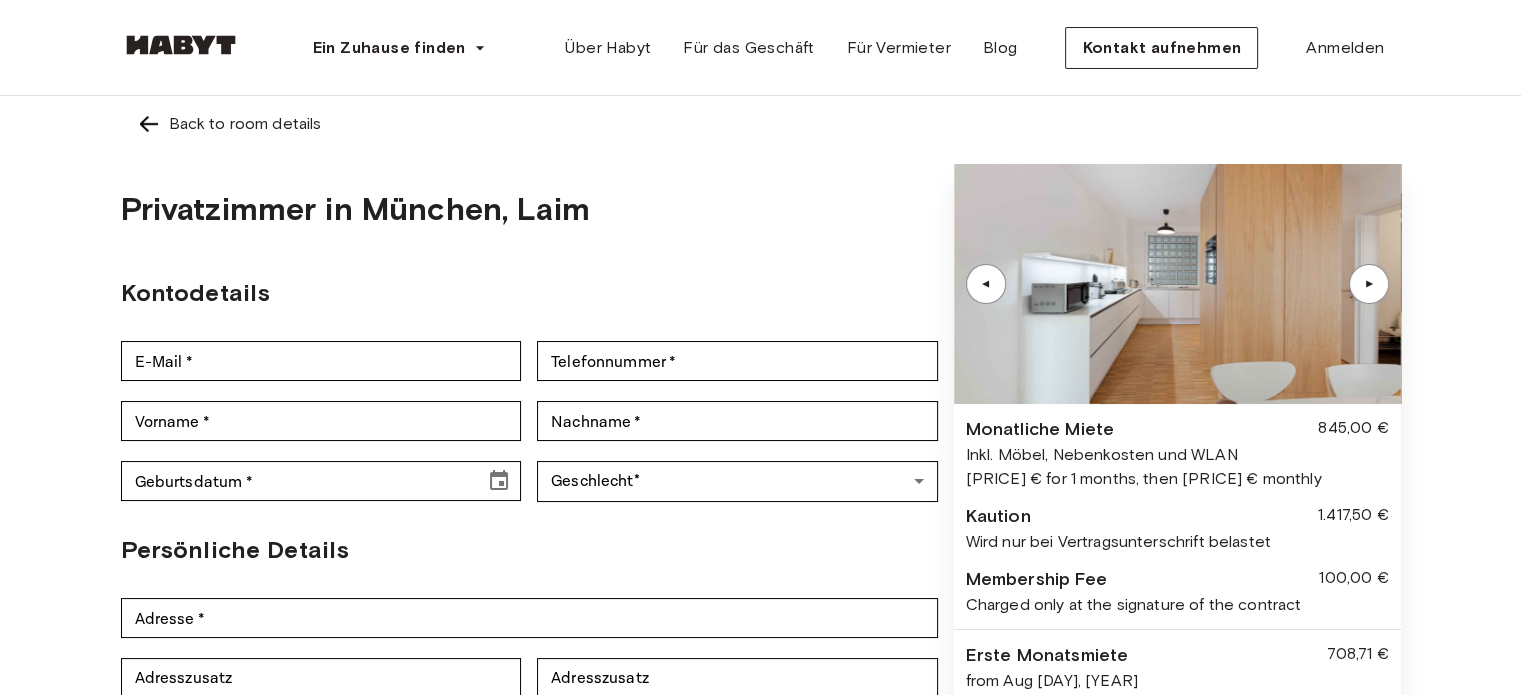 click on "▲" at bounding box center (1369, 284) 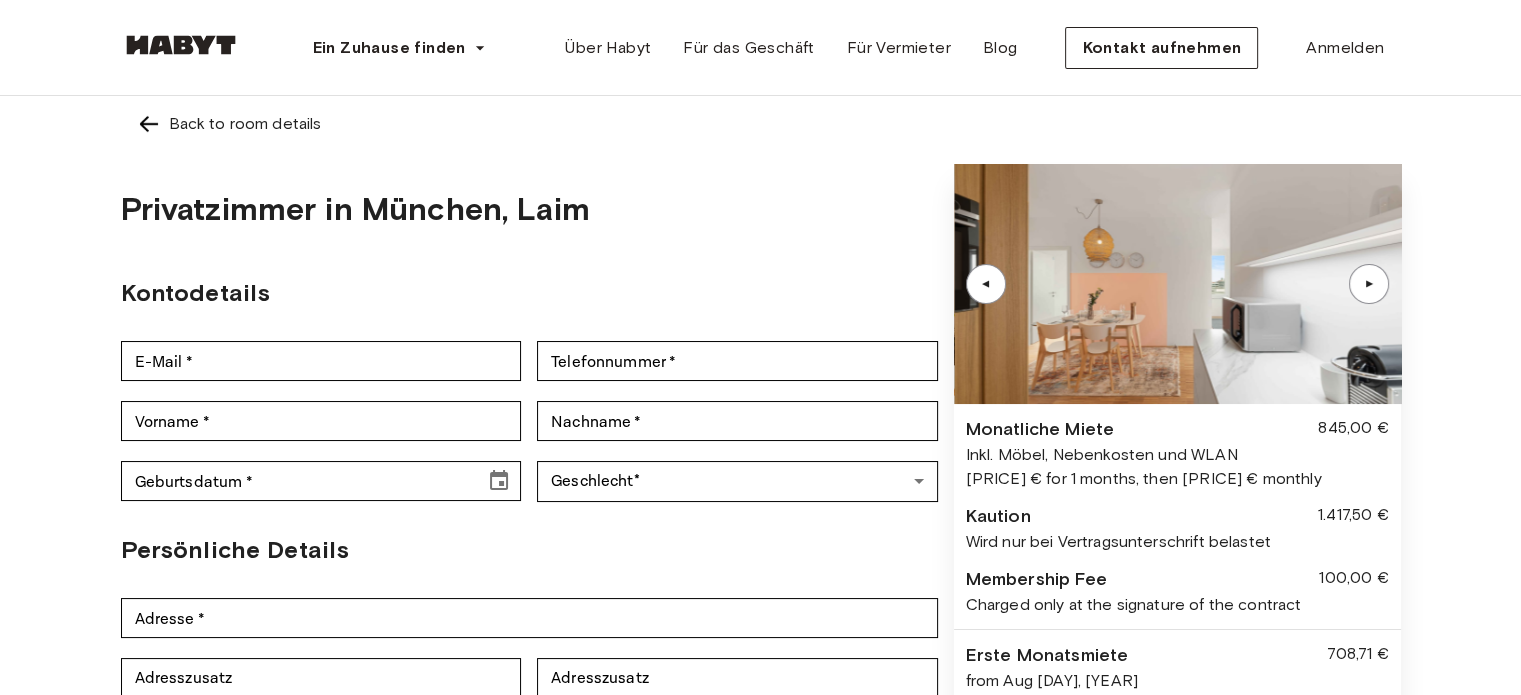 click on "▲" at bounding box center [1369, 284] 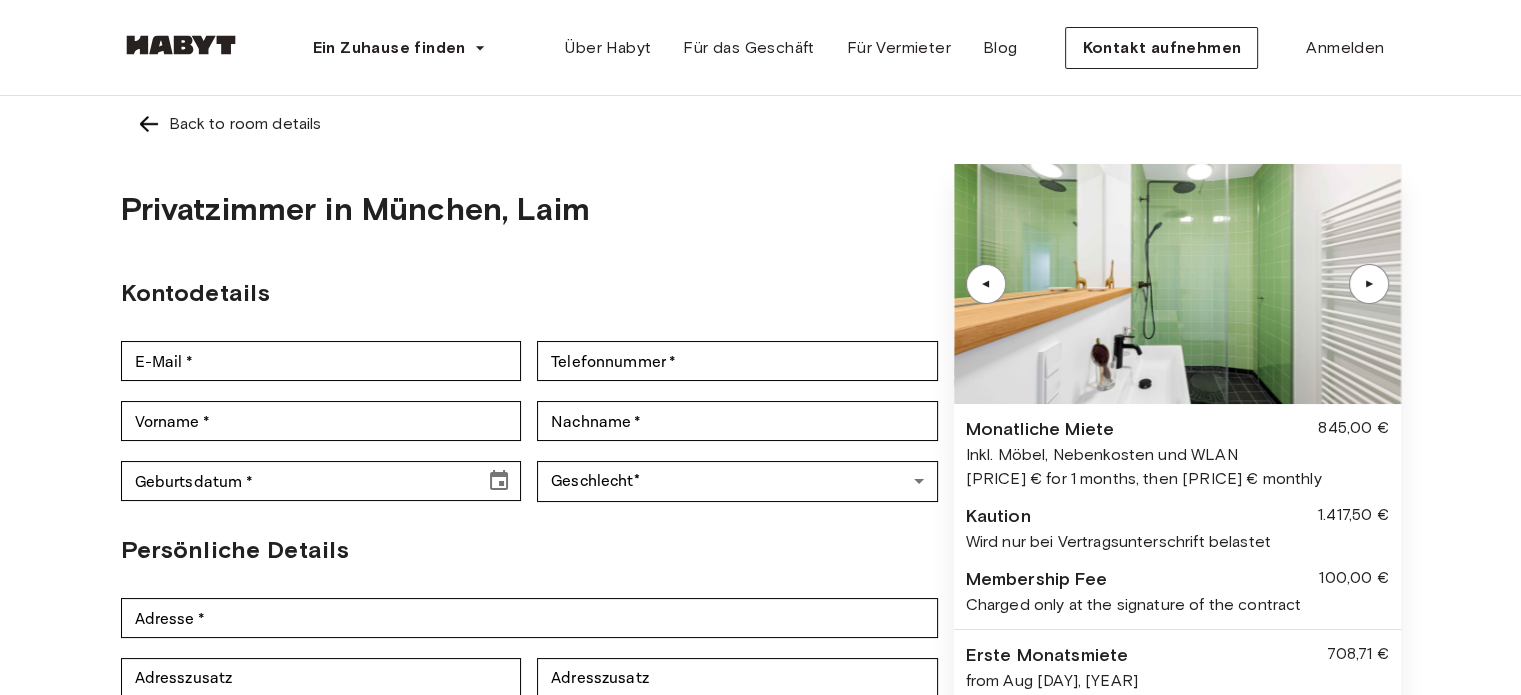 click on "▲" at bounding box center (1369, 284) 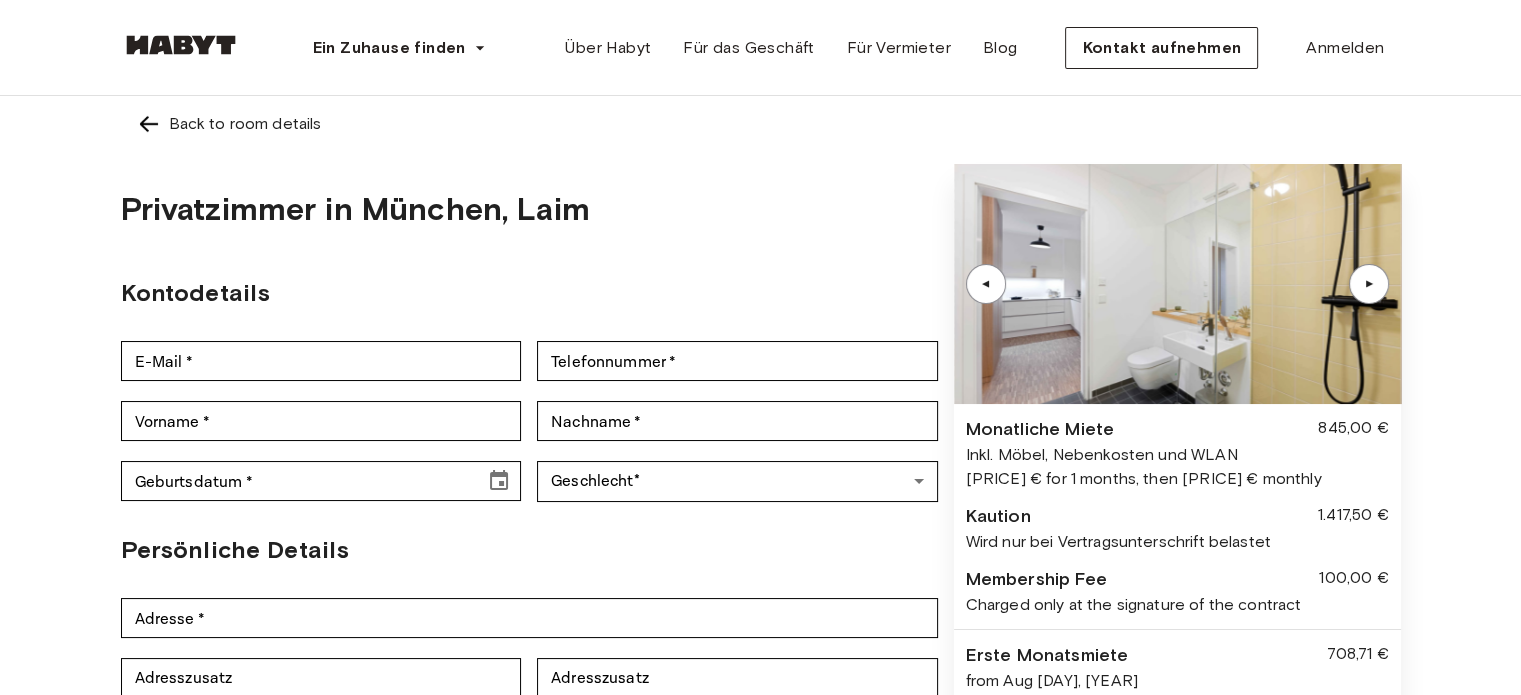 click on "▲" at bounding box center (986, 284) 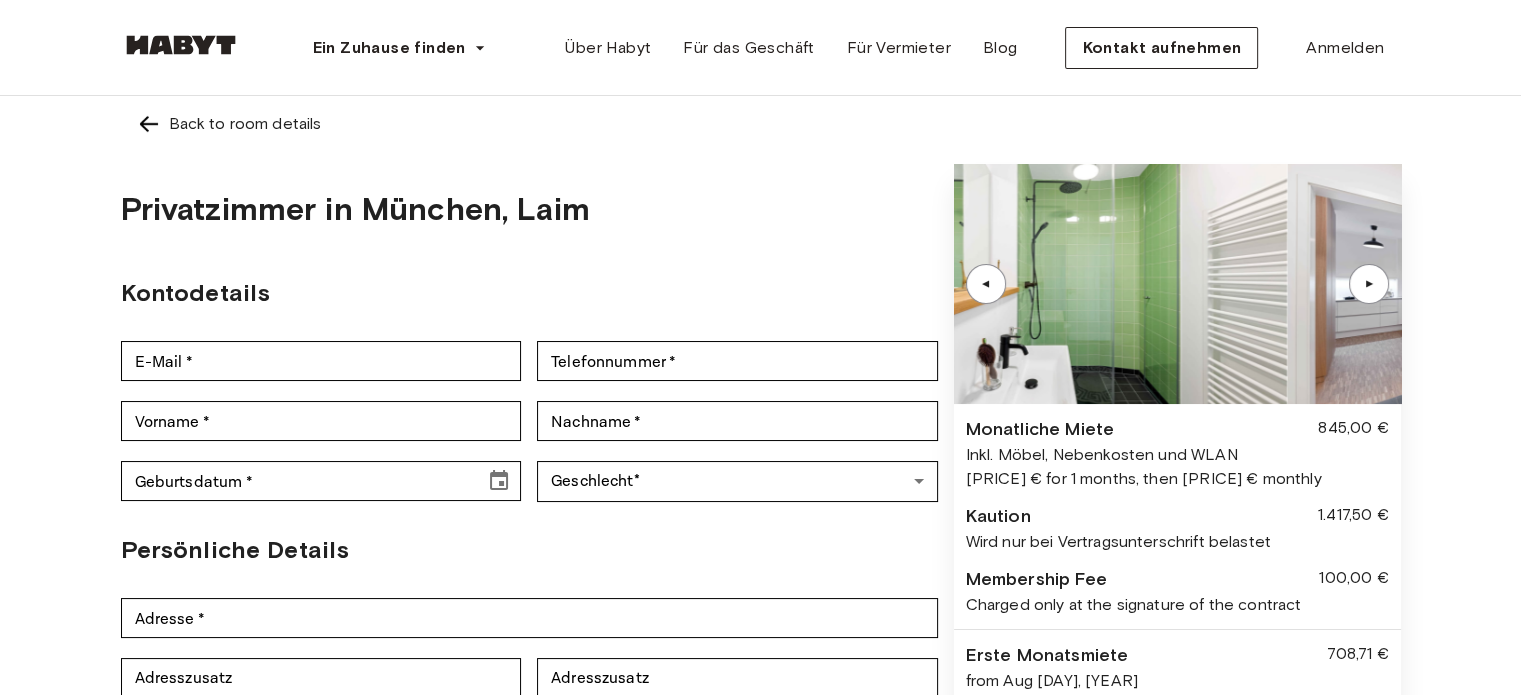 click on "▲" at bounding box center (986, 284) 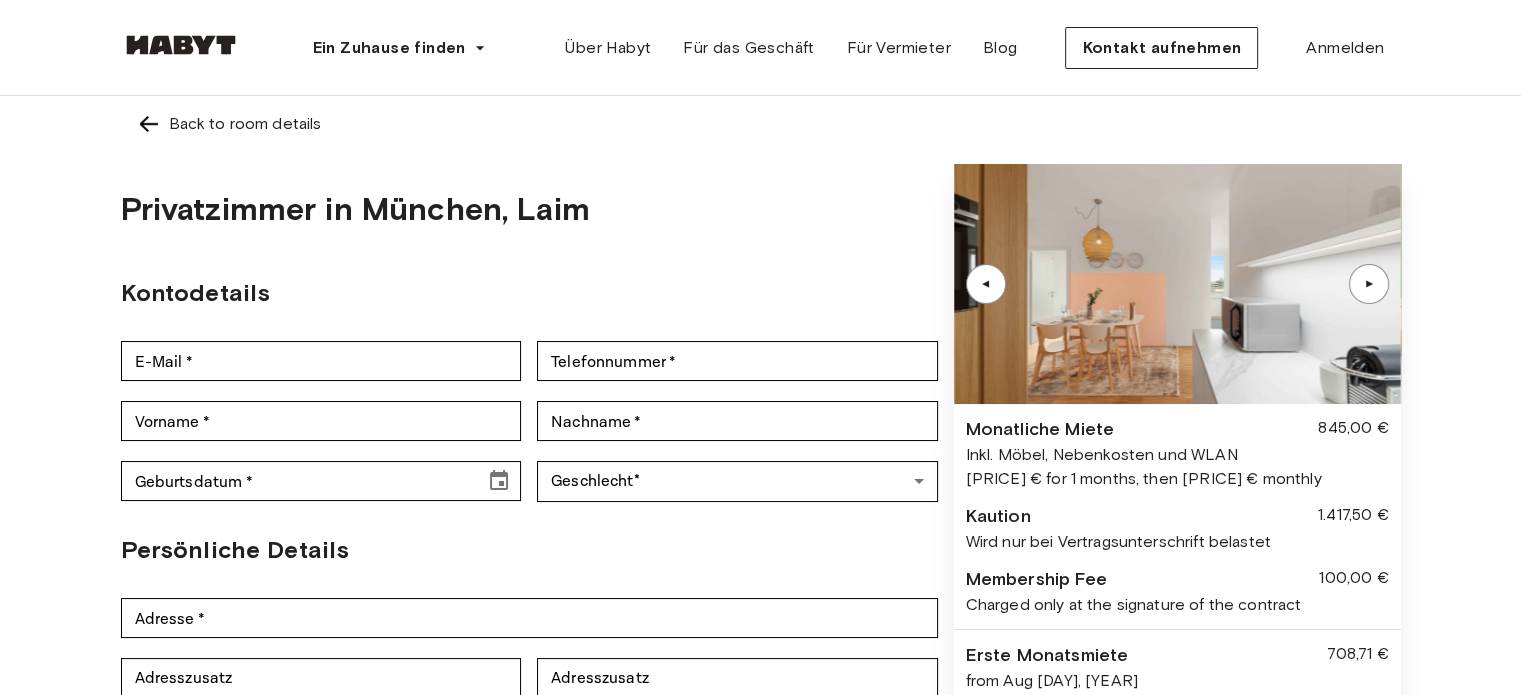 click on "▲" at bounding box center (986, 284) 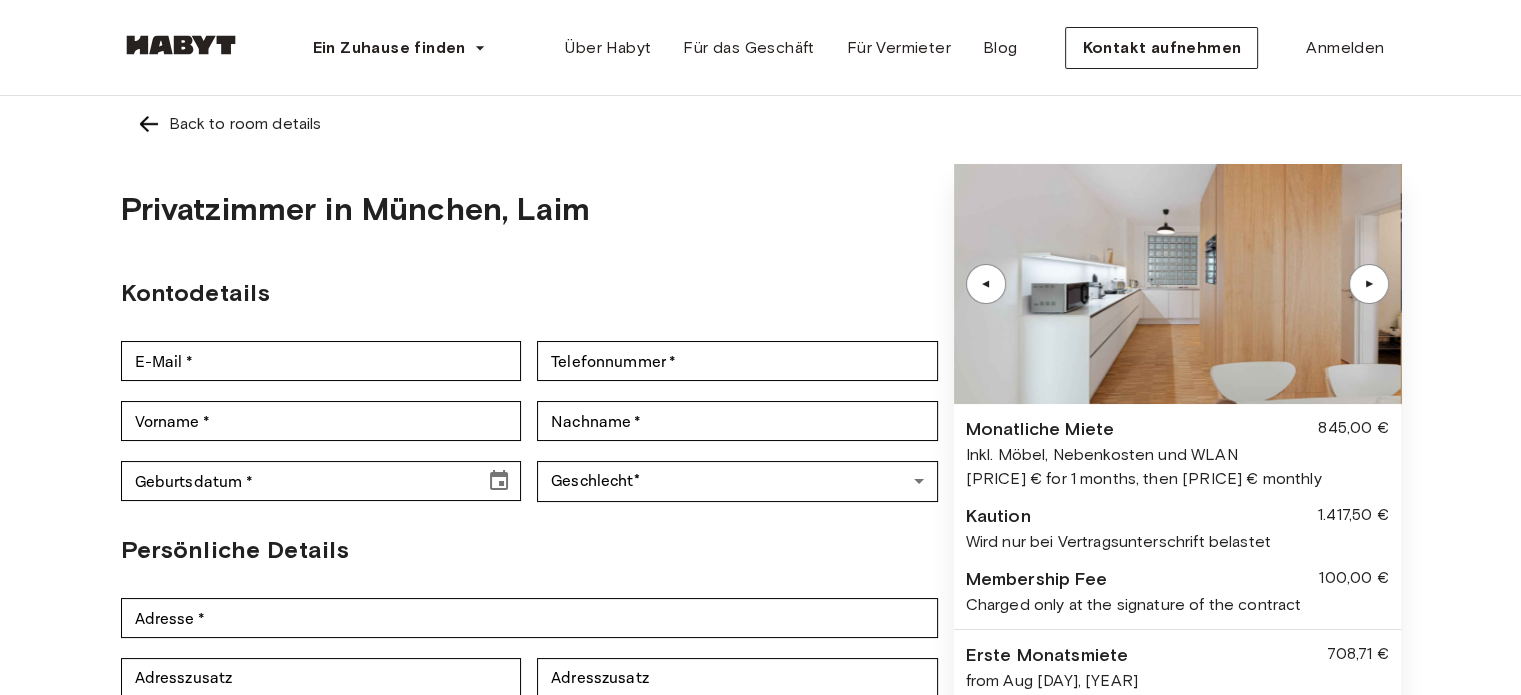 click at bounding box center [1177, 284] 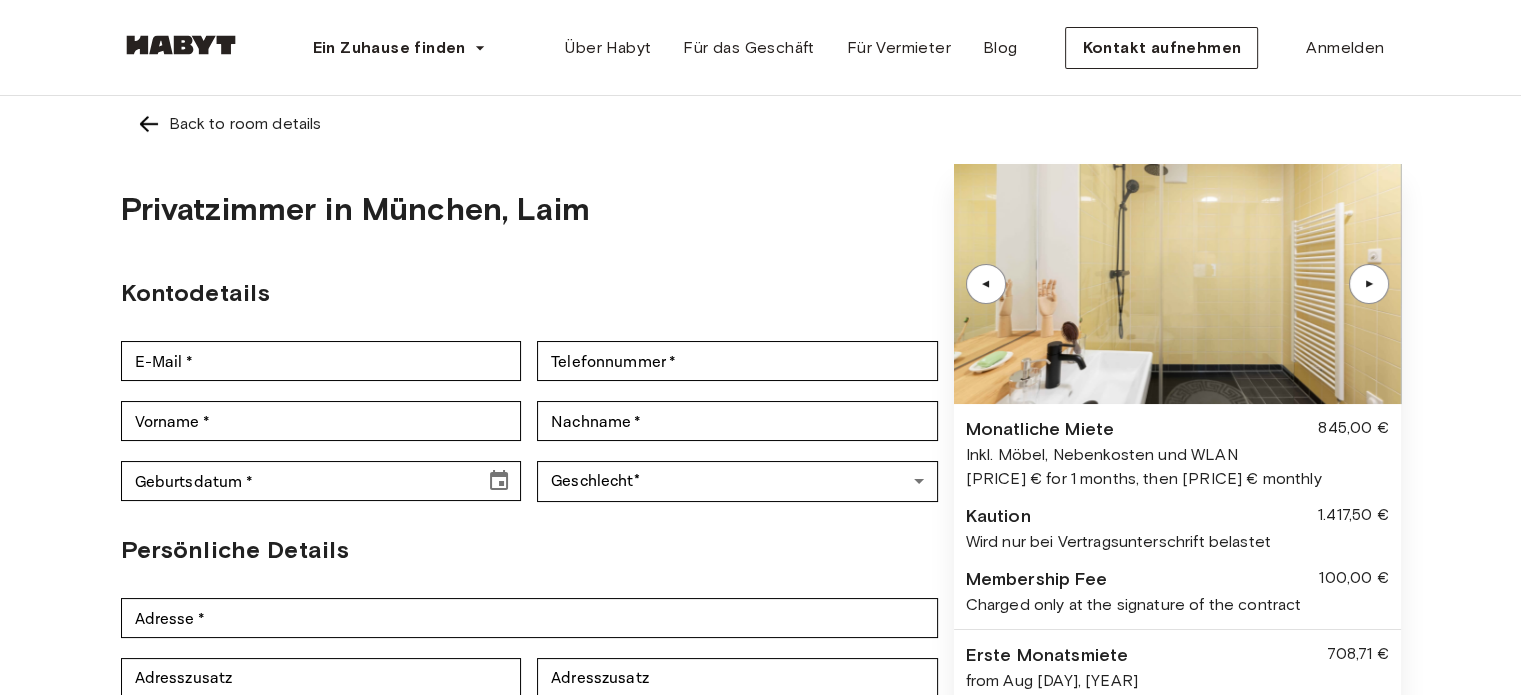 click on "▲" at bounding box center (1369, 284) 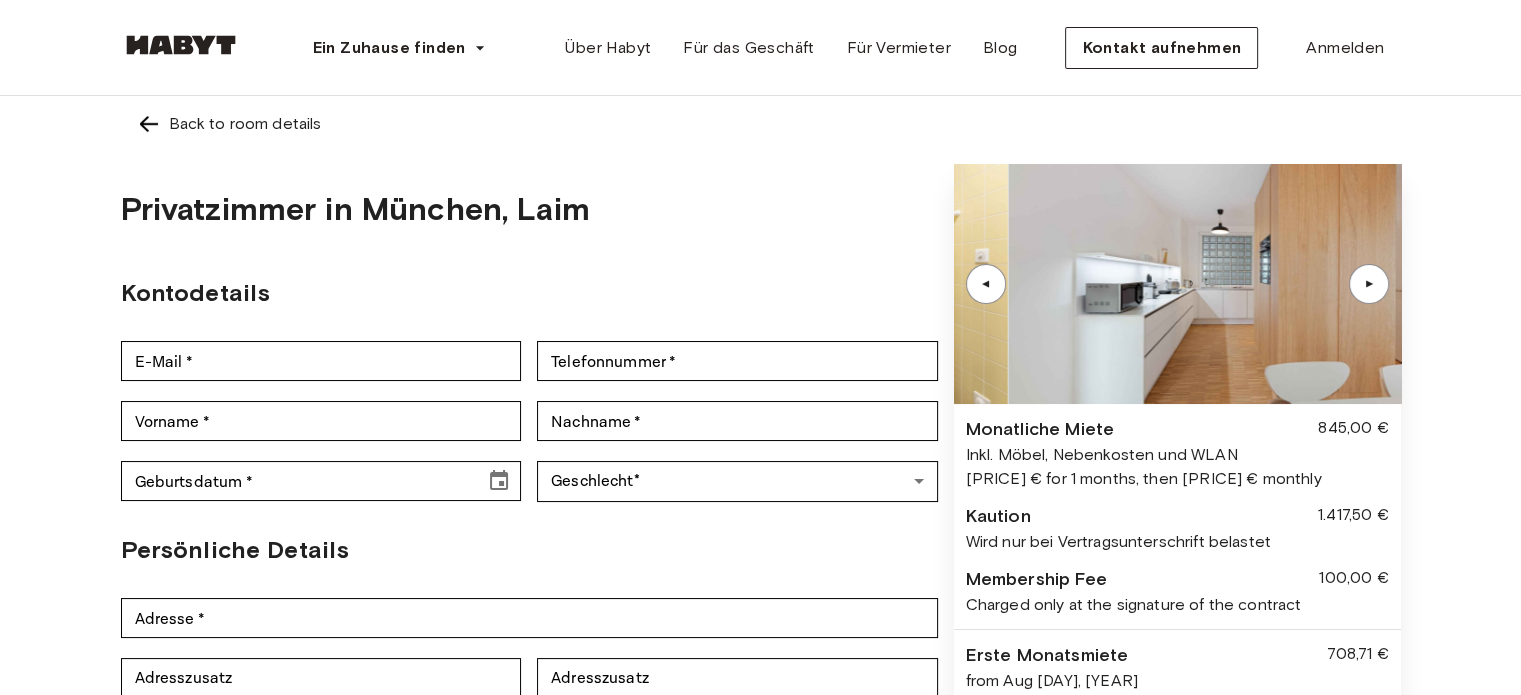click on "▲" at bounding box center (1369, 284) 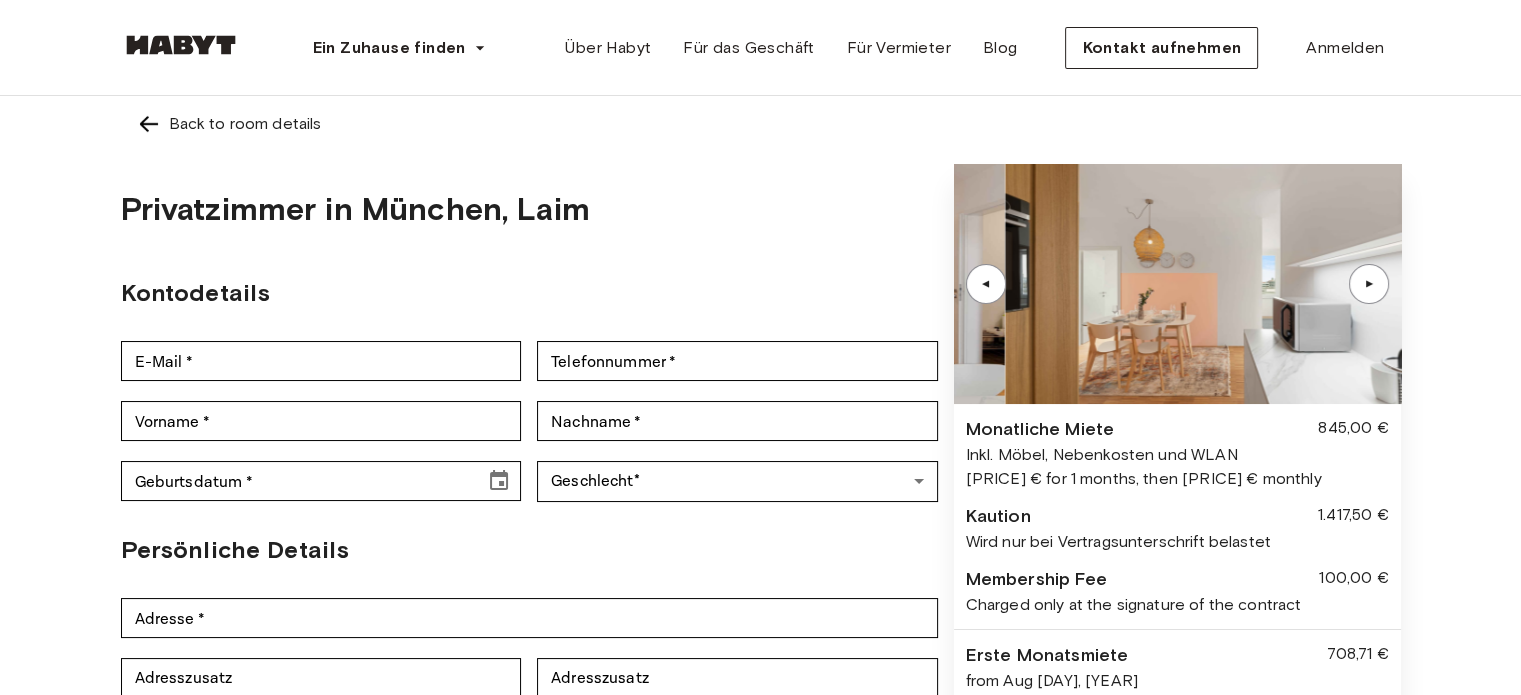 click on "▲" at bounding box center [1369, 284] 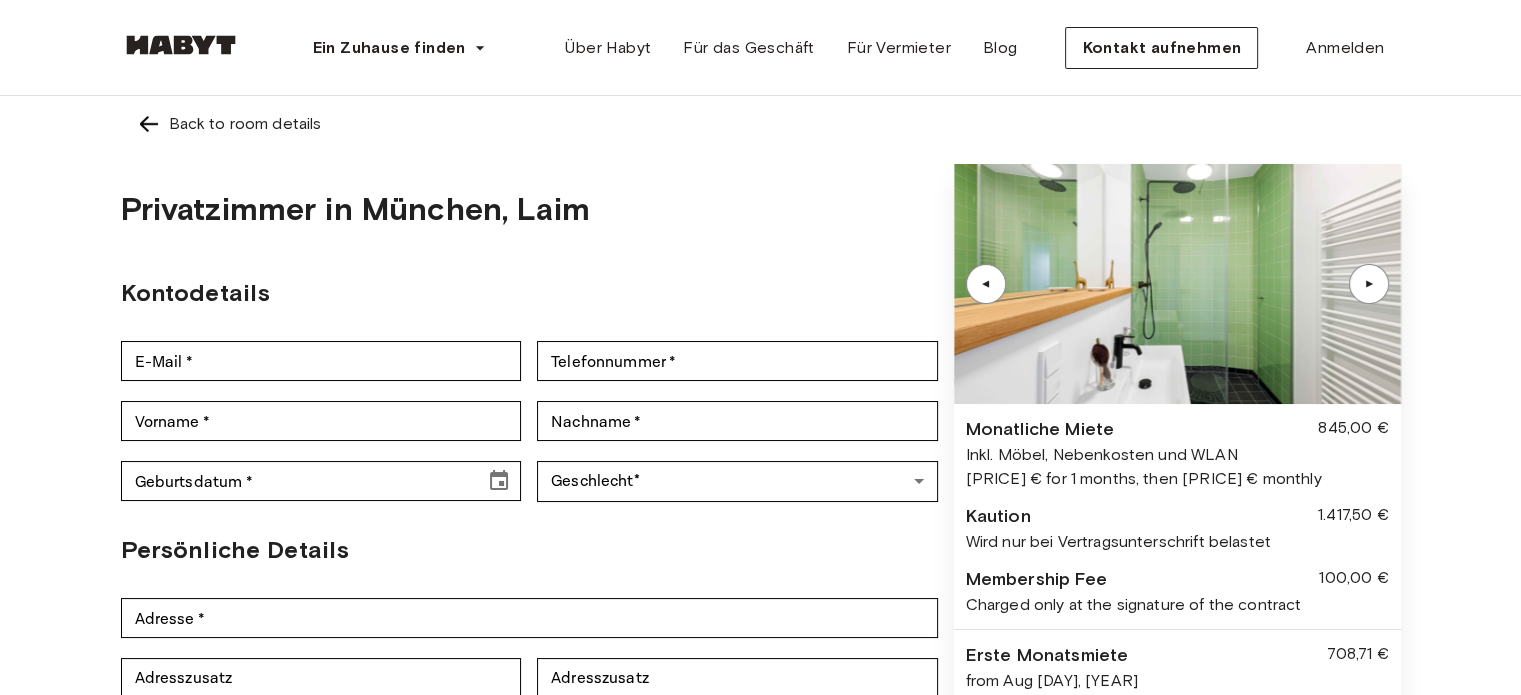 click on "▲" at bounding box center [1369, 284] 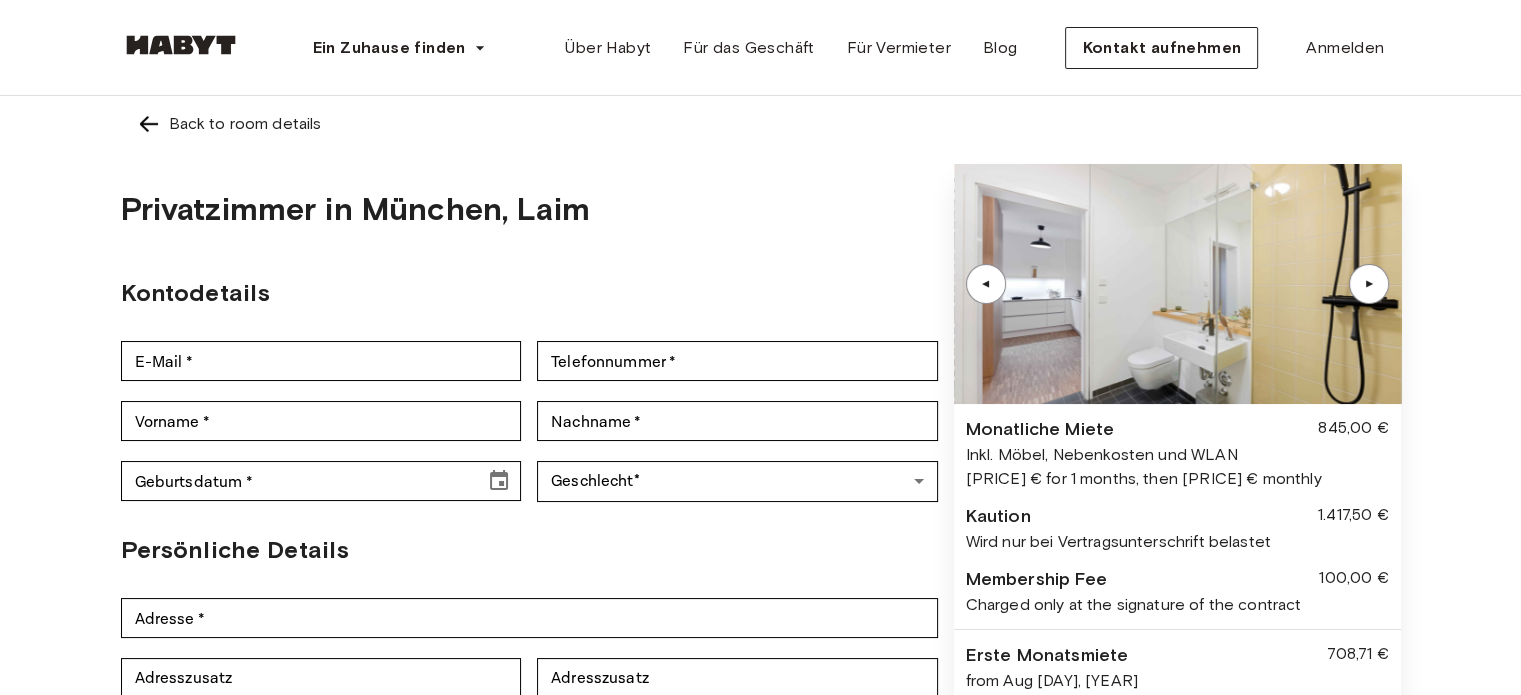 click on "▲" at bounding box center (1369, 284) 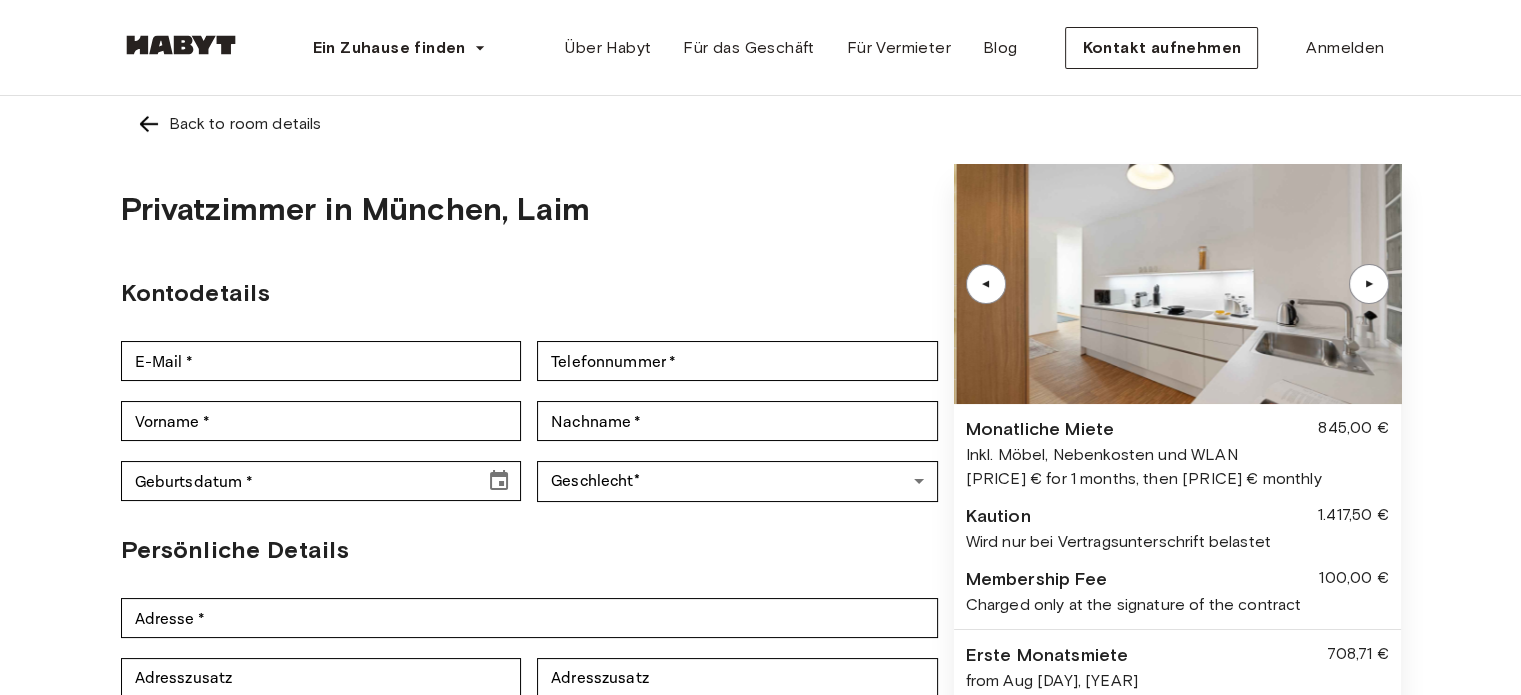 click on "▲" at bounding box center (1369, 284) 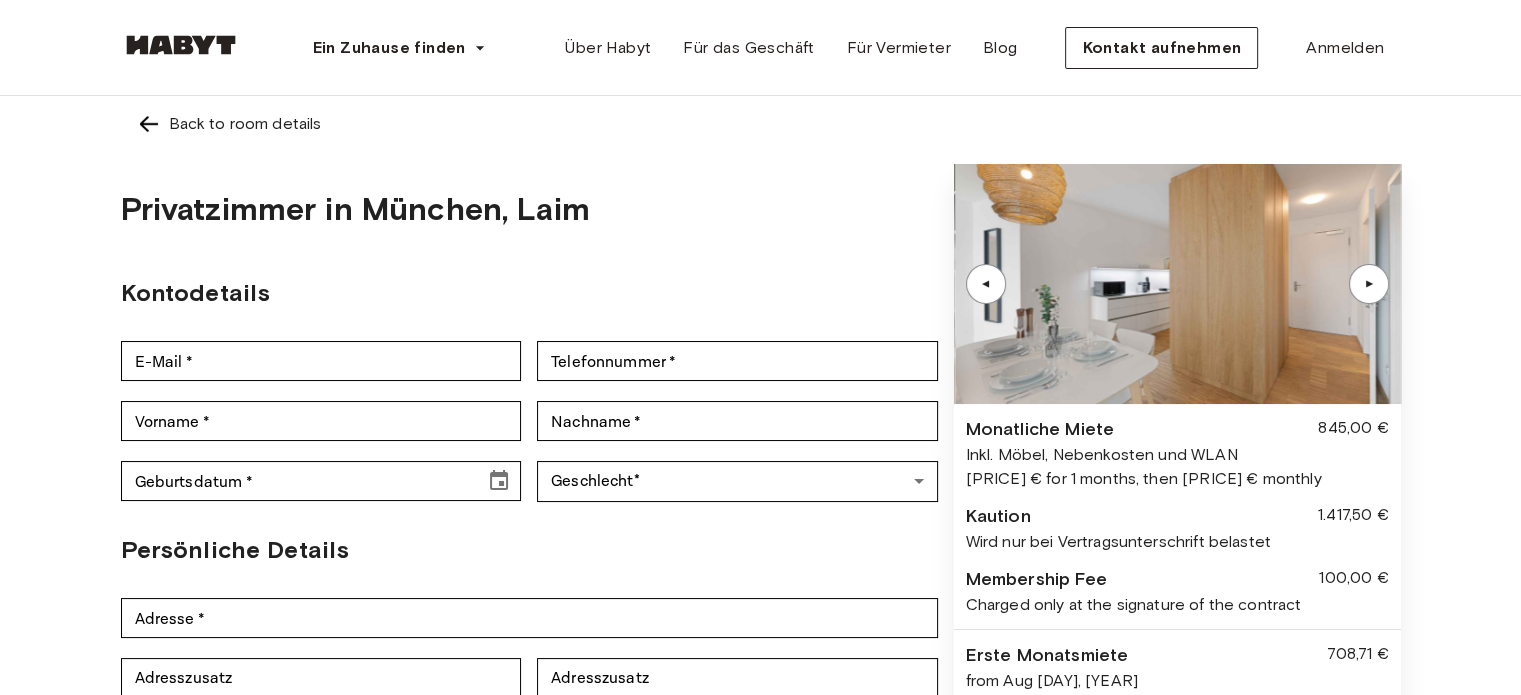click on "▲" at bounding box center [1369, 284] 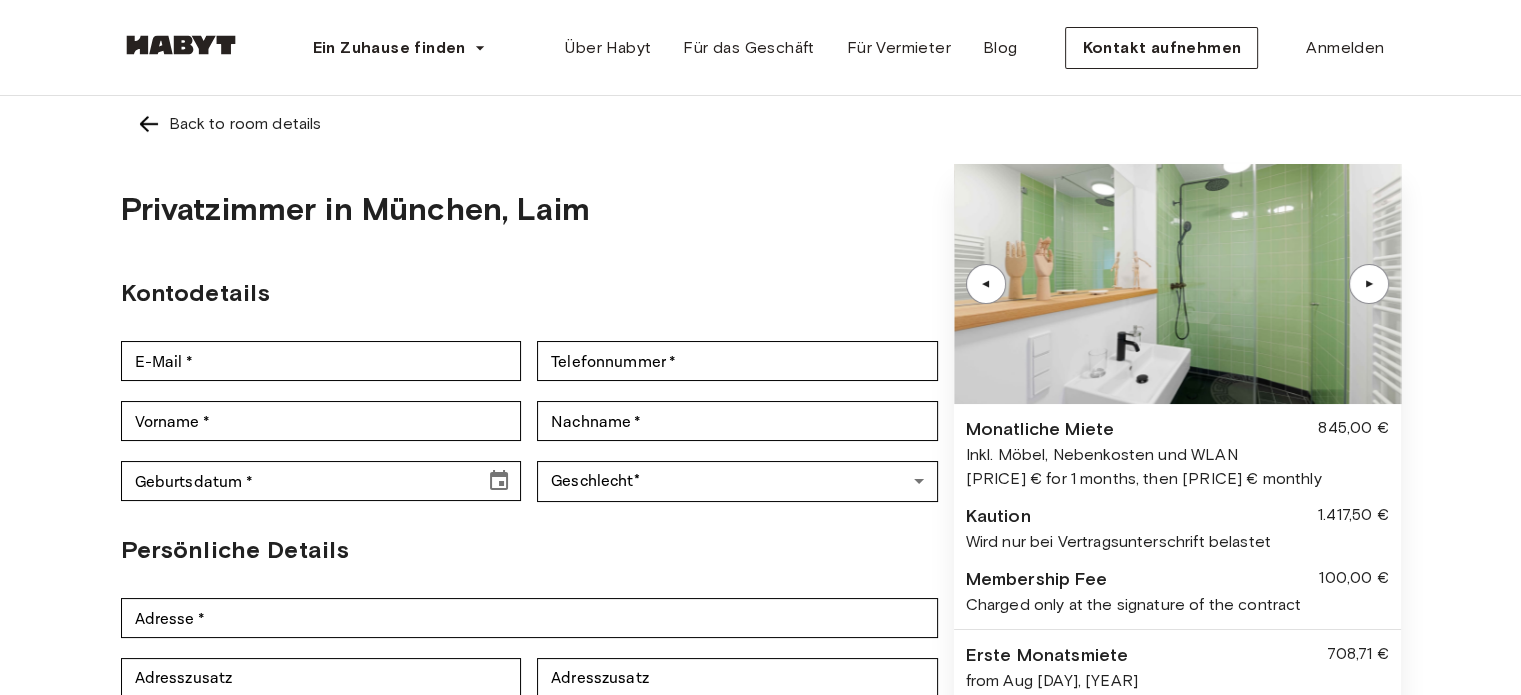 click on "▲" at bounding box center (1369, 284) 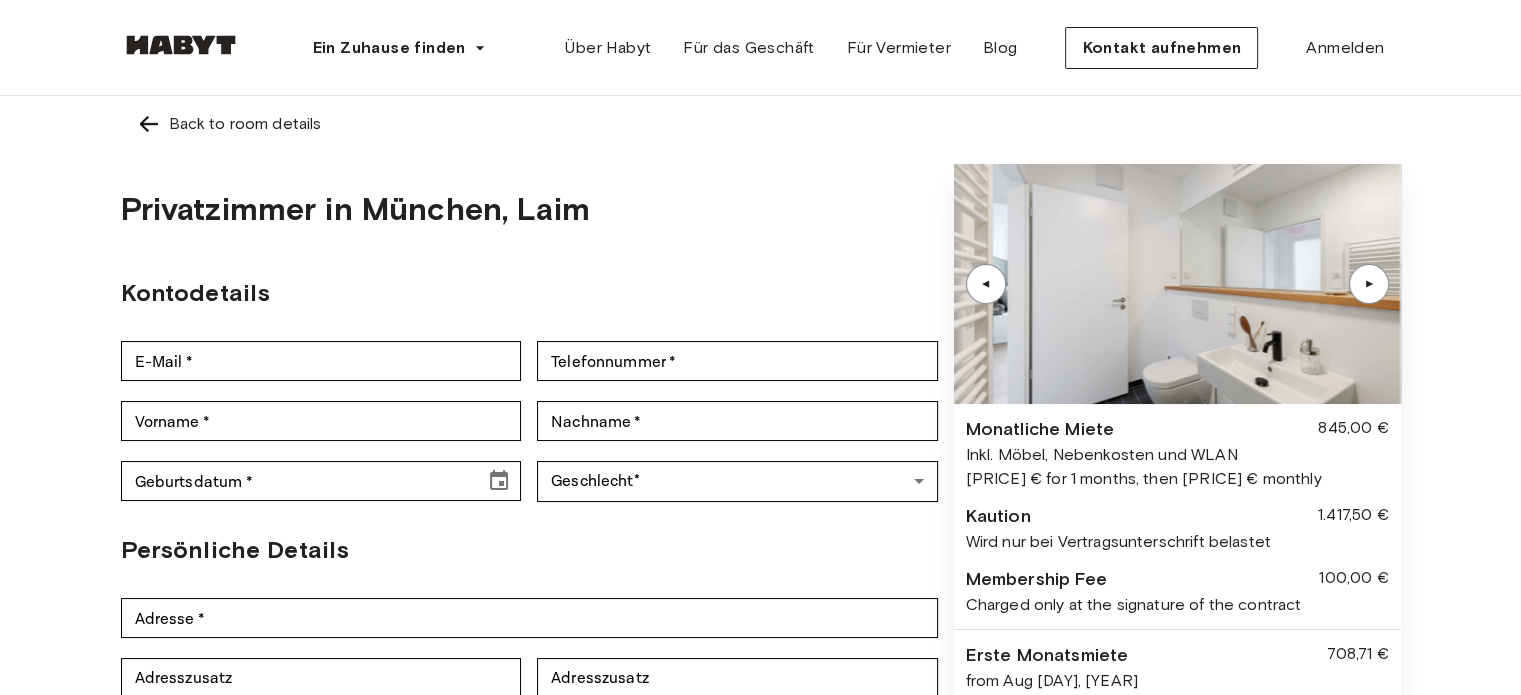 click on "▲" at bounding box center (986, 284) 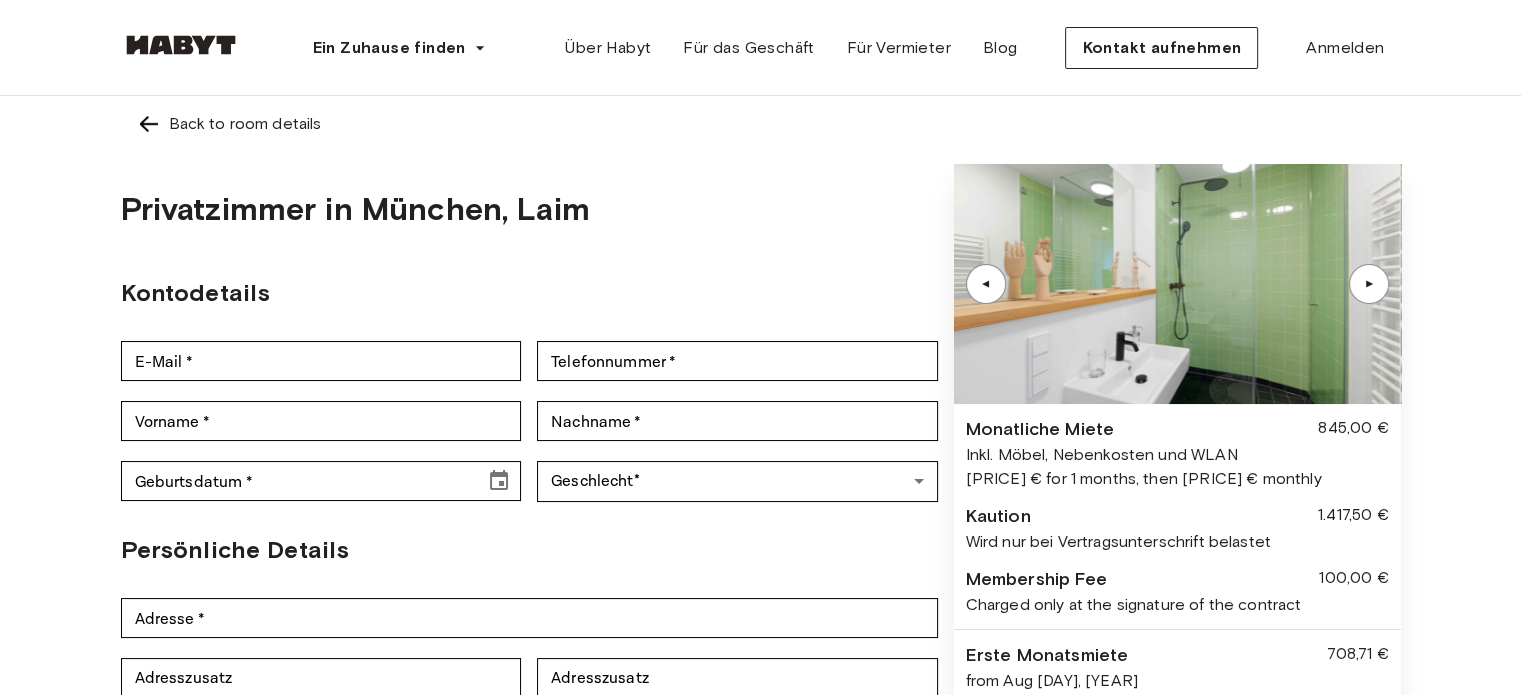 click at bounding box center (1177, 284) 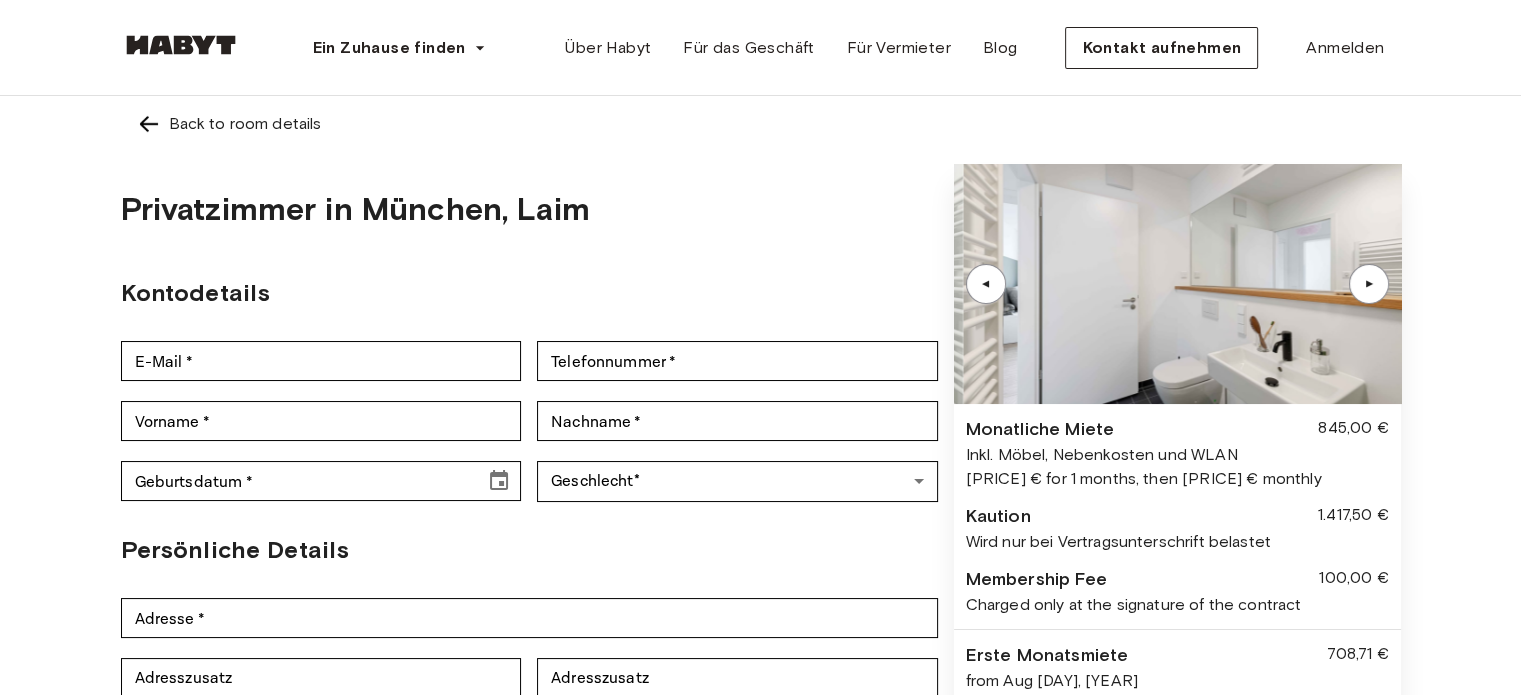 click on "▲" at bounding box center (1369, 284) 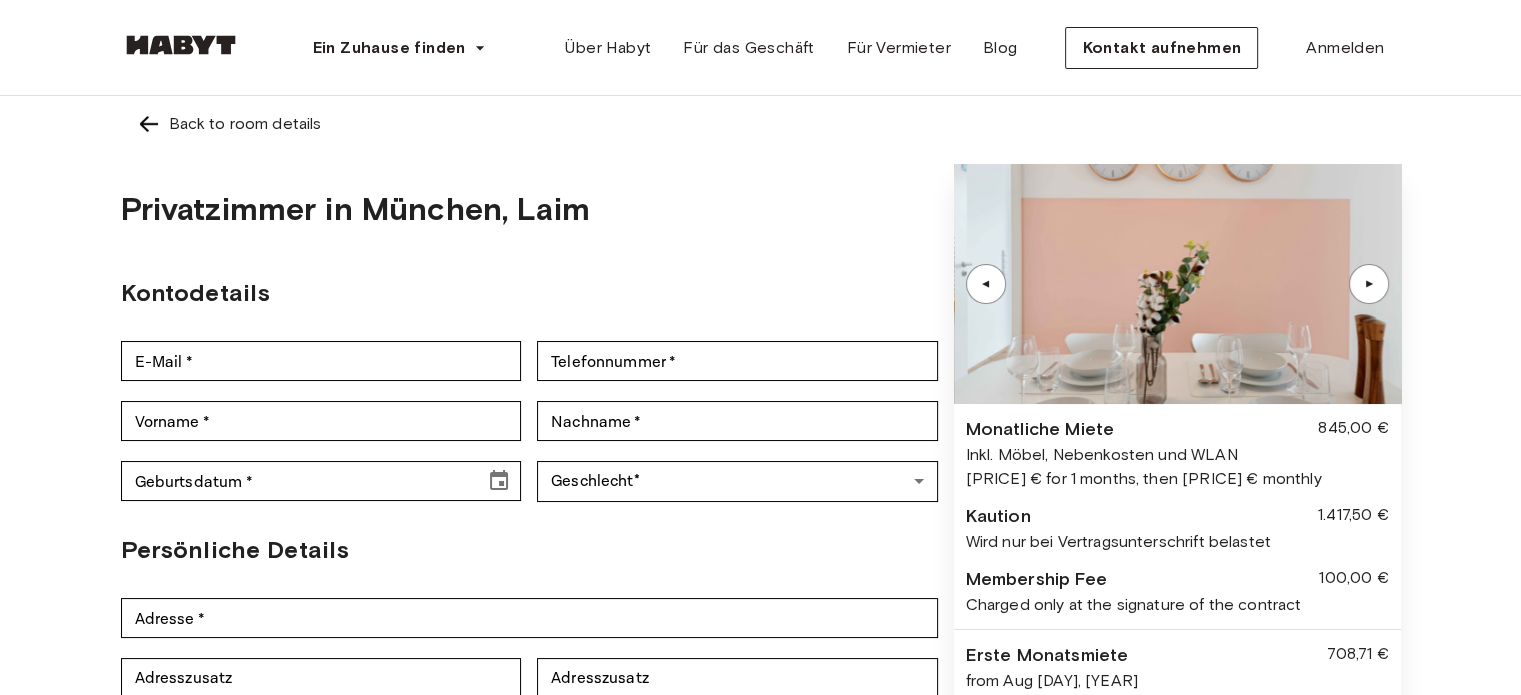click on "▲" at bounding box center [1369, 284] 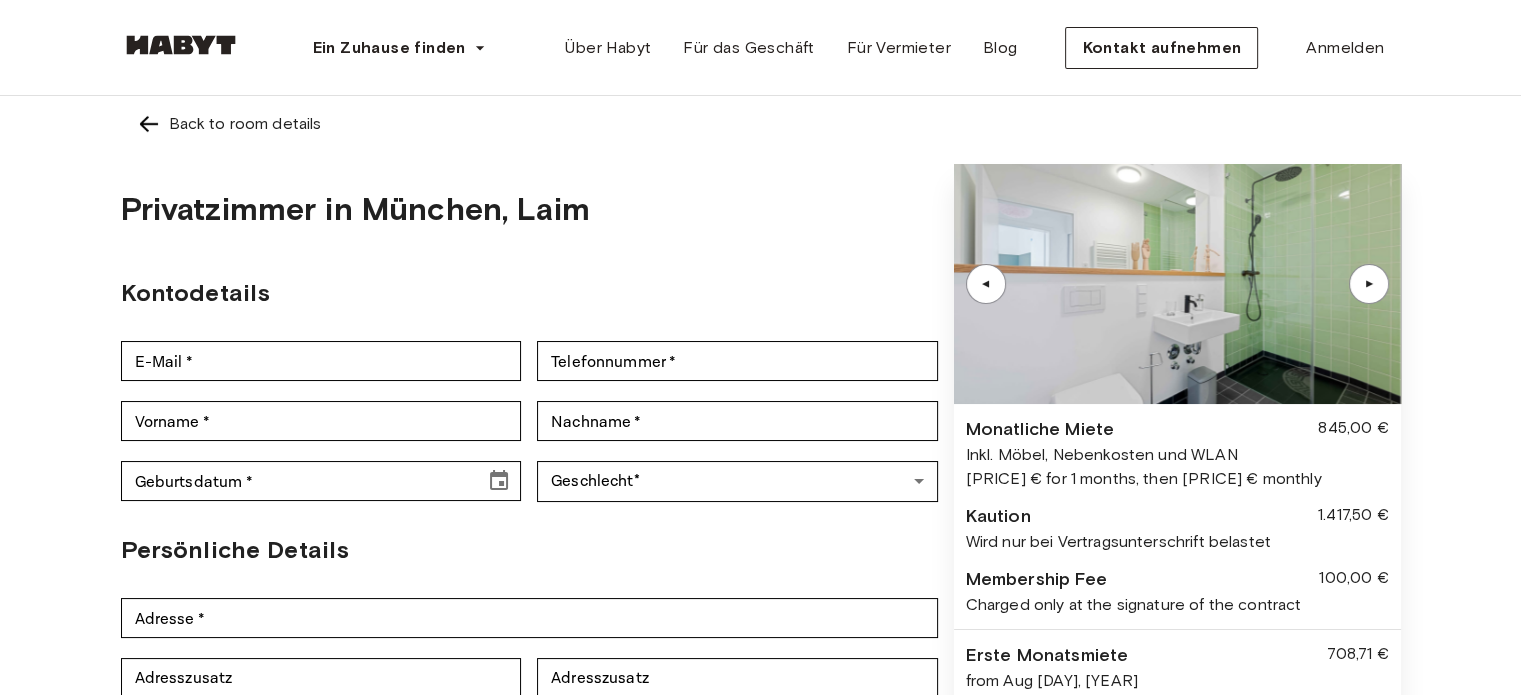 click on "▲" at bounding box center (1369, 284) 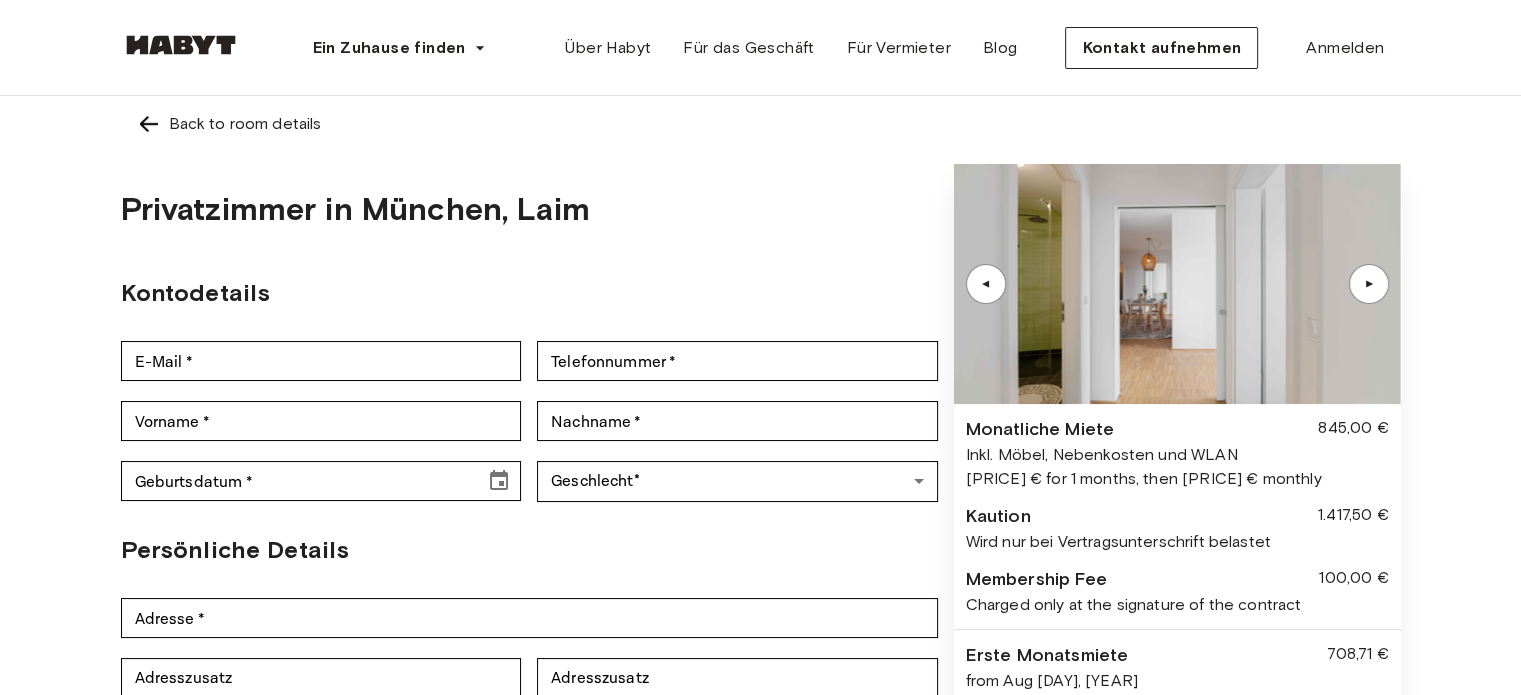click on "▲" at bounding box center [1369, 284] 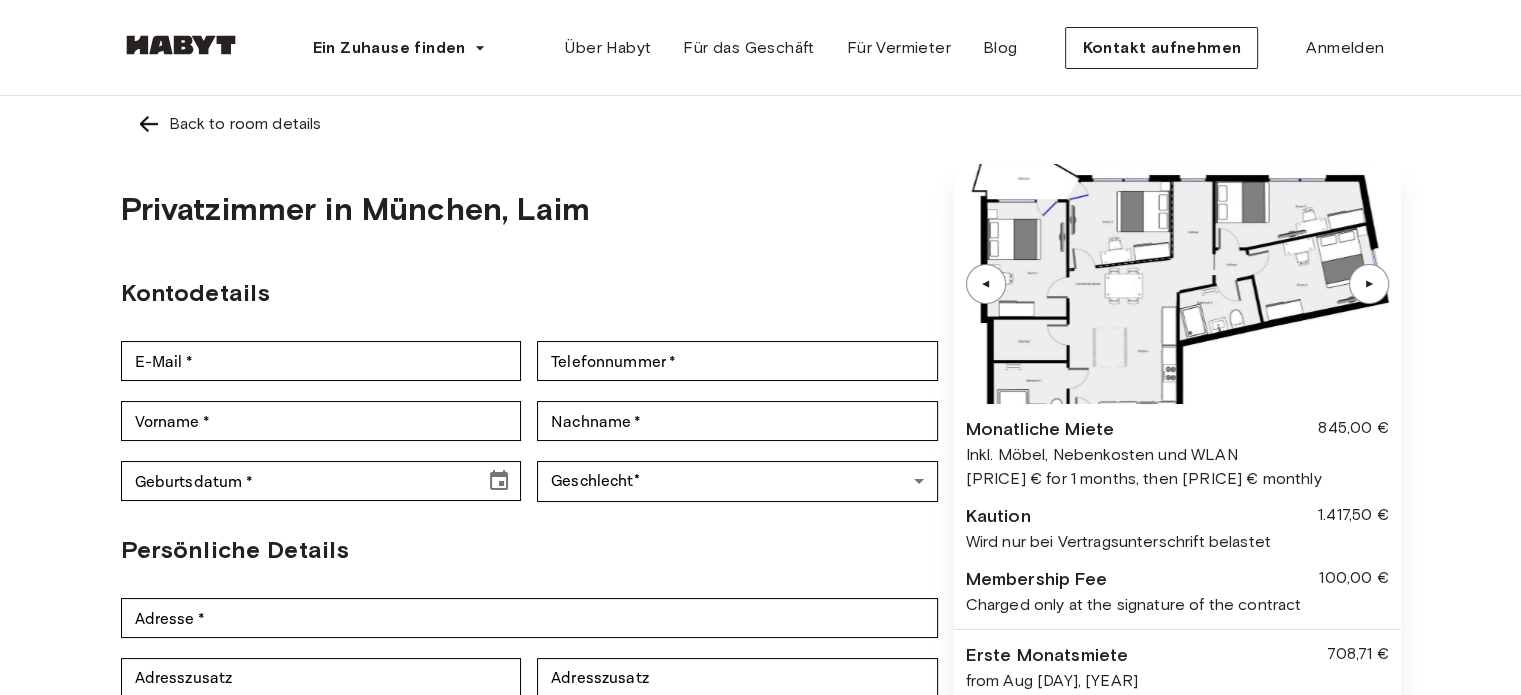 click at bounding box center [1177, 284] 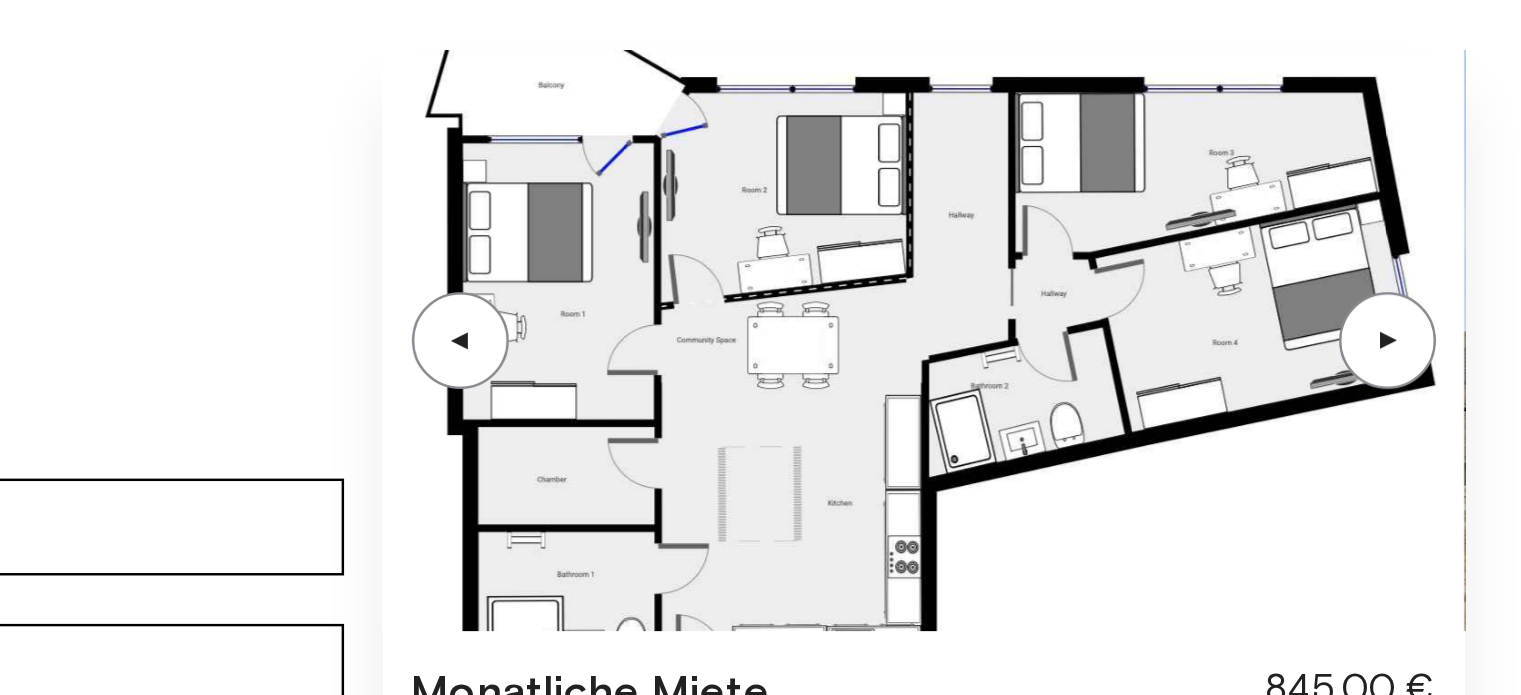 click on "▲" at bounding box center (1369, 284) 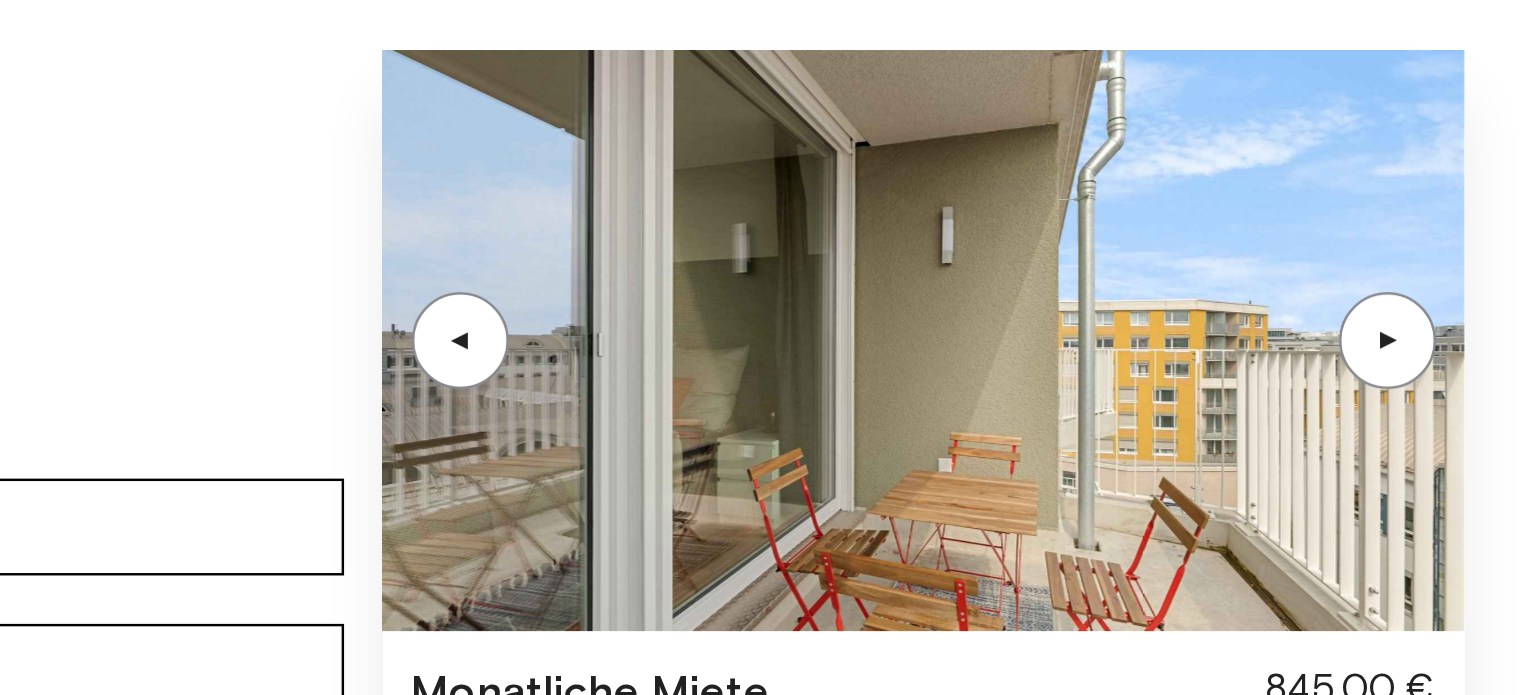 click on "▲" at bounding box center [986, 284] 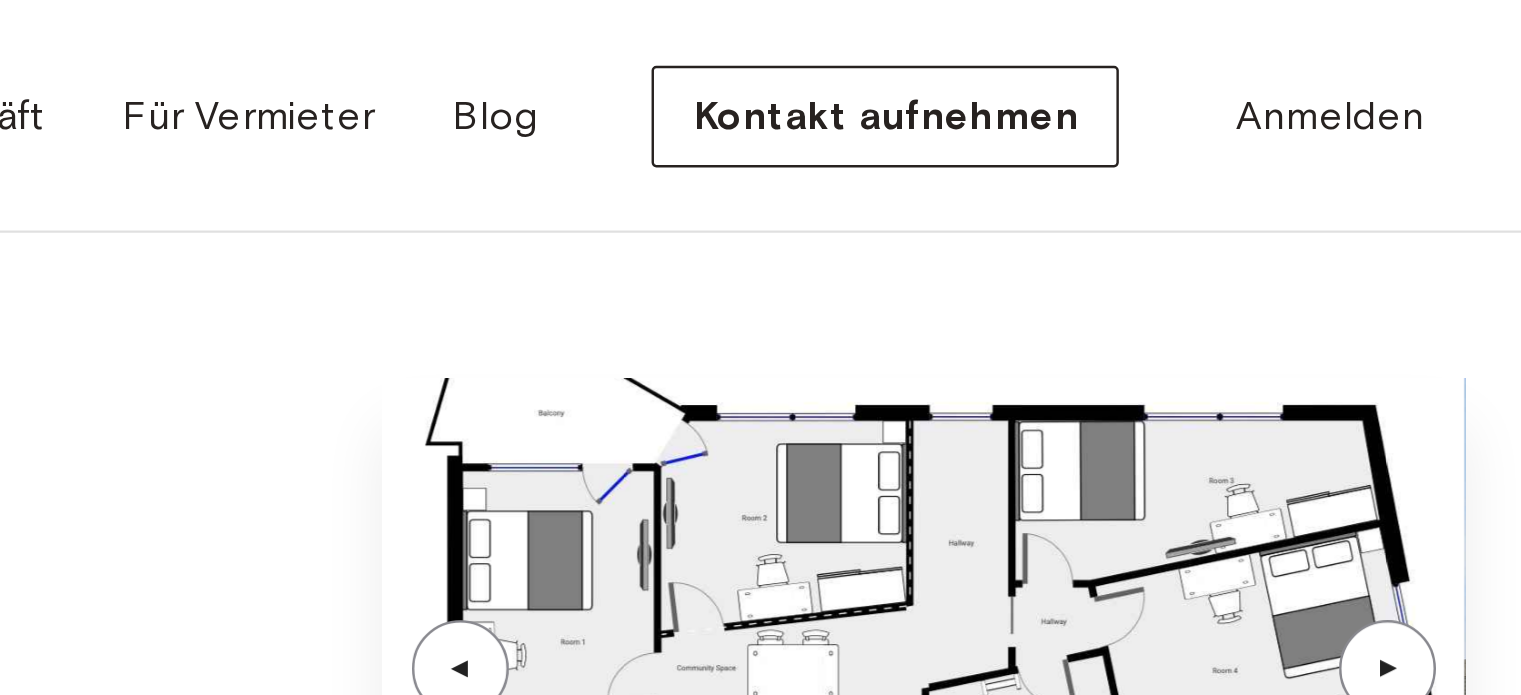 scroll, scrollTop: 0, scrollLeft: 0, axis: both 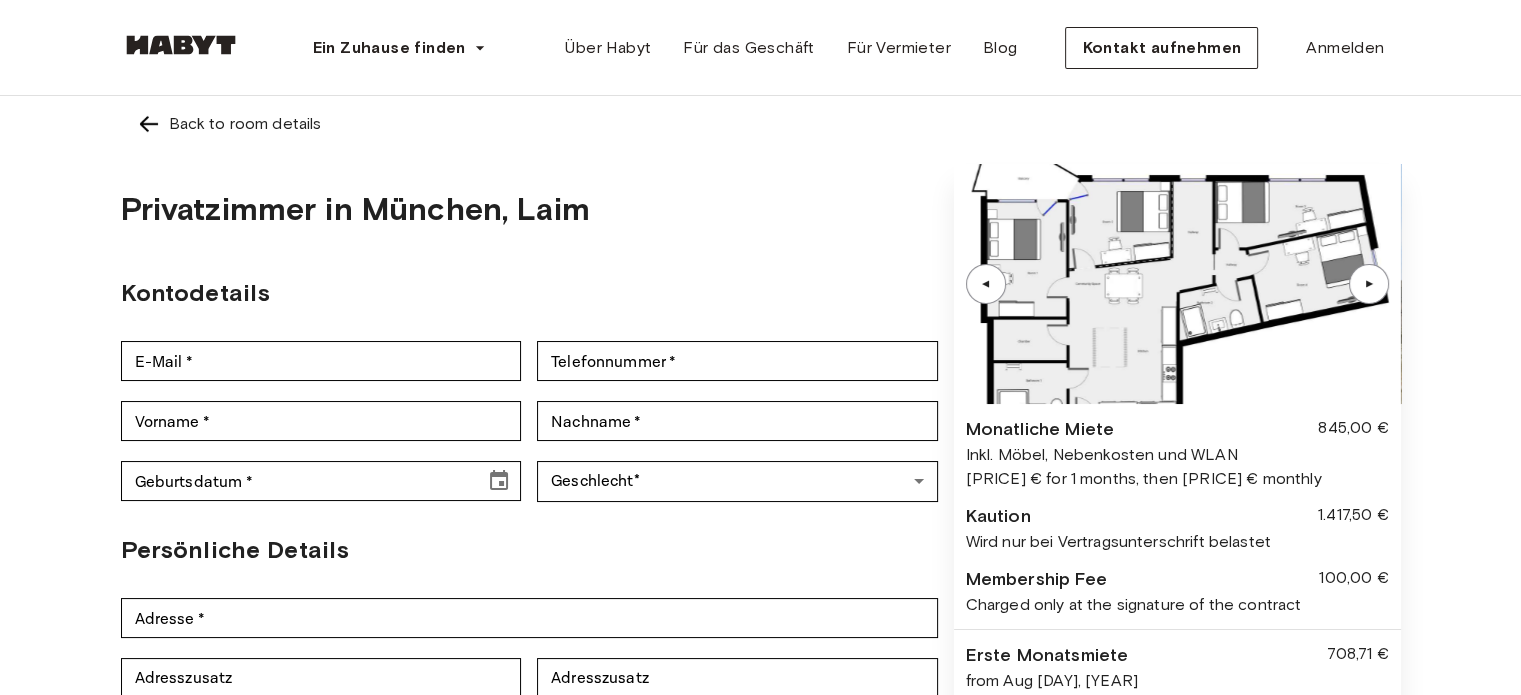 click on "▲" at bounding box center [1369, 284] 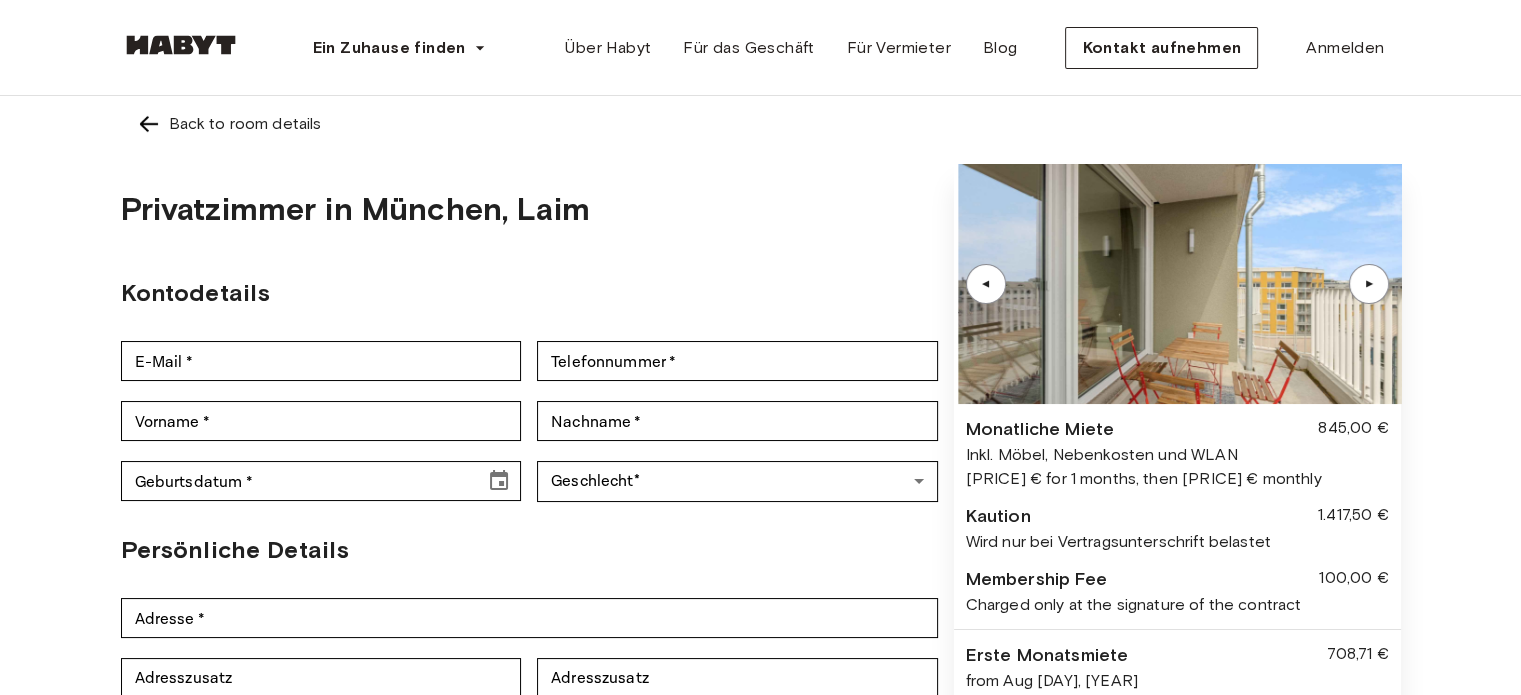 click on "▲" at bounding box center (1369, 284) 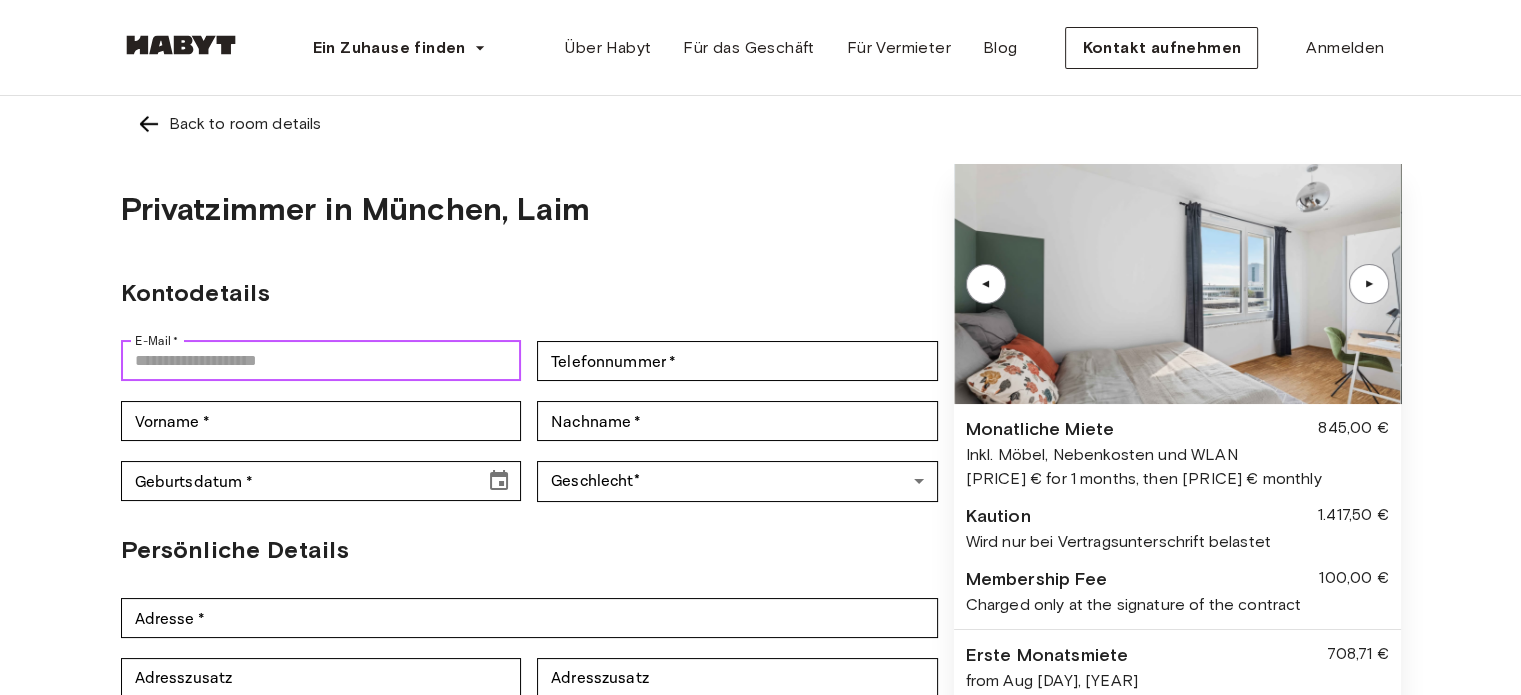 click on "E-Mail   *" at bounding box center (321, 361) 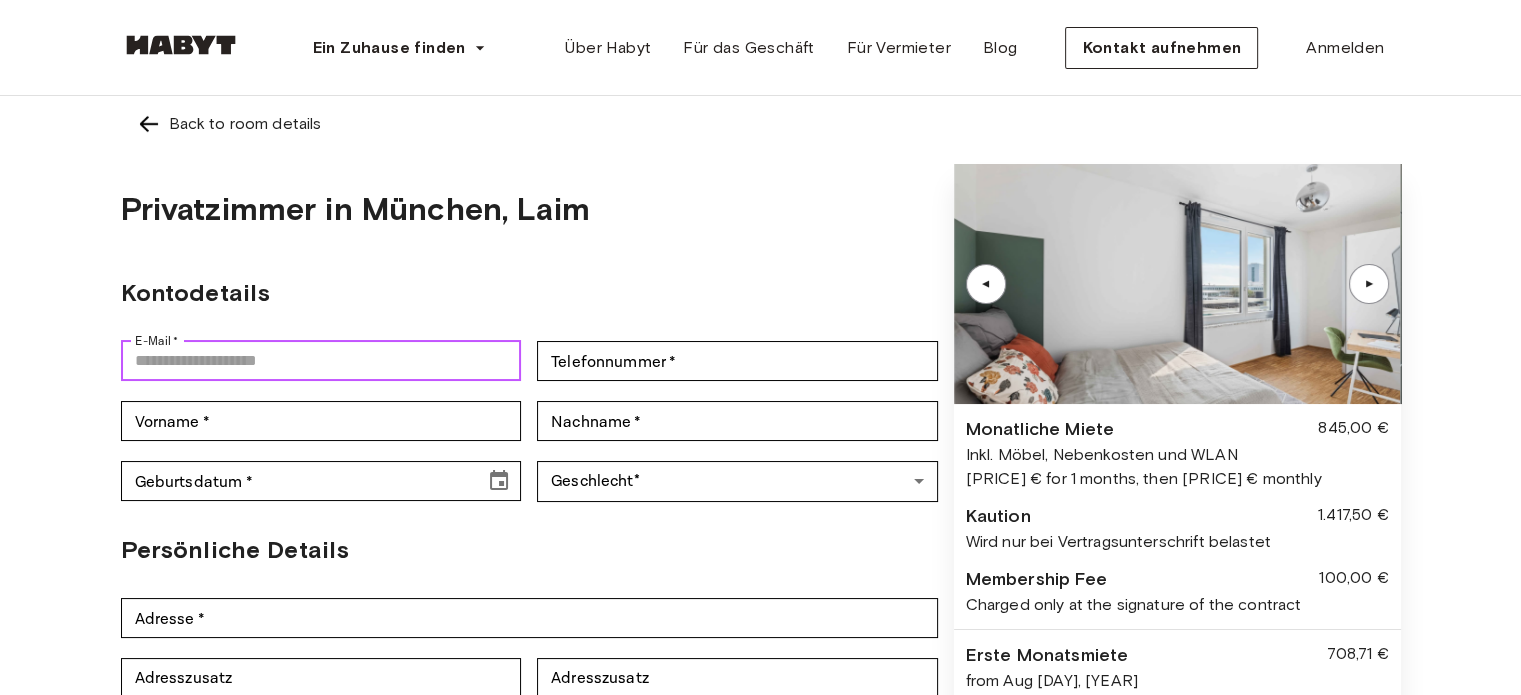 type on "**********" 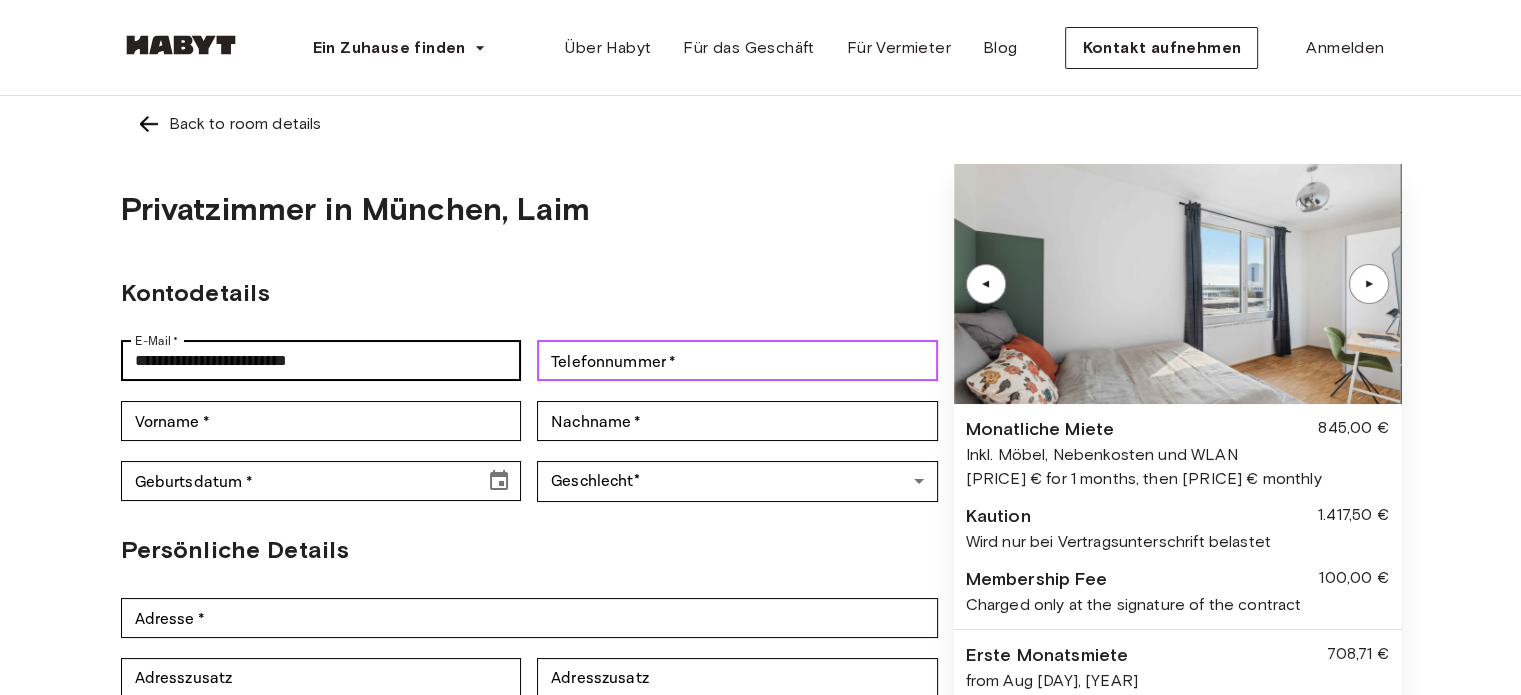 type on "**********" 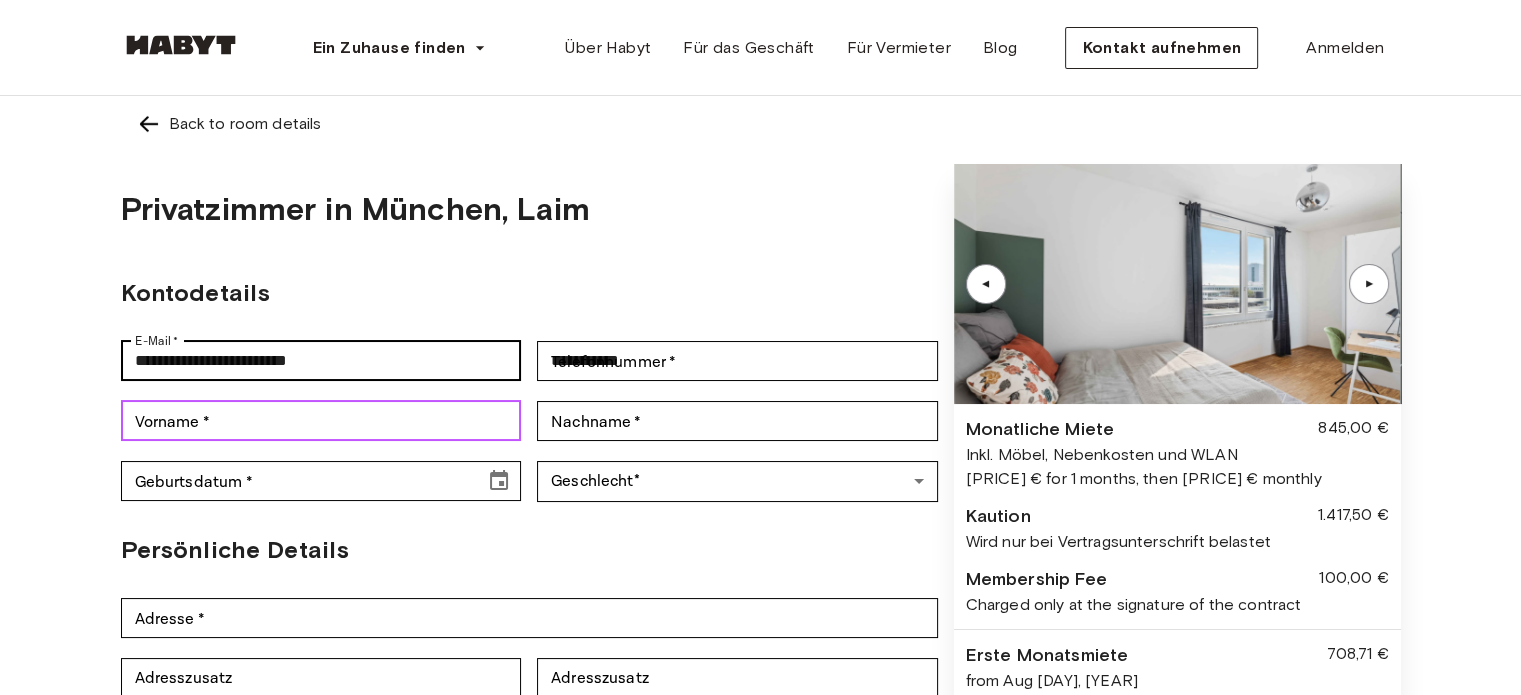 type on "******" 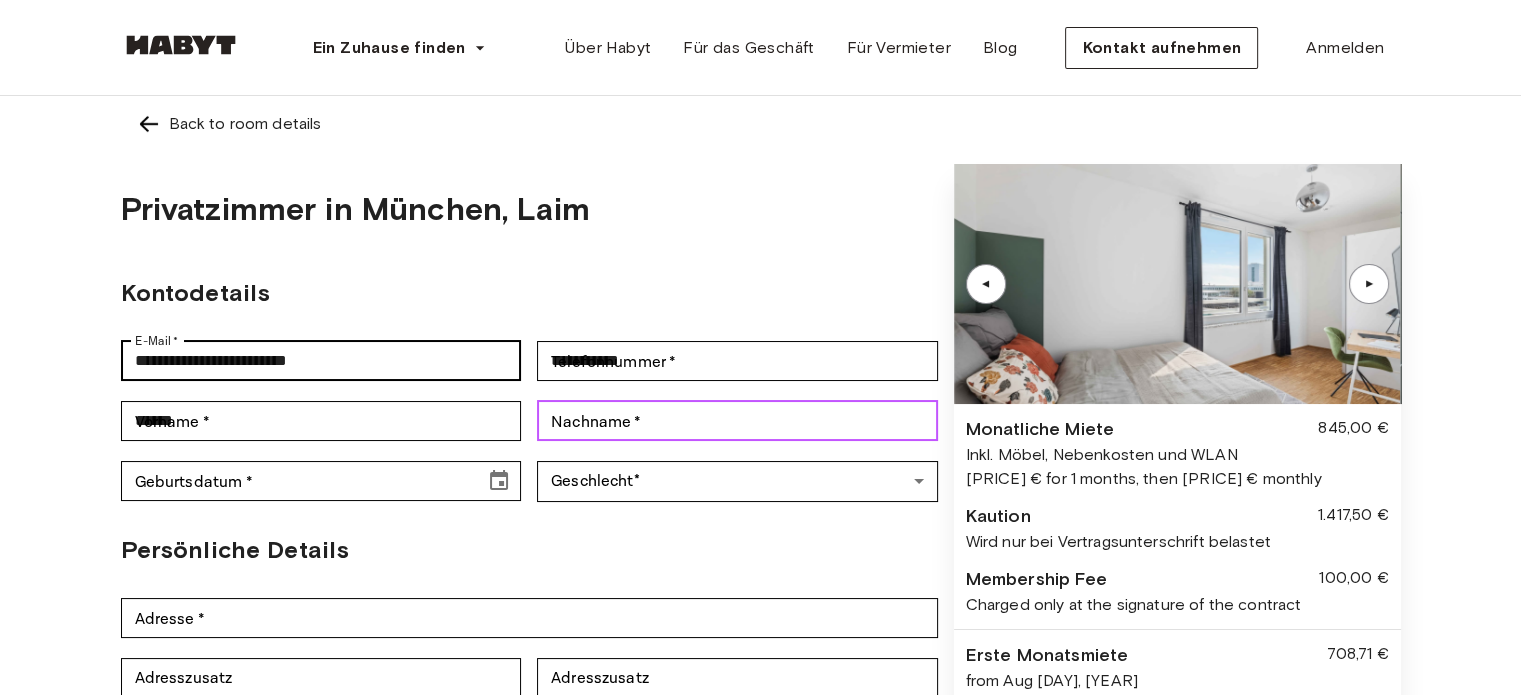 type on "**********" 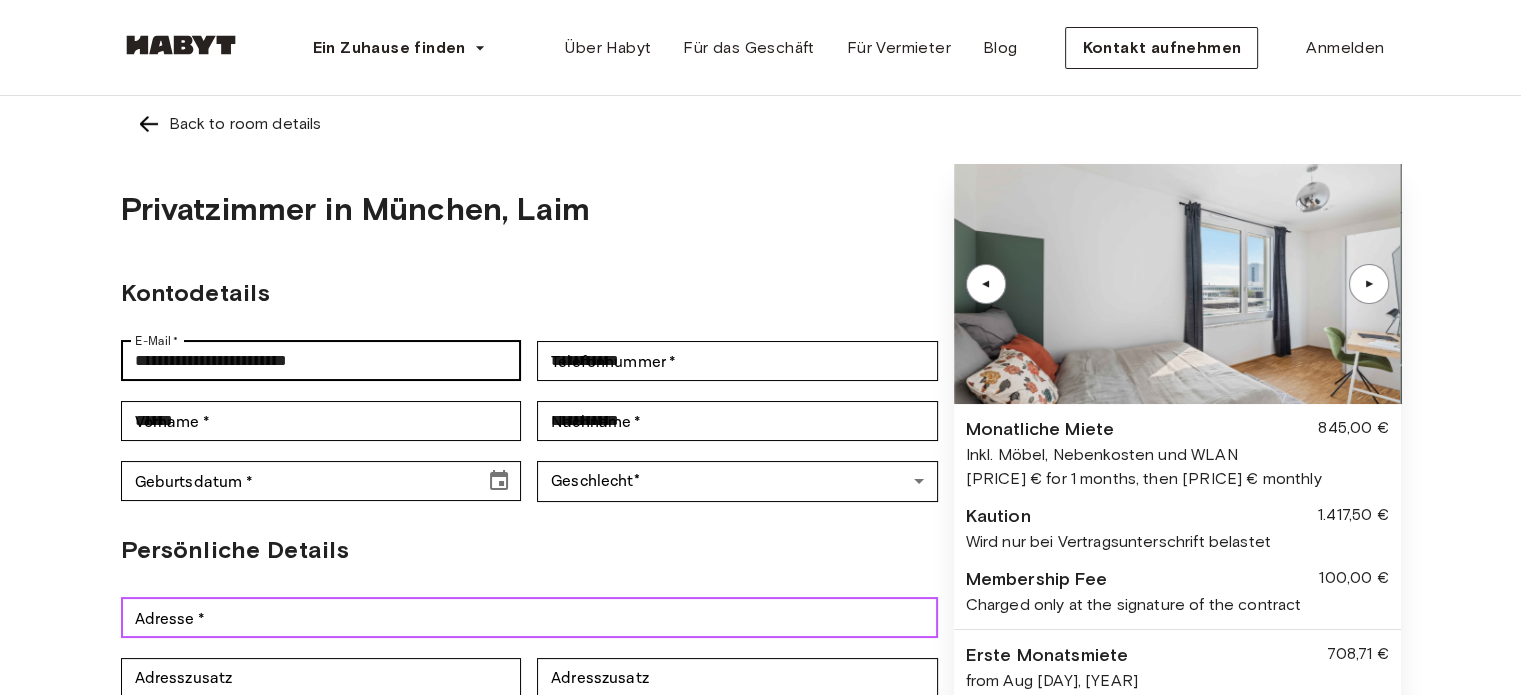 type on "**********" 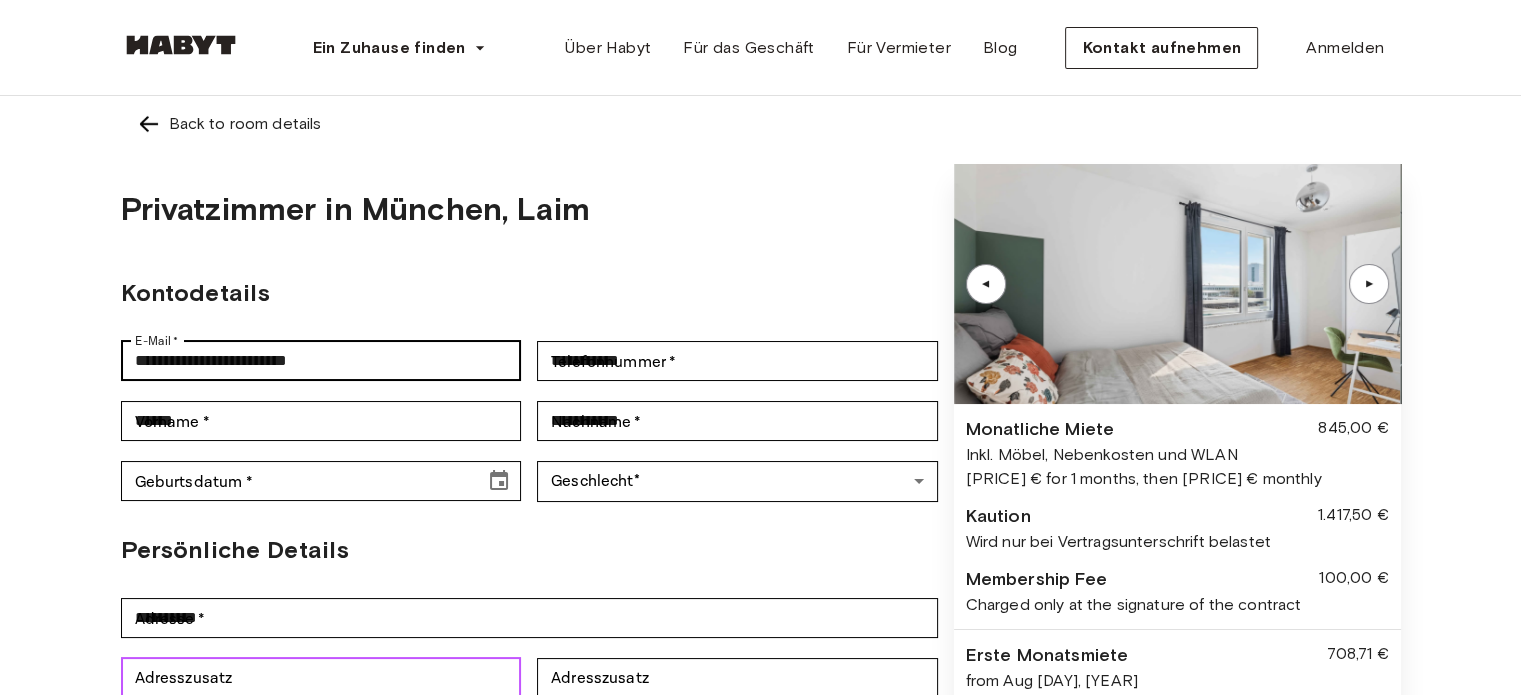 type on "*" 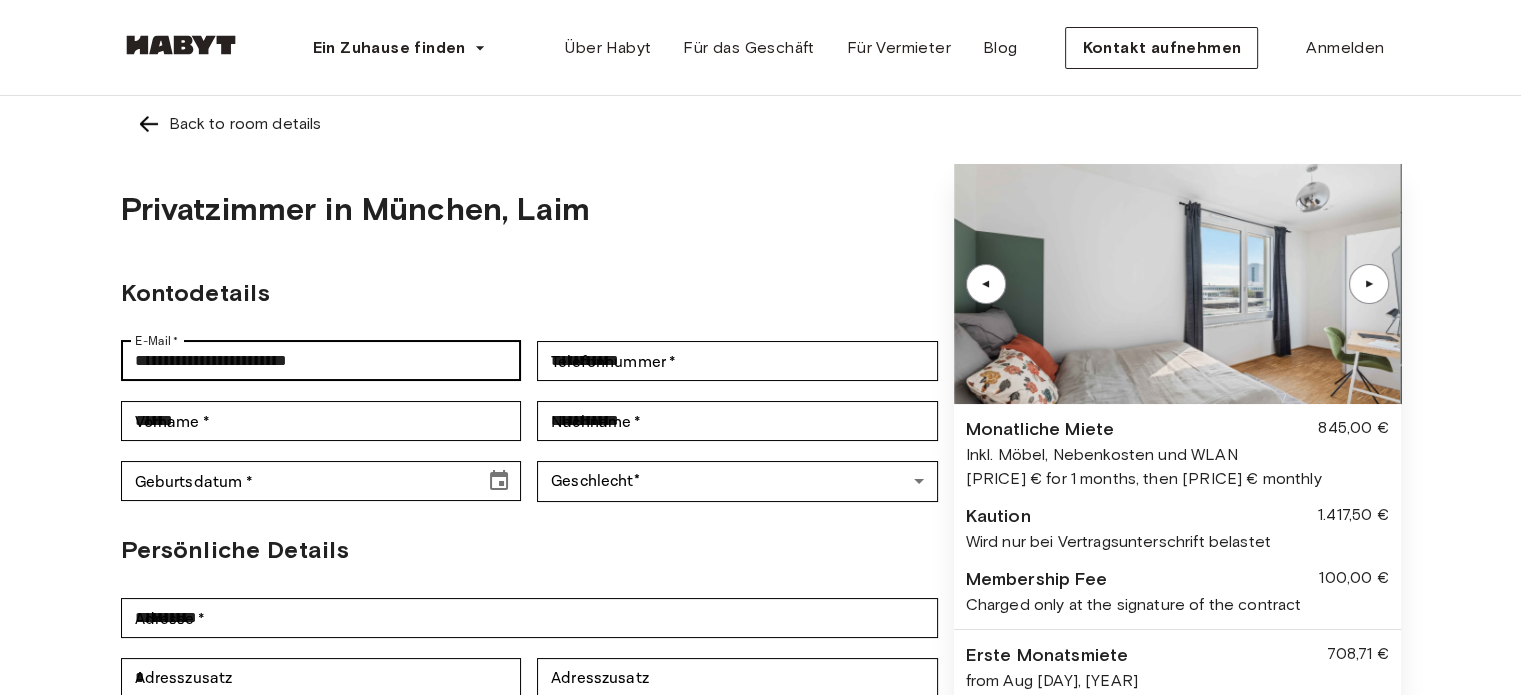 type on "*****" 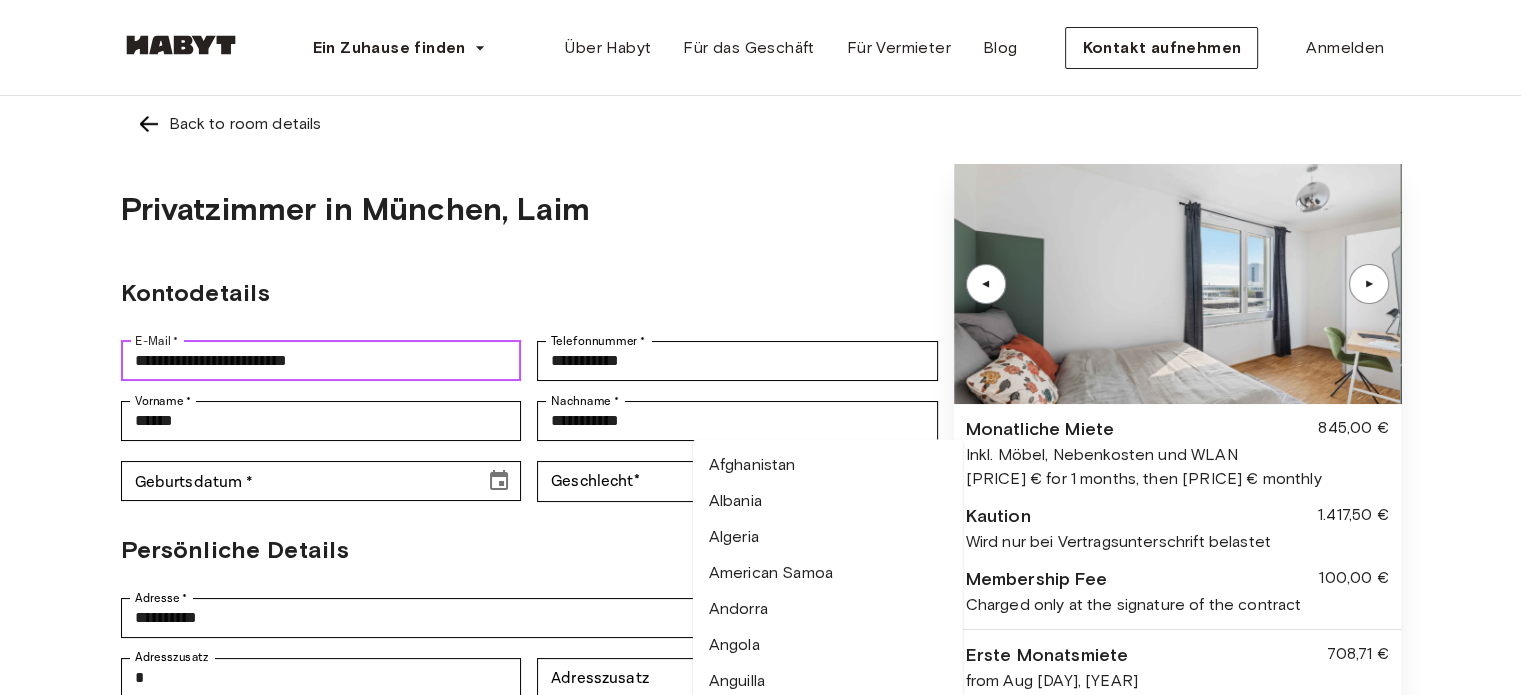 type 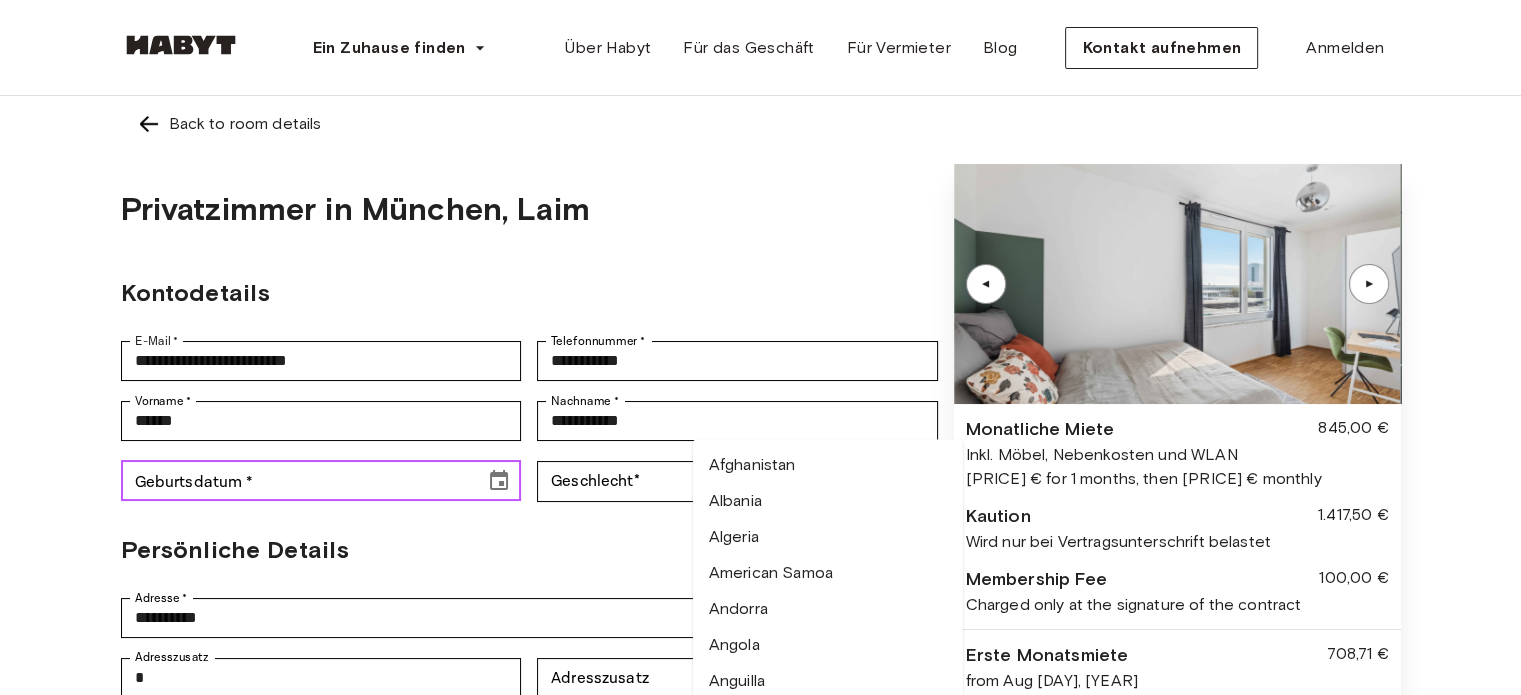 click on "Geburtsdatum   *" at bounding box center [296, 481] 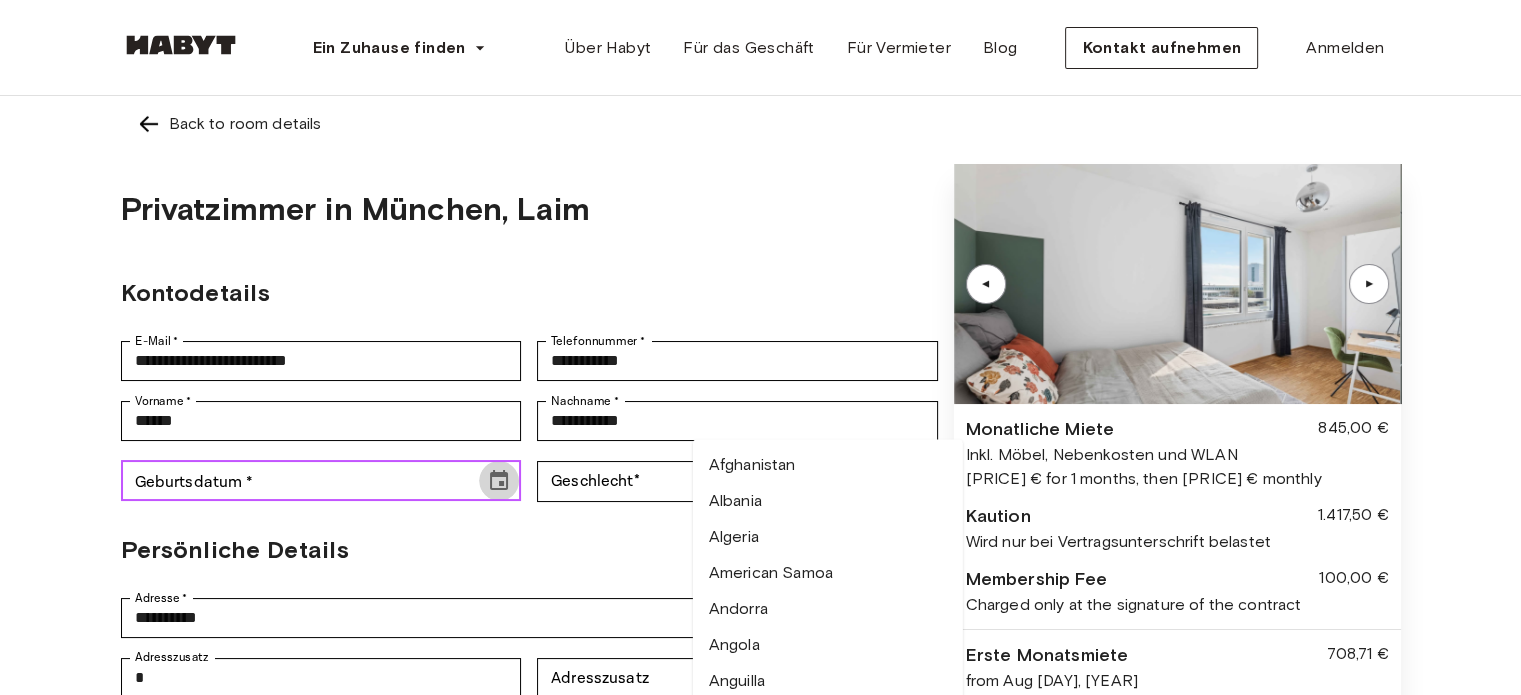 click at bounding box center (499, 481) 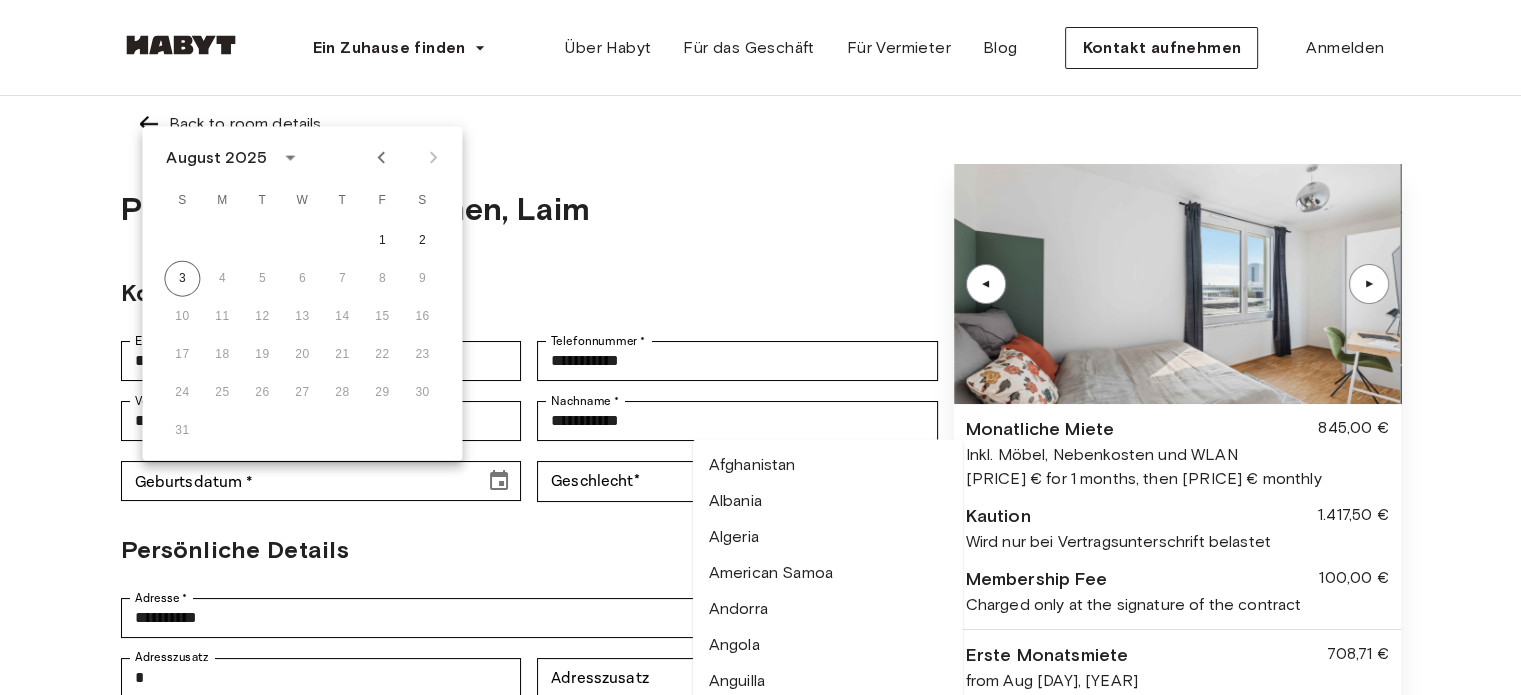 click on "August 2025" at bounding box center (216, 158) 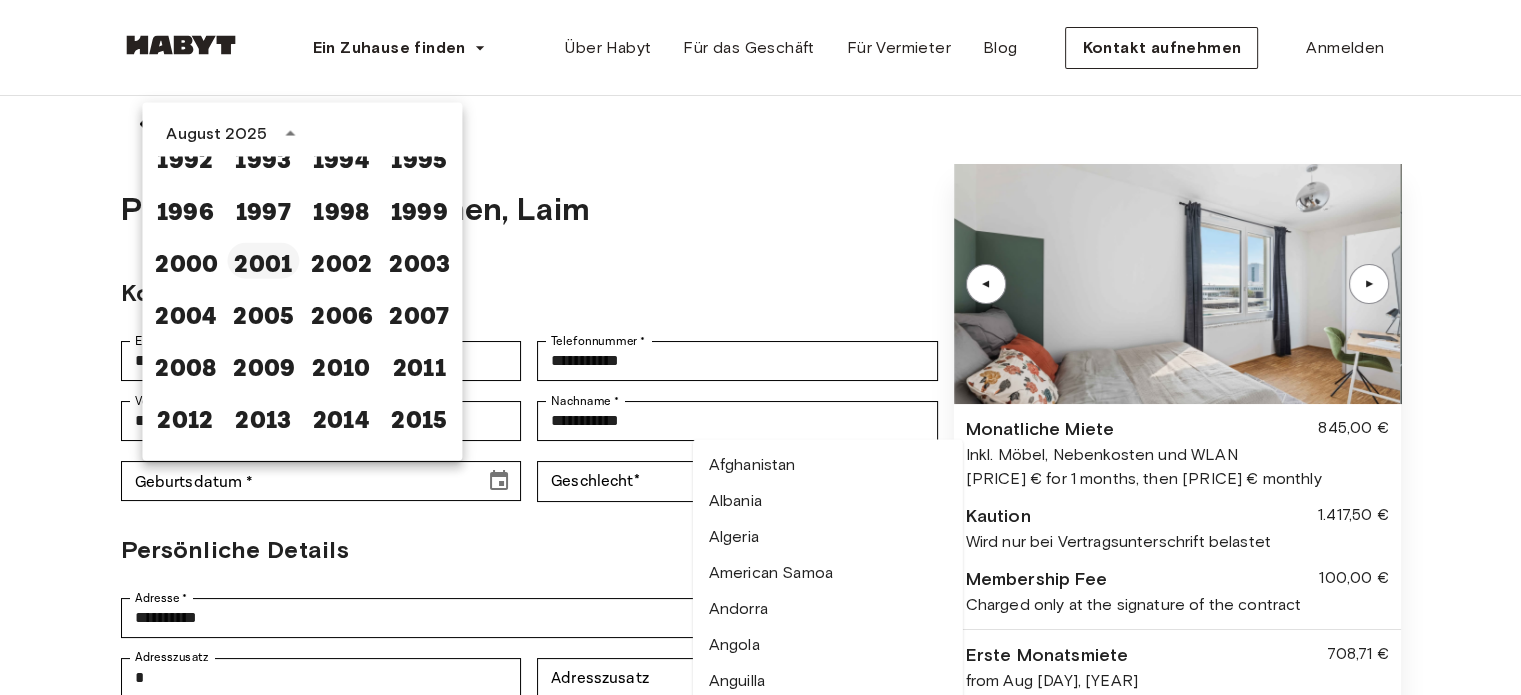 scroll, scrollTop: 1187, scrollLeft: 0, axis: vertical 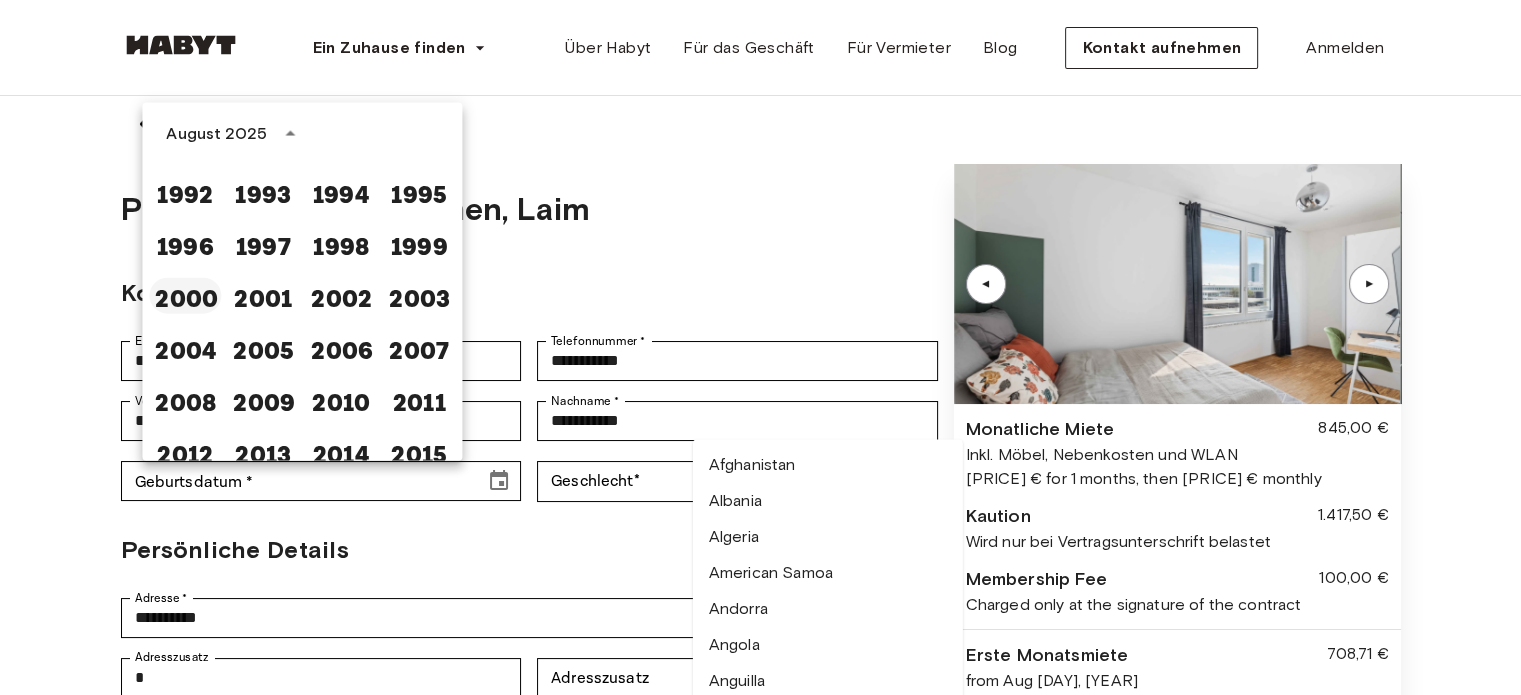 click on "2000" at bounding box center (185, 296) 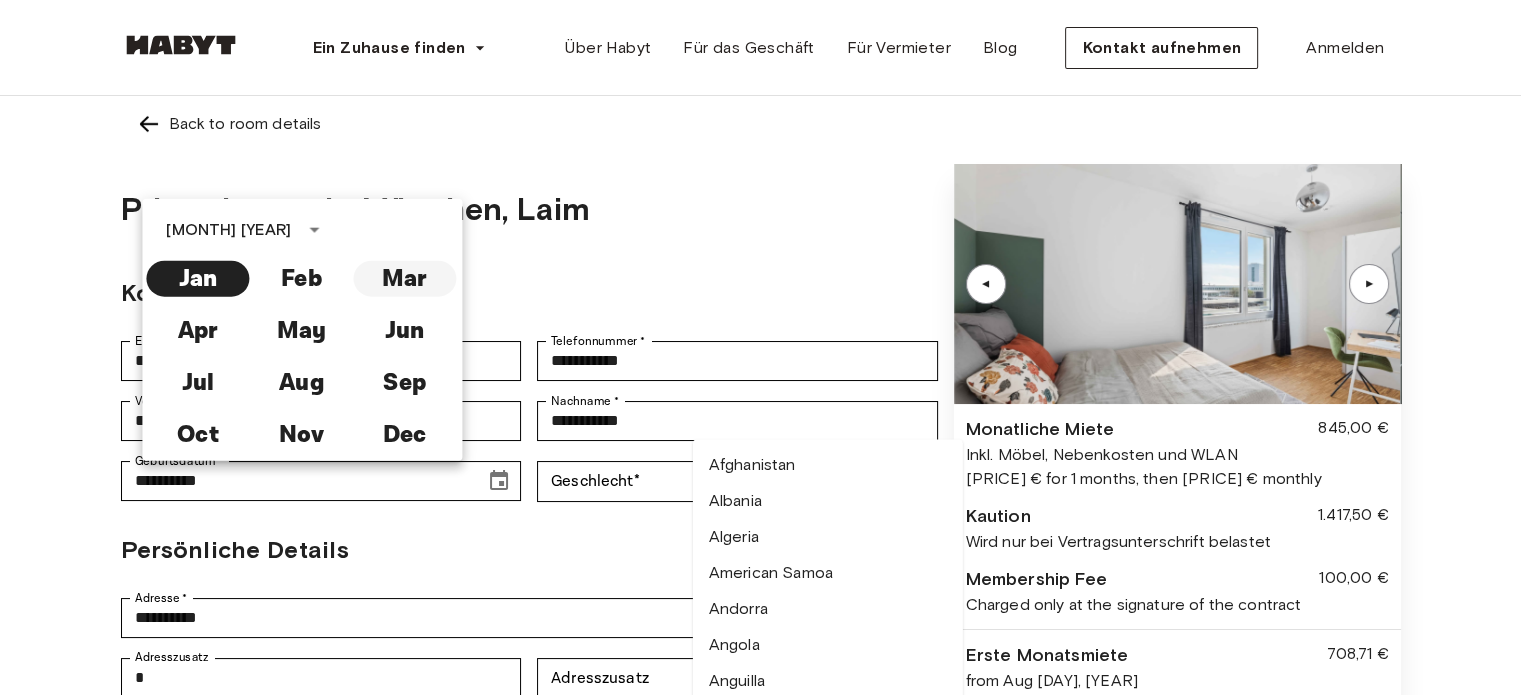 click on "Mar" at bounding box center [404, 279] 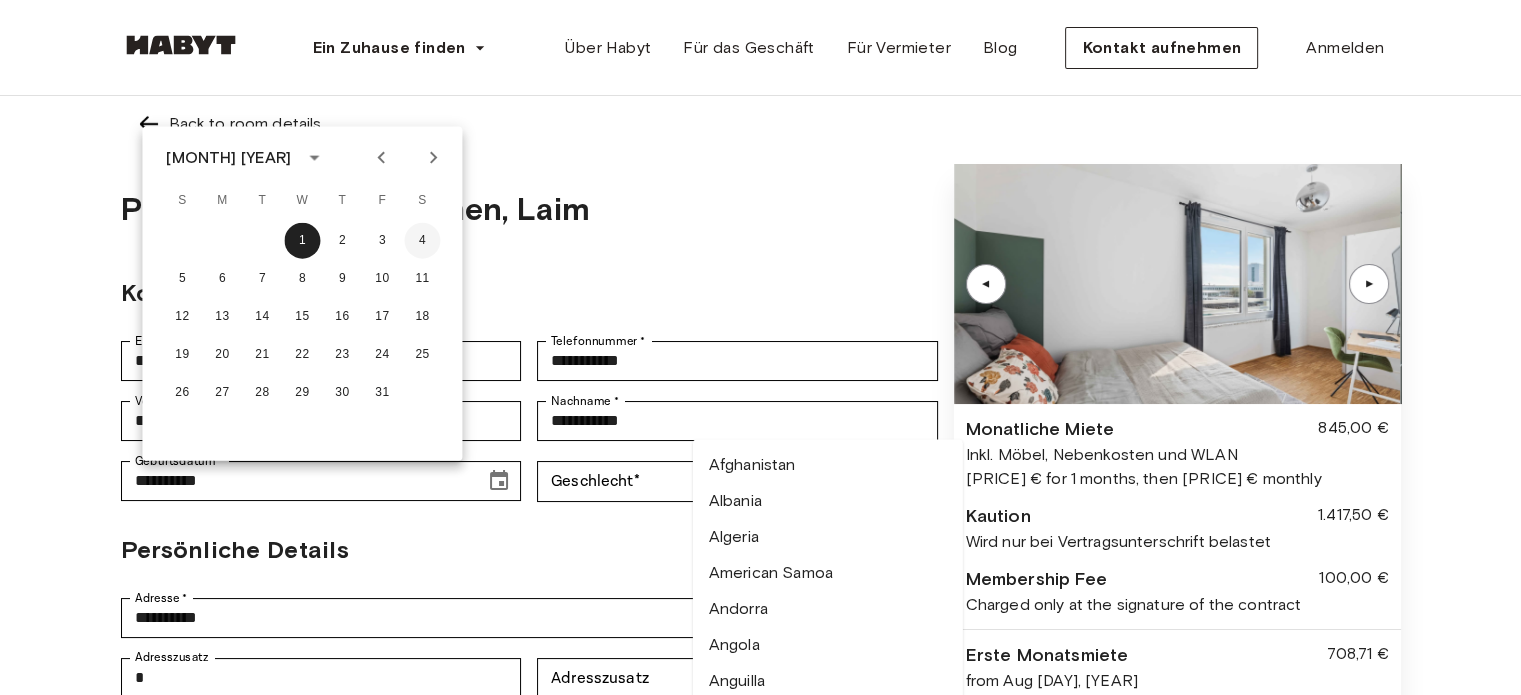 click on "4" at bounding box center (422, 241) 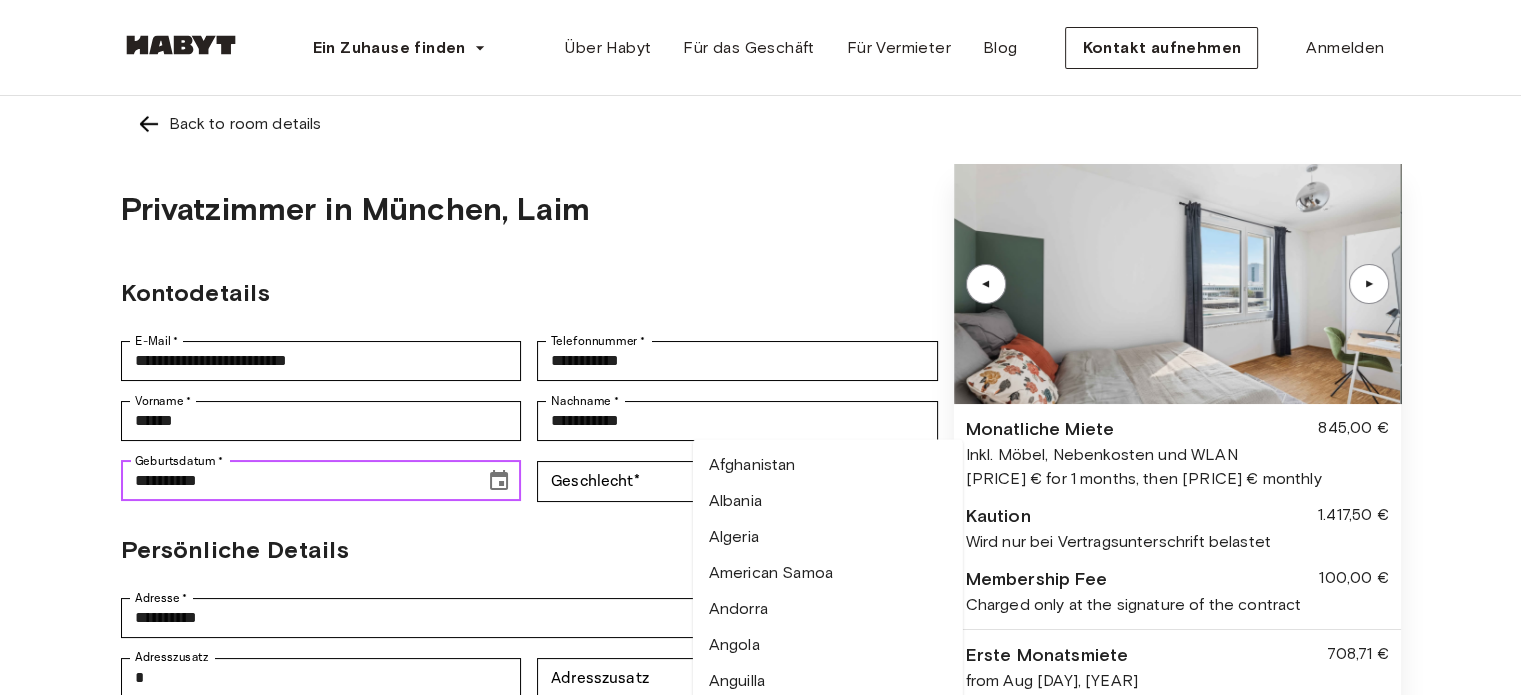 type on "**********" 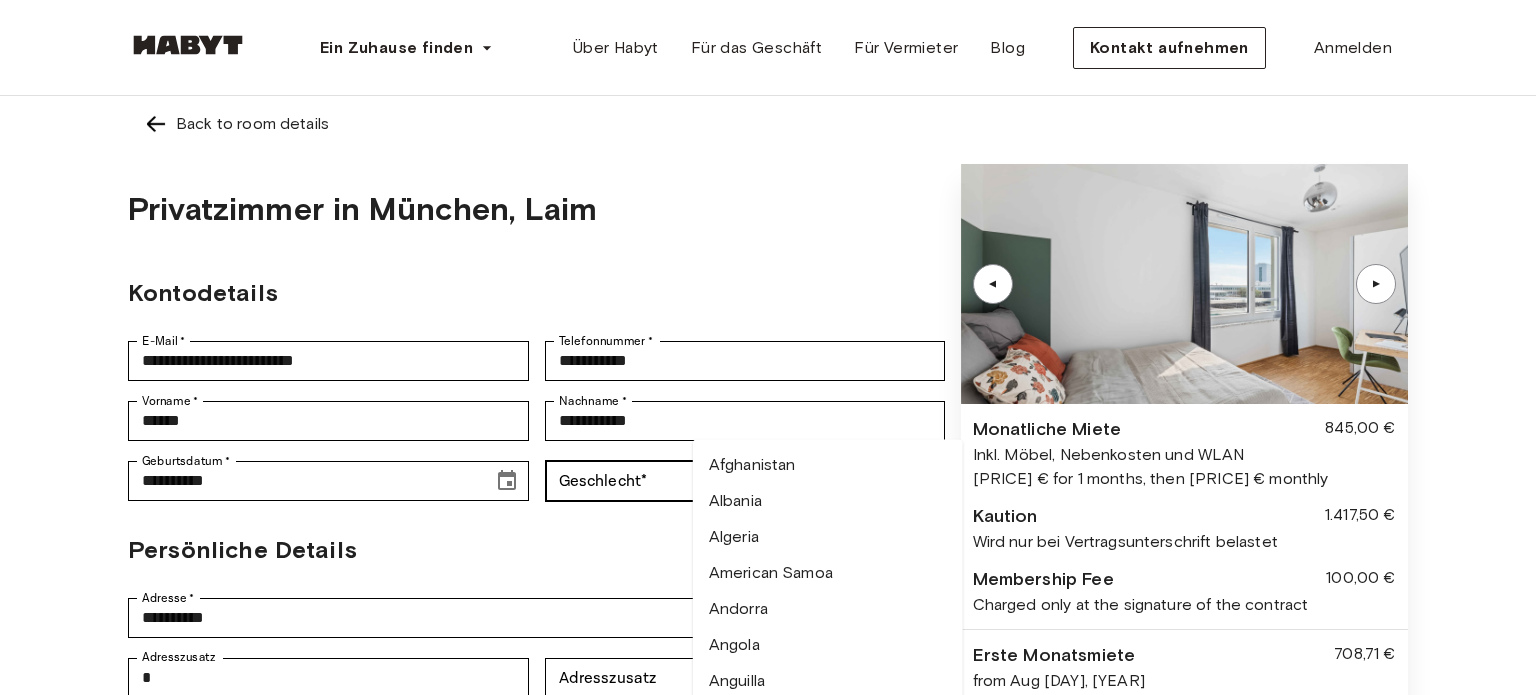 click on "Ein Zuhause finden Europe Amsterdam Berlin Frankfurt Hamburg Lissabon Madrid Mailand Modena Paris Turin München Rotterdam Stuttgart Düsseldorf Köln Zürich Den Haag Graz Brüssel Leipzig Asia Hongkong Singapur Seoul Phuket Tokyo Über Habyt Für das Geschäft Für Vermieter Blog Kontakt aufnehmen Anmelden Back to room details Privatzimmer in München, Laim Kontodetails E-Mail   * [EMAIL] E-Mail   * Telefonnummer   * [PHONE] Telefonnummer   * Vorname   * [NAME] Vorname   * Nachname   * [NAME] Nachname   * Geburtsdatum   * [DATE] Geburtsdatum   * Geschlecht  * ​ Geschlecht Persönliche Details Adresse   * [ADDRESS] Adresse   * Adresszusatz * Adresszusatz Adresszusatz Adresszusatz Postleitzahl   * [POSTAL_CODE] Postleitzahl   * Stadt   * [CITY] Stadt   * Land * [COUNTRY] Land * Afghanistan Albania Algeria American Samoa Andorra Angola Anguilla Antarctica Antigua and Barbuda Argentina Armenia Aruba Australia Austria Azerbaijan Bahamas Bahrain Bangladesh Barbados" at bounding box center (768, 918) 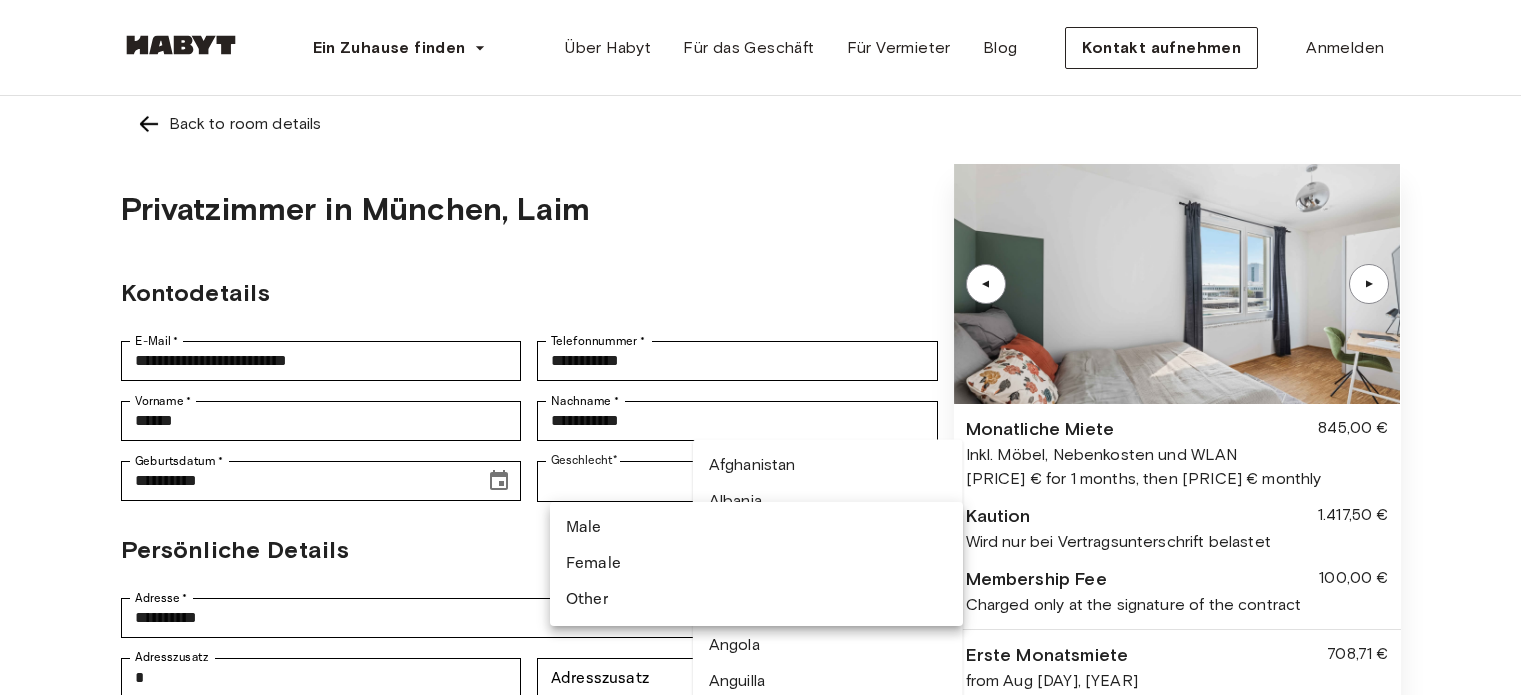 click on "Male" at bounding box center (756, 528) 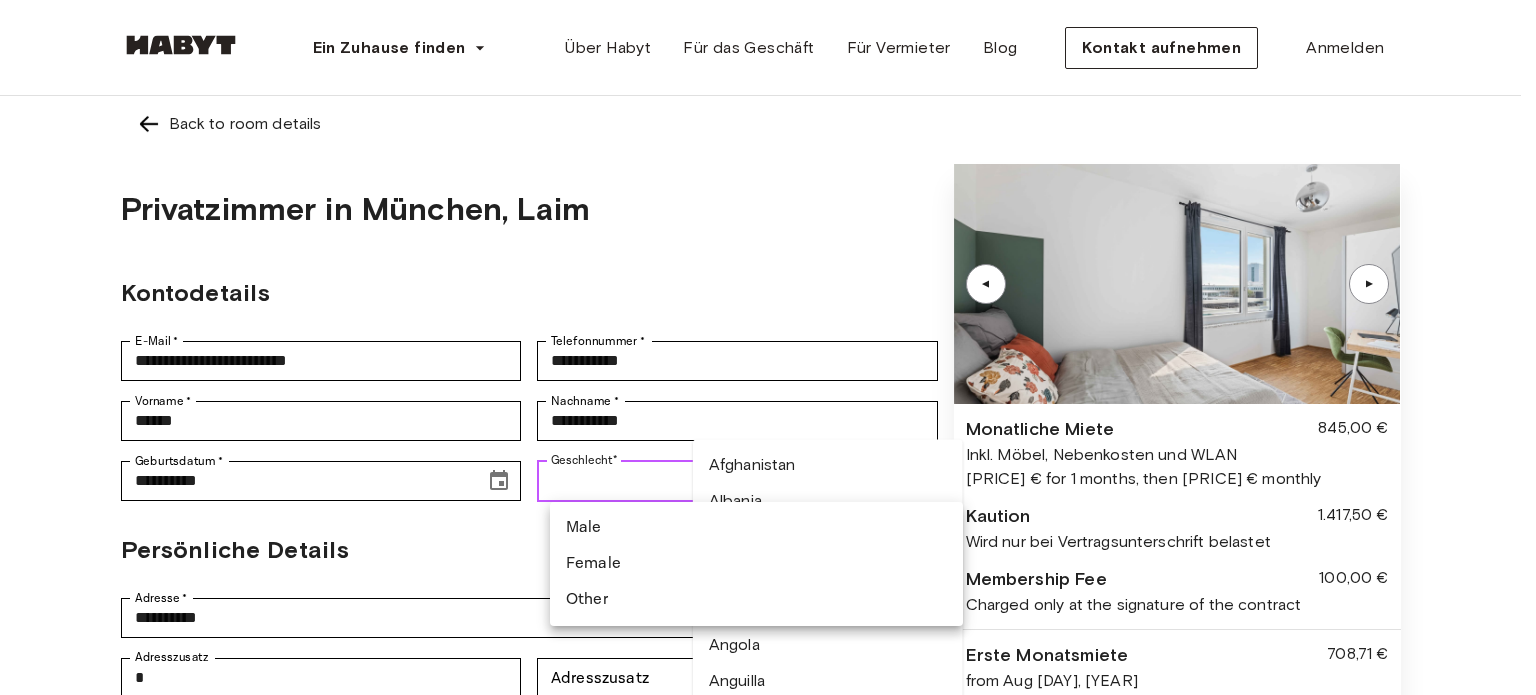 type on "****" 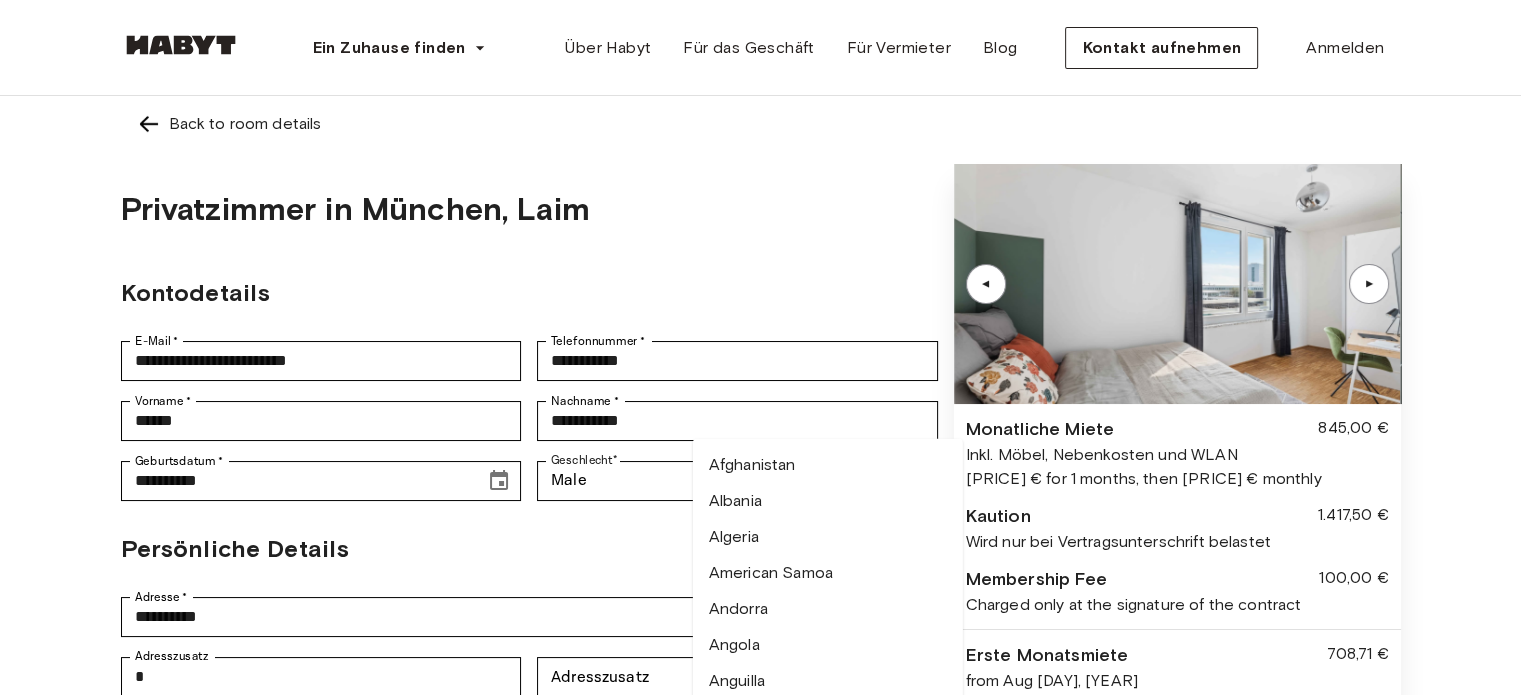 click on "Persönliche Details" at bounding box center (529, 549) 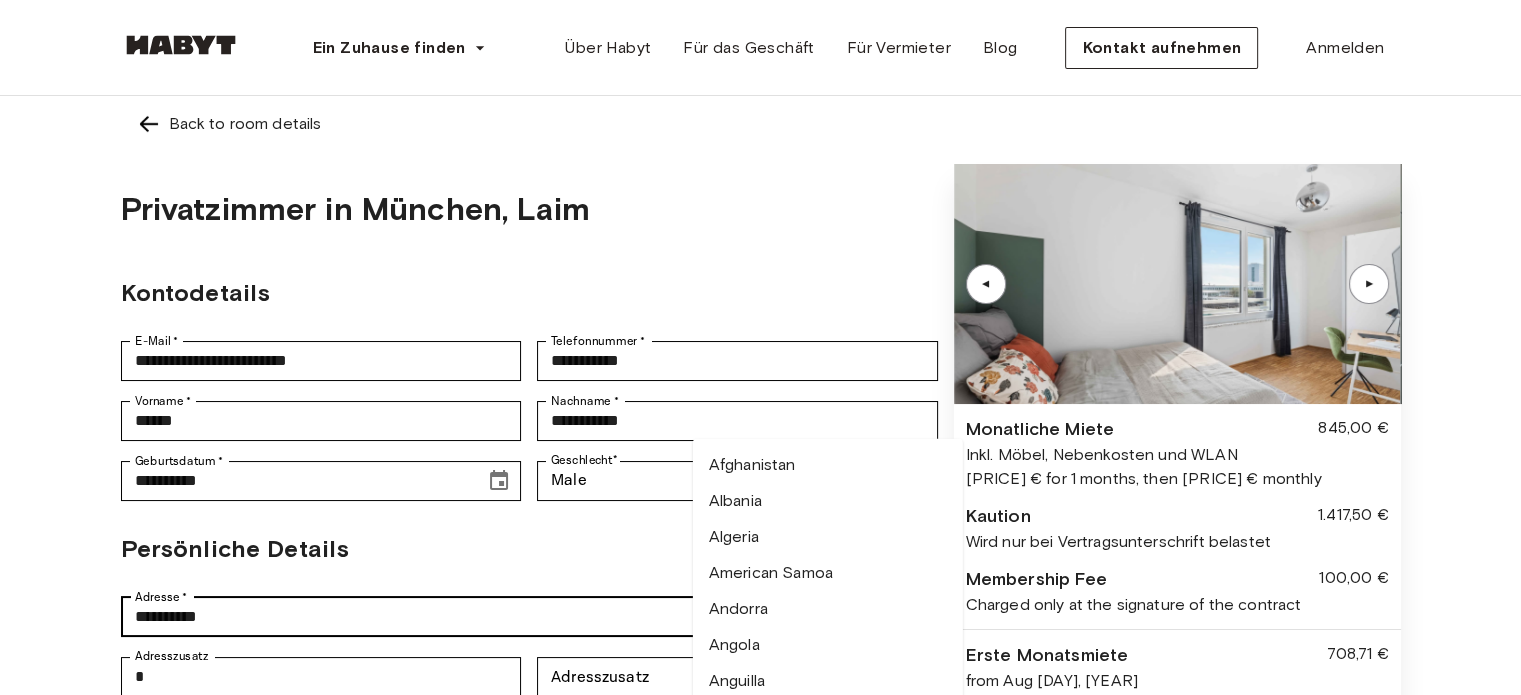 scroll, scrollTop: 100, scrollLeft: 0, axis: vertical 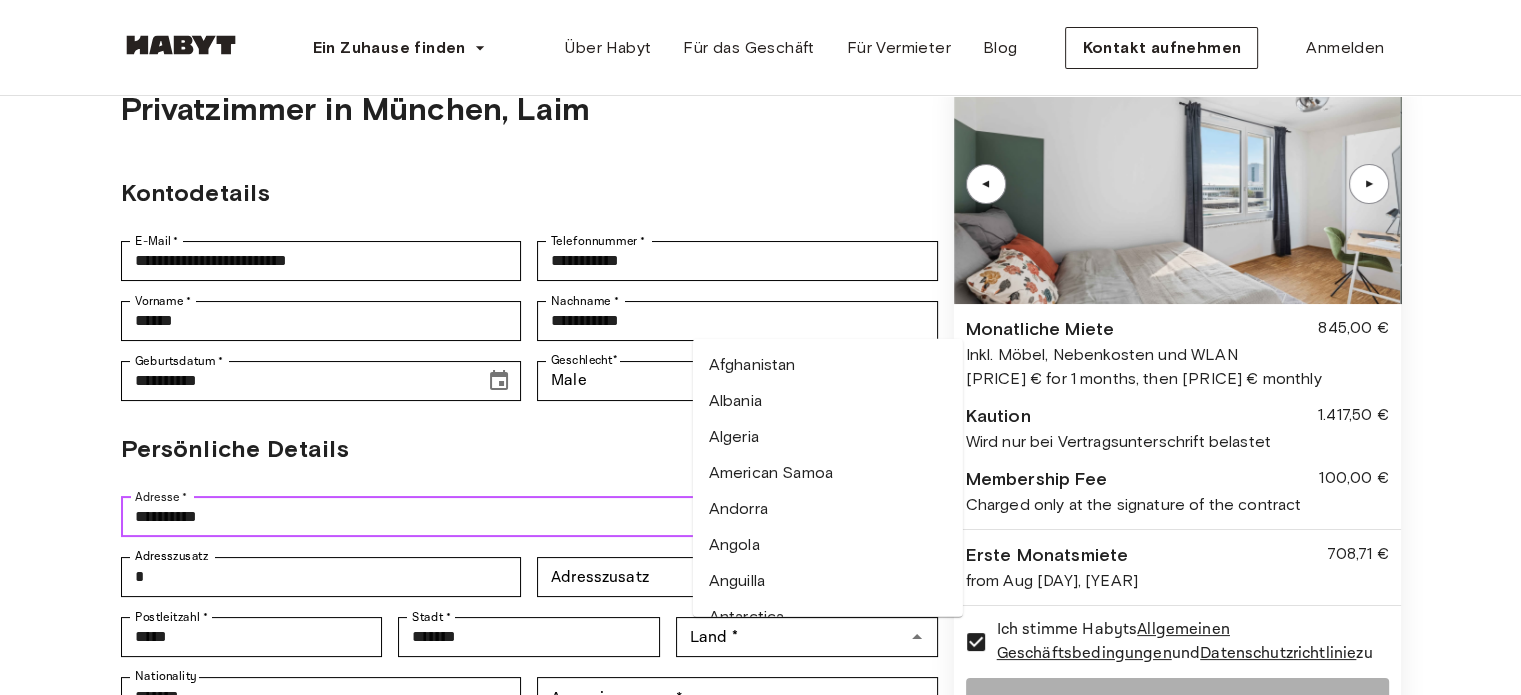 click on "**********" at bounding box center [529, 517] 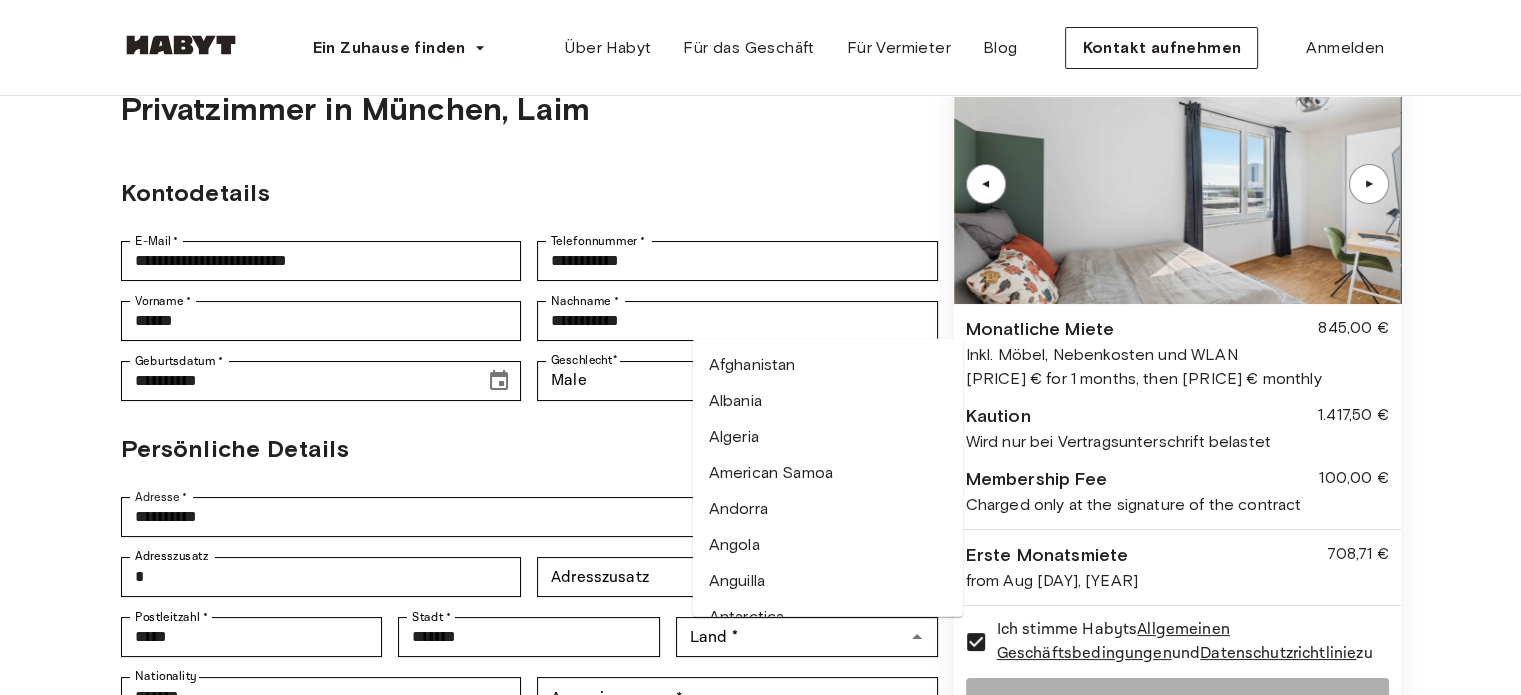 click on "Persönliche Details" at bounding box center [529, 449] 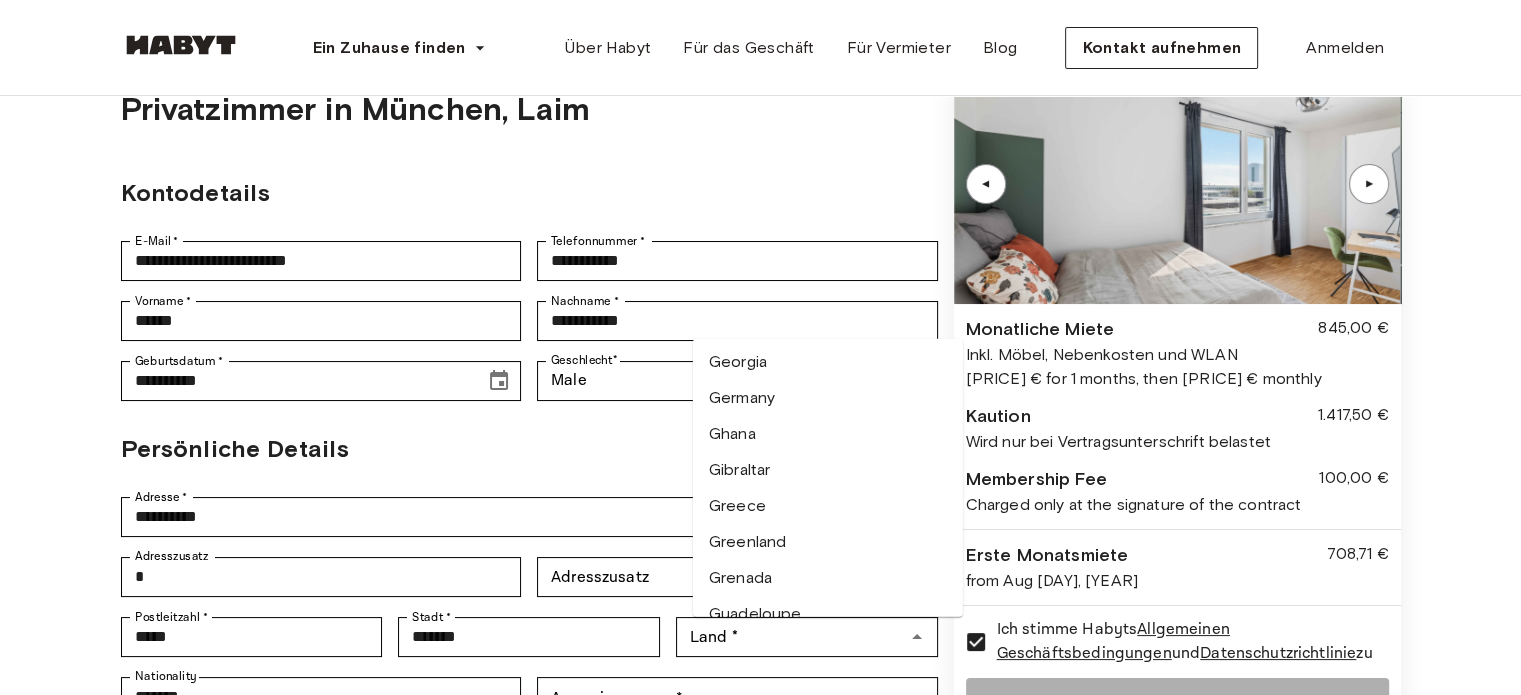 scroll, scrollTop: 2800, scrollLeft: 0, axis: vertical 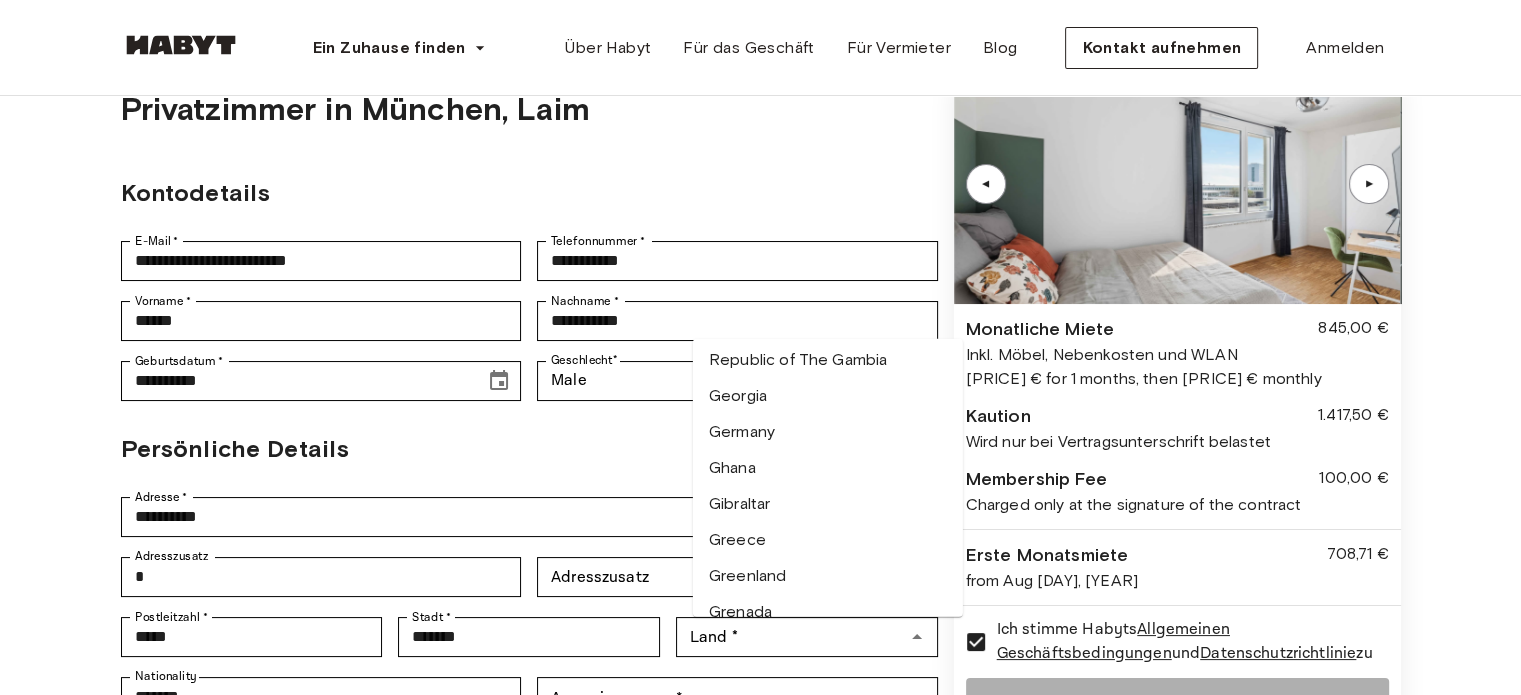 click on "Germany" at bounding box center [828, 433] 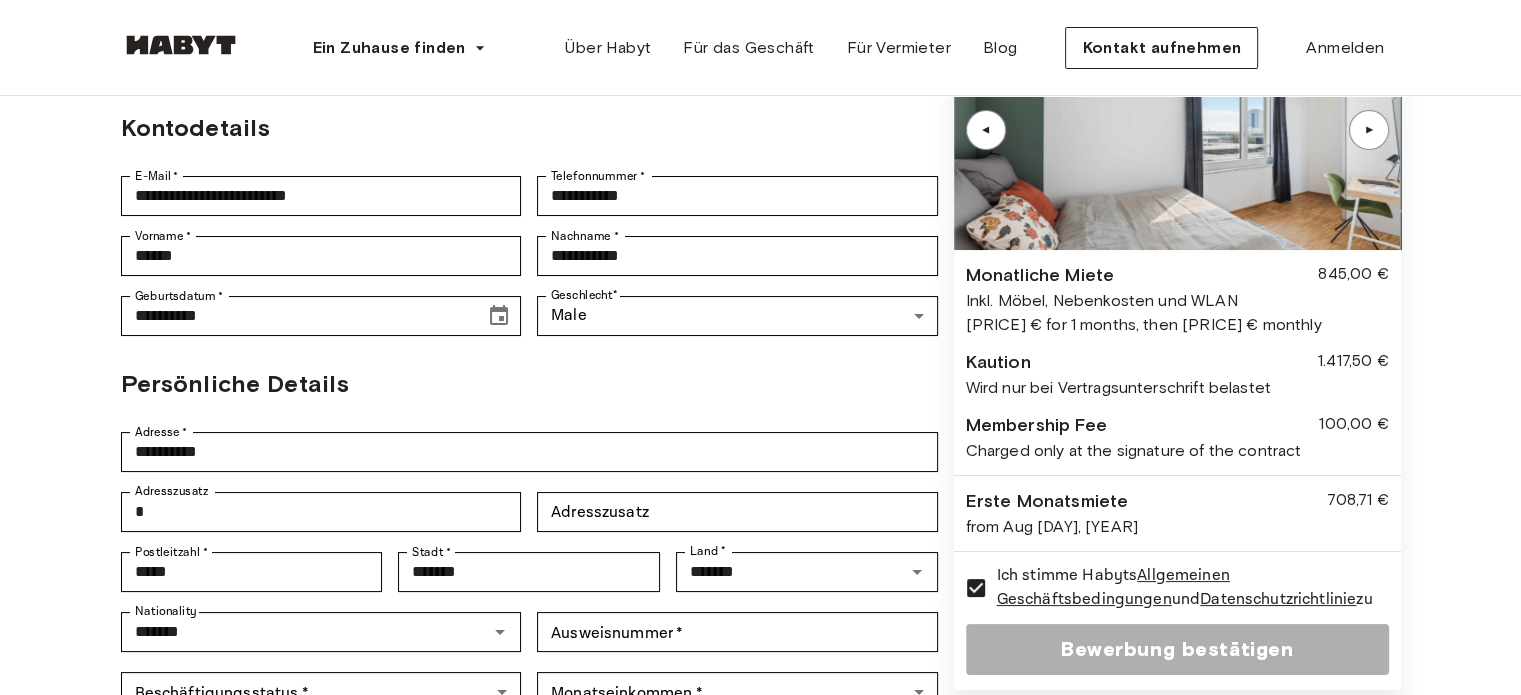 scroll, scrollTop: 200, scrollLeft: 0, axis: vertical 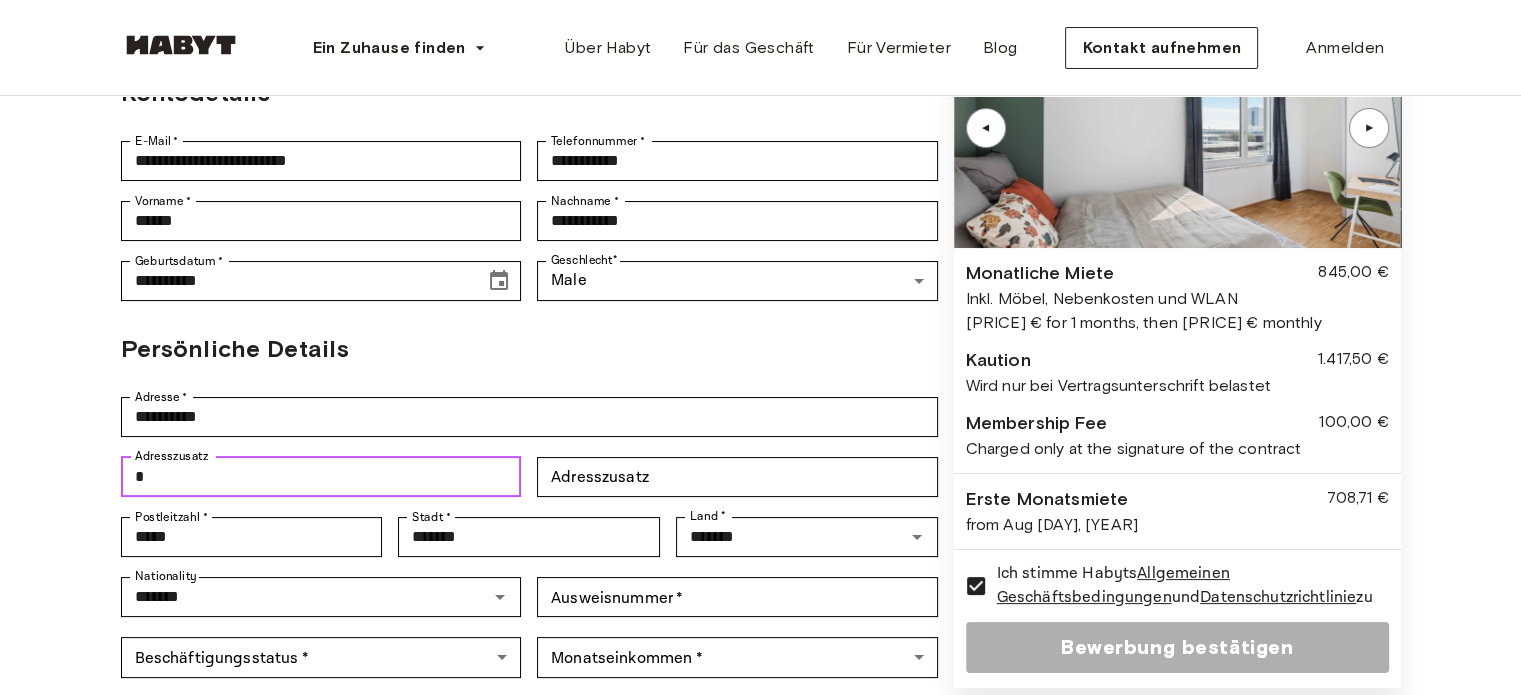 click on "*" at bounding box center [321, 477] 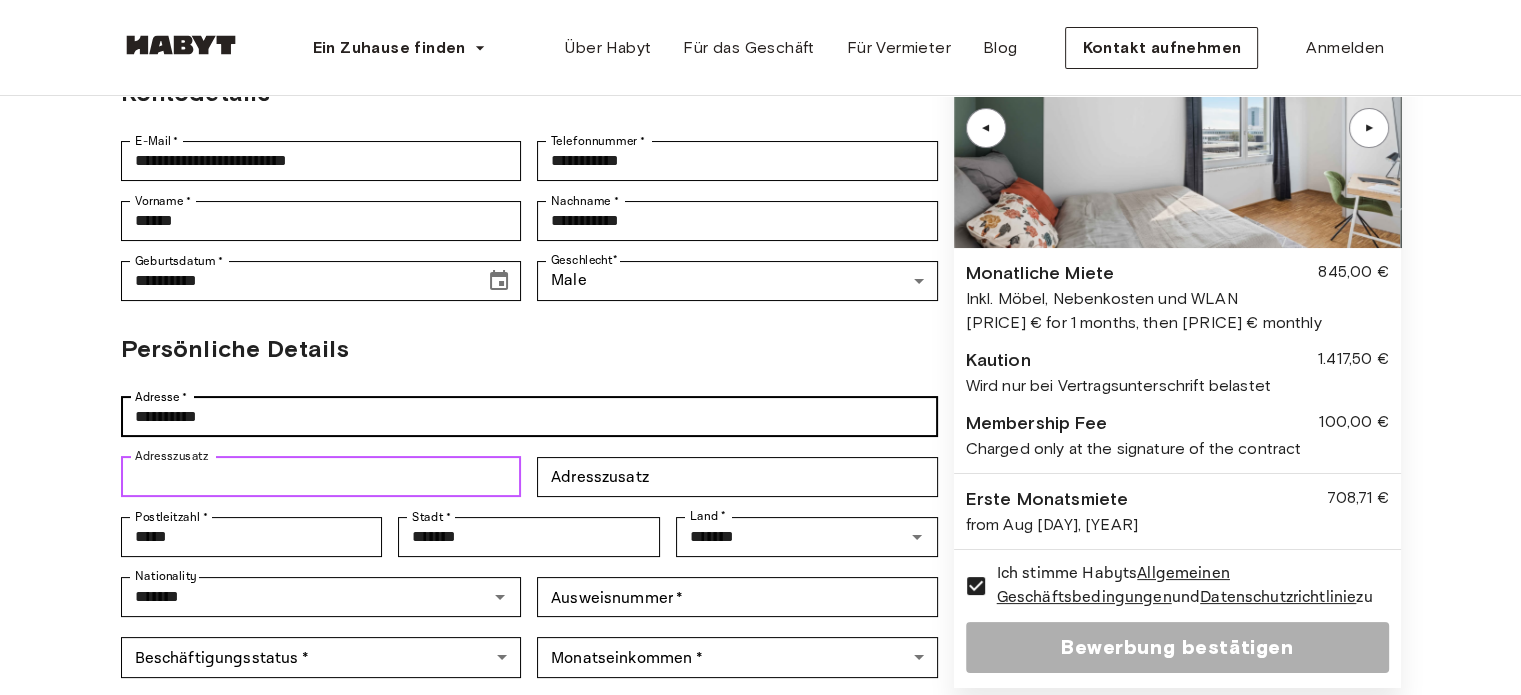 type 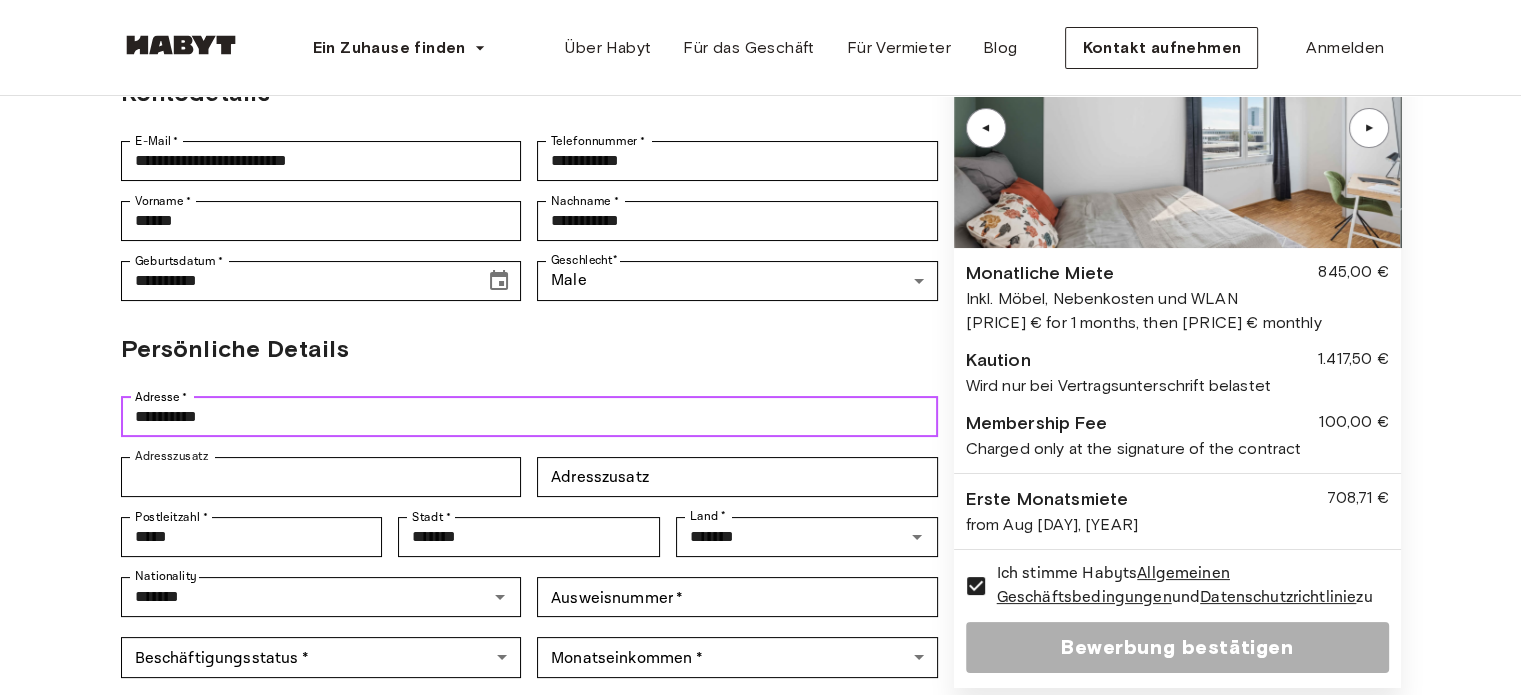 click on "**********" at bounding box center [529, 417] 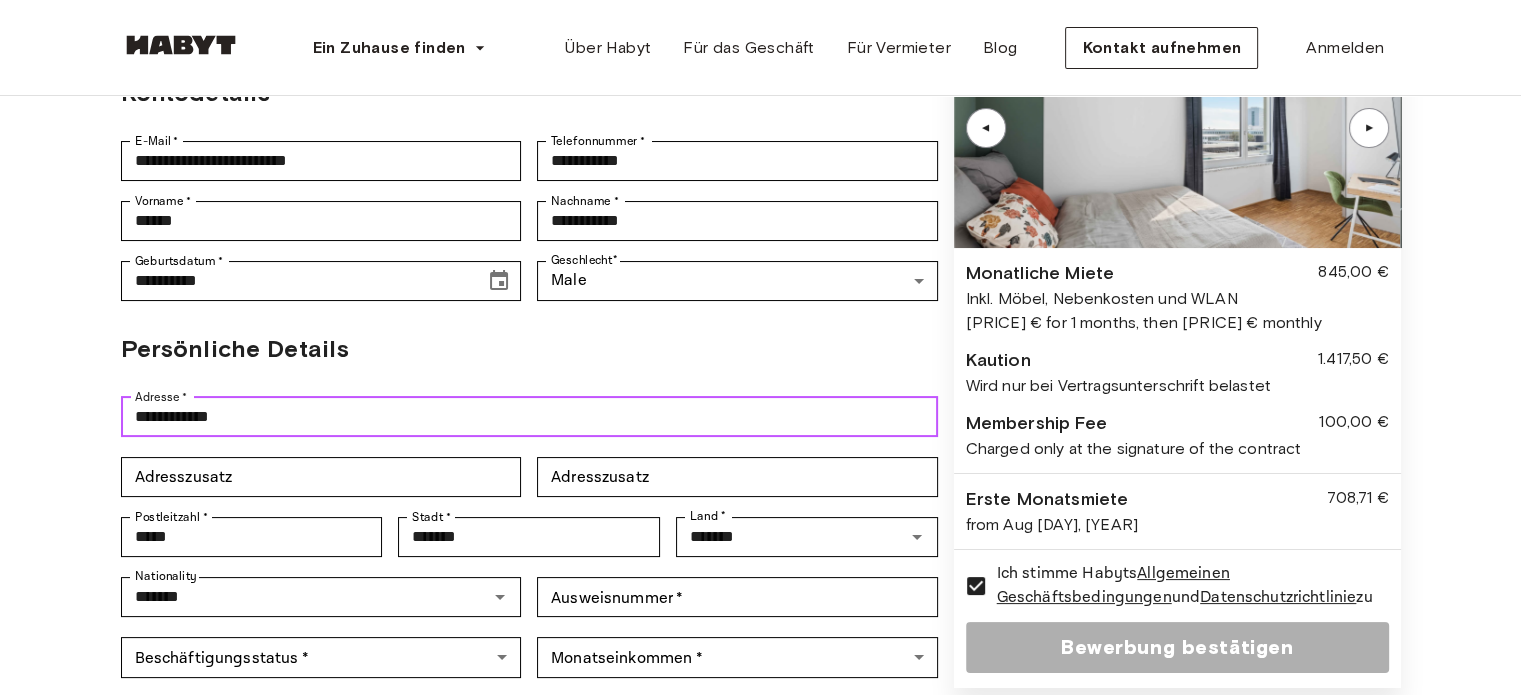 type on "**********" 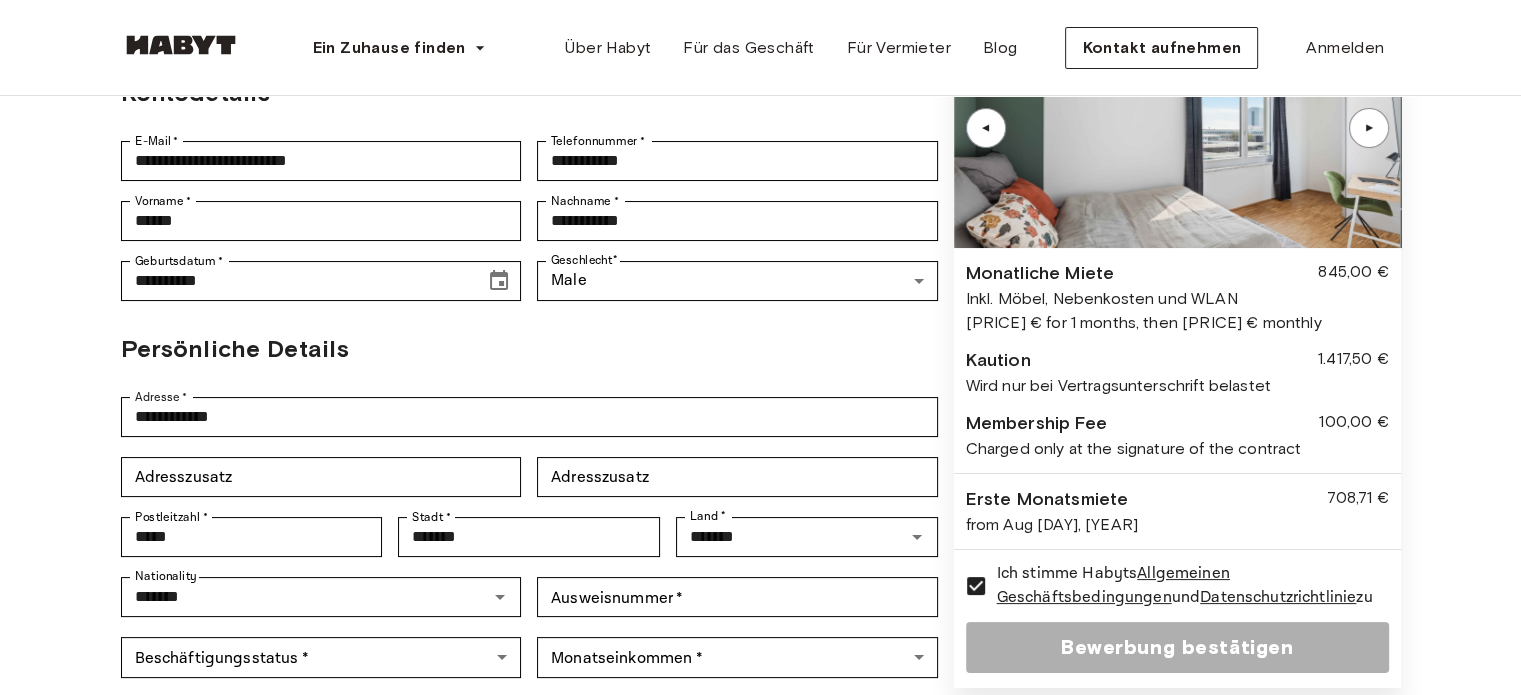 click on "Back to room details Privatzimmer in München, Laim Kontodetails E-Mail   * [EMAIL] E-Mail   * Telefonnummer   * [PHONE] Telefonnummer   * Vorname   * [NAME] Vorname   * Nachname   * [NAME] Nachname   * Geburtsdatum   * [DATE] Geburtsdatum   * Geschlecht  * Male **** Geschlecht Persönliche Details Adresse   * [ADDRESS] Adresse   * Adresszusatz Adresszusatz Adresszusatz Adresszusatz Postleitzahl   * [POSTAL_CODE] Postleitzahl   * Stadt   * [CITY] Stadt   * Land * [COUNTRY] Land * Nationality ******* Nationality Ausweisnummer   * Ausweisnummer   * Beschäftigungsstatus   * ​ Beschäftigungsstatus   * Monatseinkommen   * ​ Monatseinkommen   * ▲ ▲ Monatliche Miete [PRICE] € Inkl. Möbel, Nebenkosten und WLAN [PRICE] € for 1 months, then [PRICE] € monthly Kaution [PRICE] € Wird nur bei Vertragsunterschrift belastet Membership Fee [PRICE] € Charged only at the signature of the contract Erste Monatsmiete [PRICE] €  und" at bounding box center [761, 298] 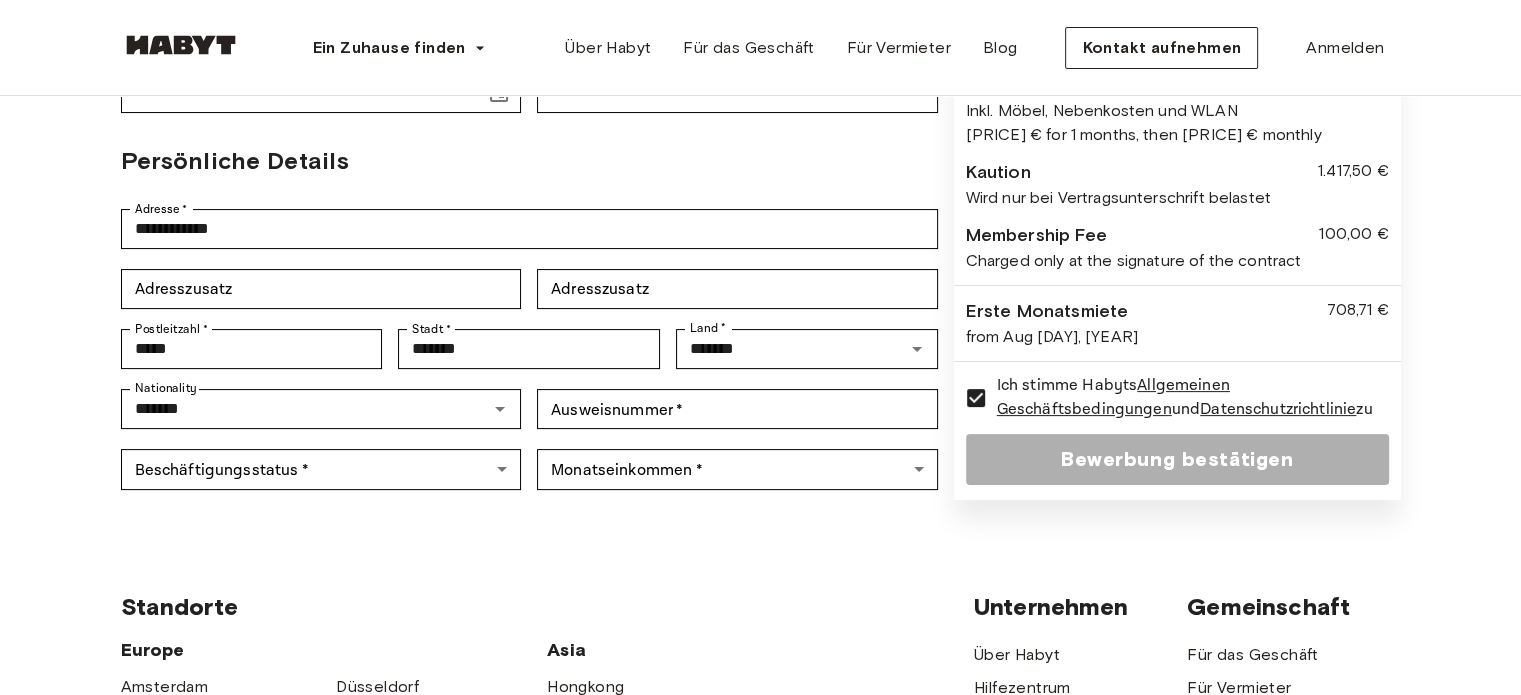 scroll, scrollTop: 400, scrollLeft: 0, axis: vertical 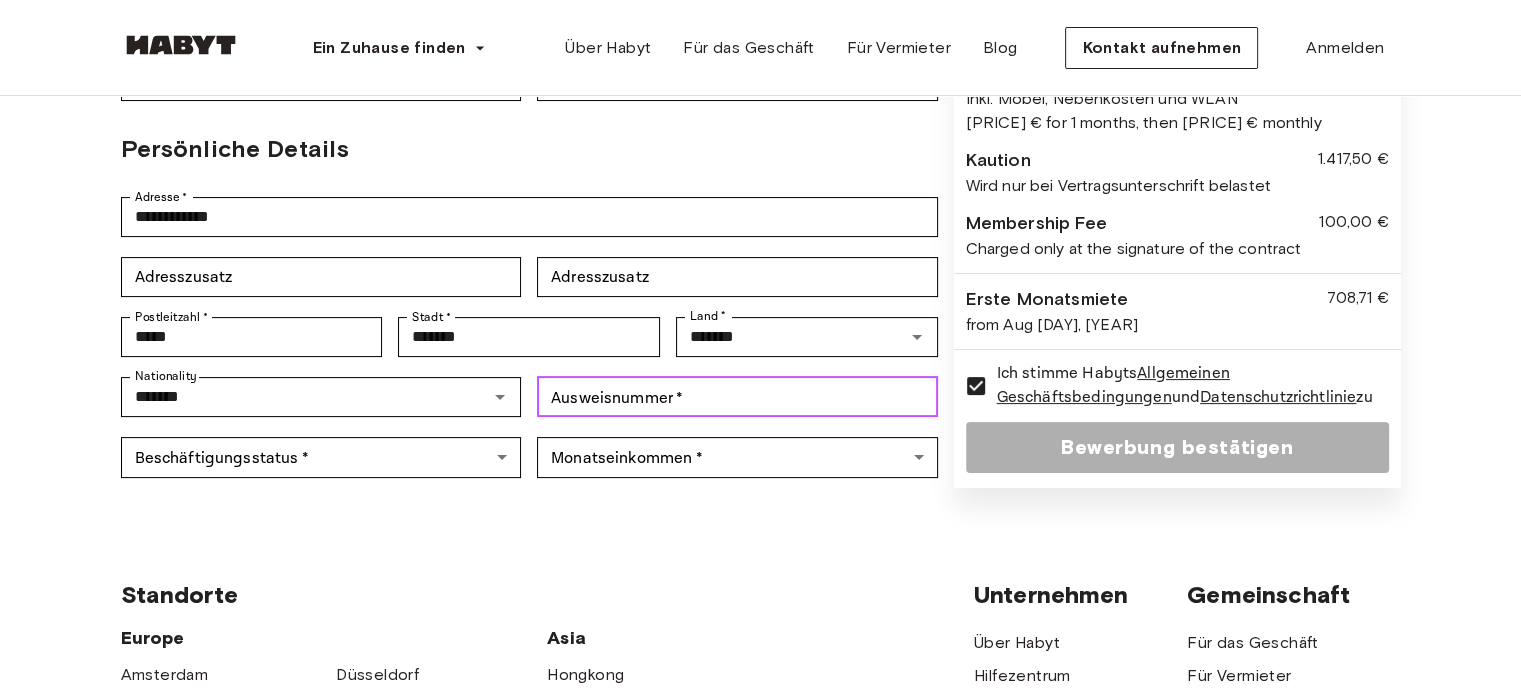 click on "Ausweisnummer   *" at bounding box center (737, 397) 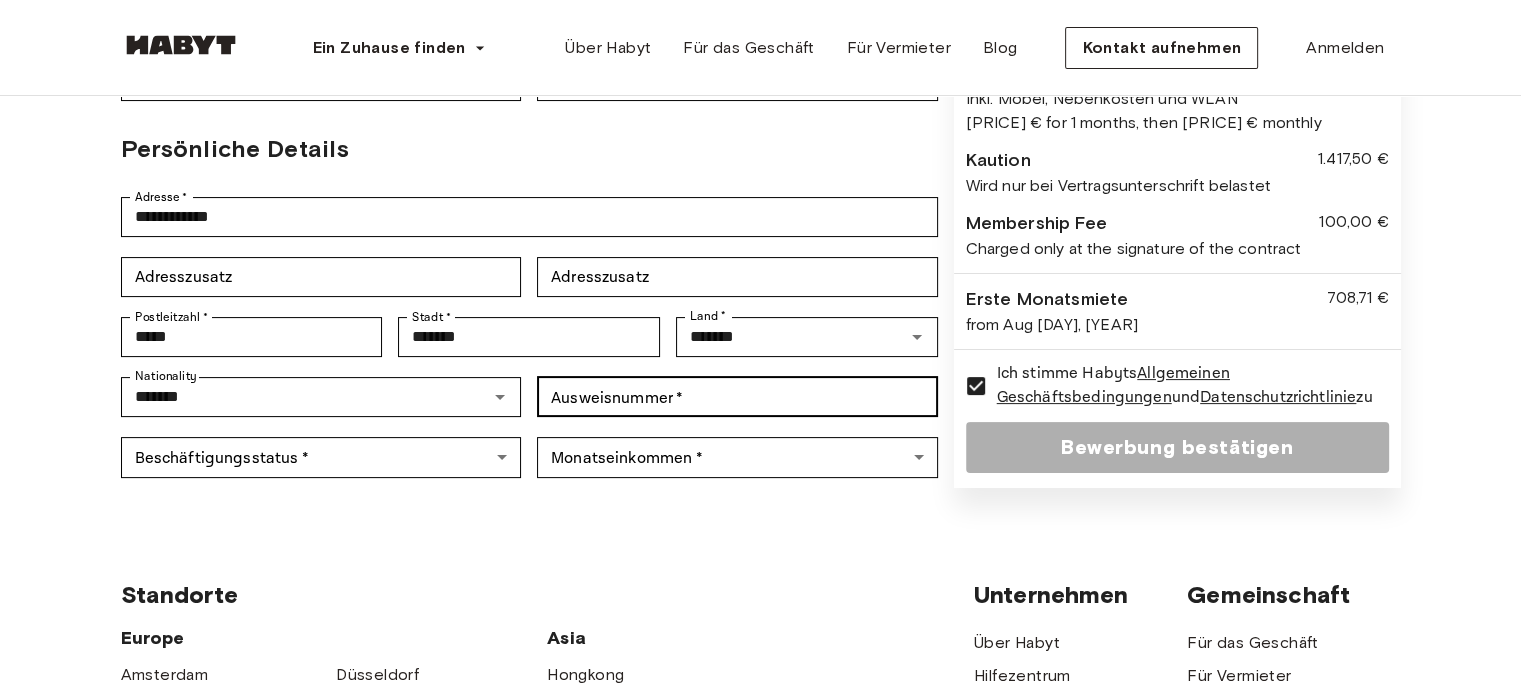 click on "Nationality ******* Nationality Ausweisnummer   * Ausweisnummer   *" at bounding box center (529, 397) 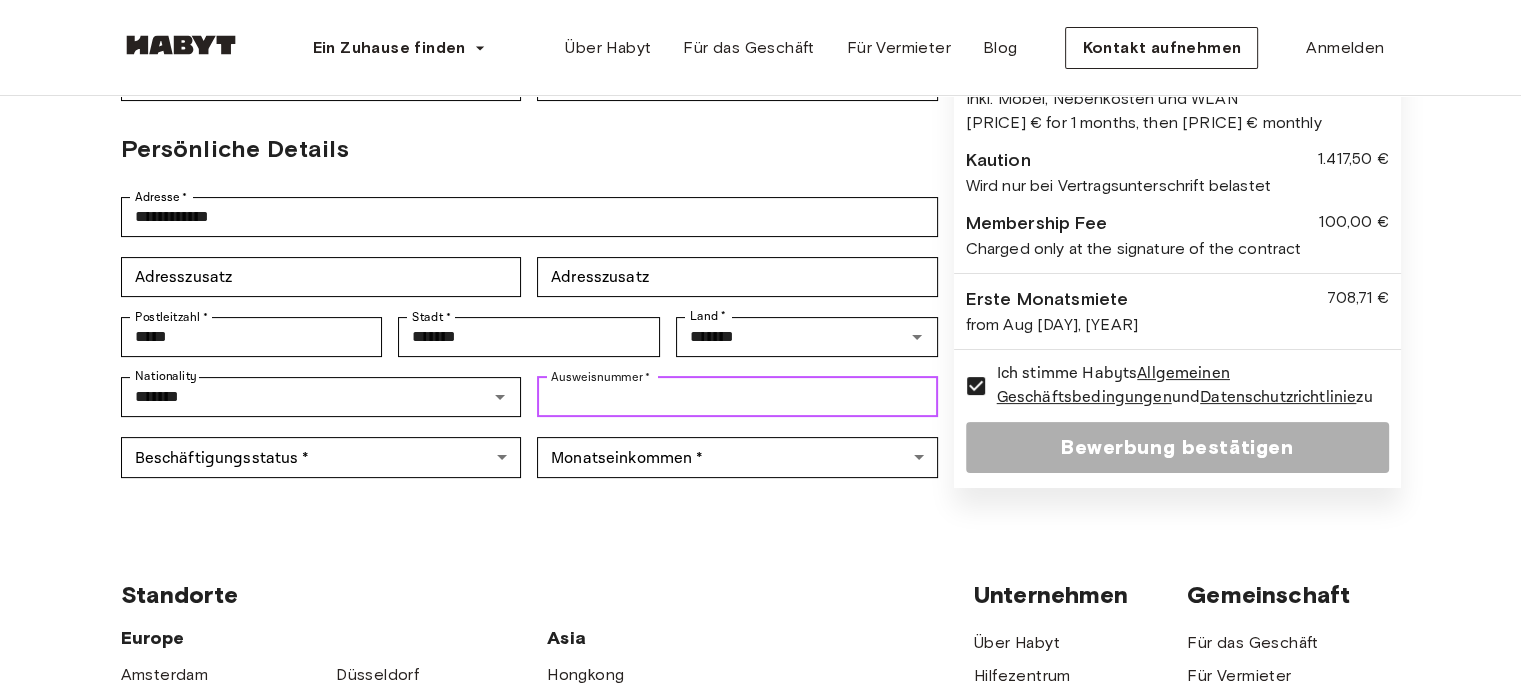 click on "Ausweisnummer   *" at bounding box center [737, 397] 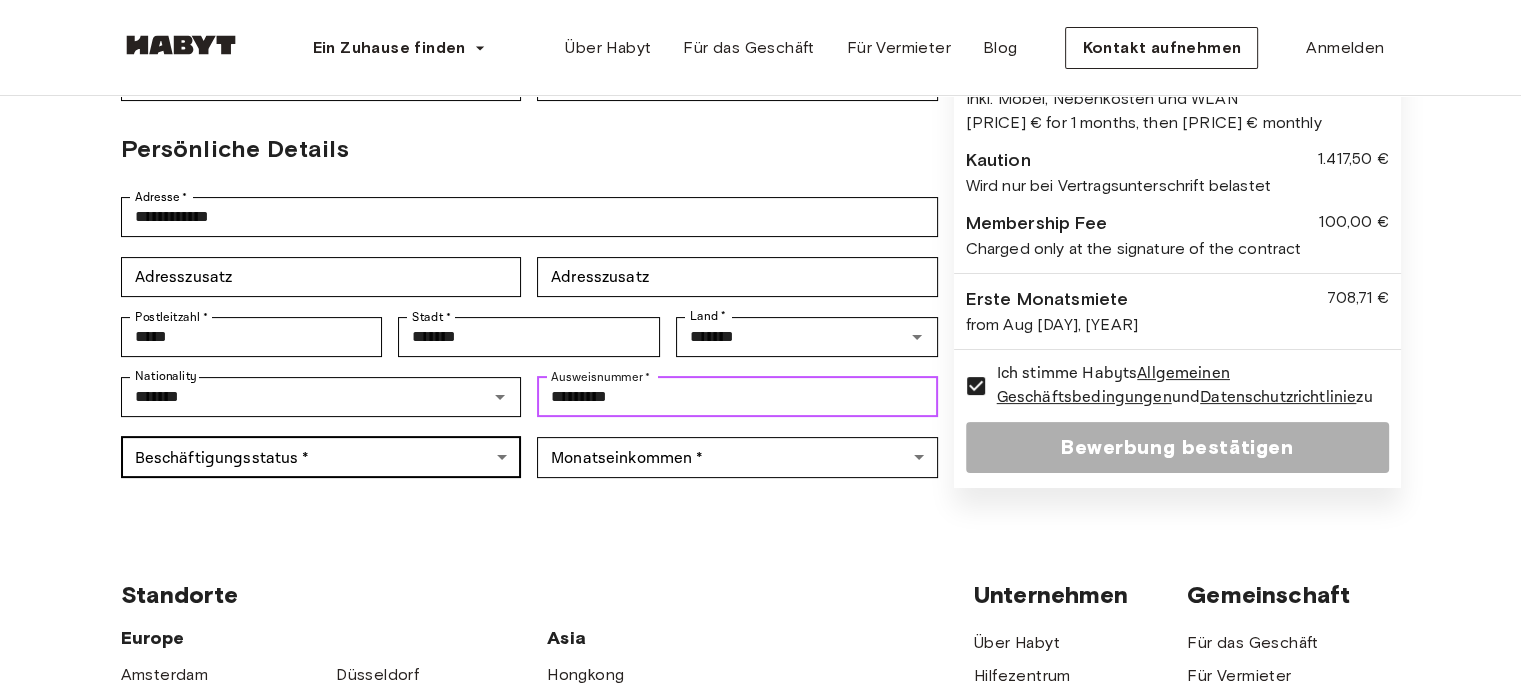 type on "*********" 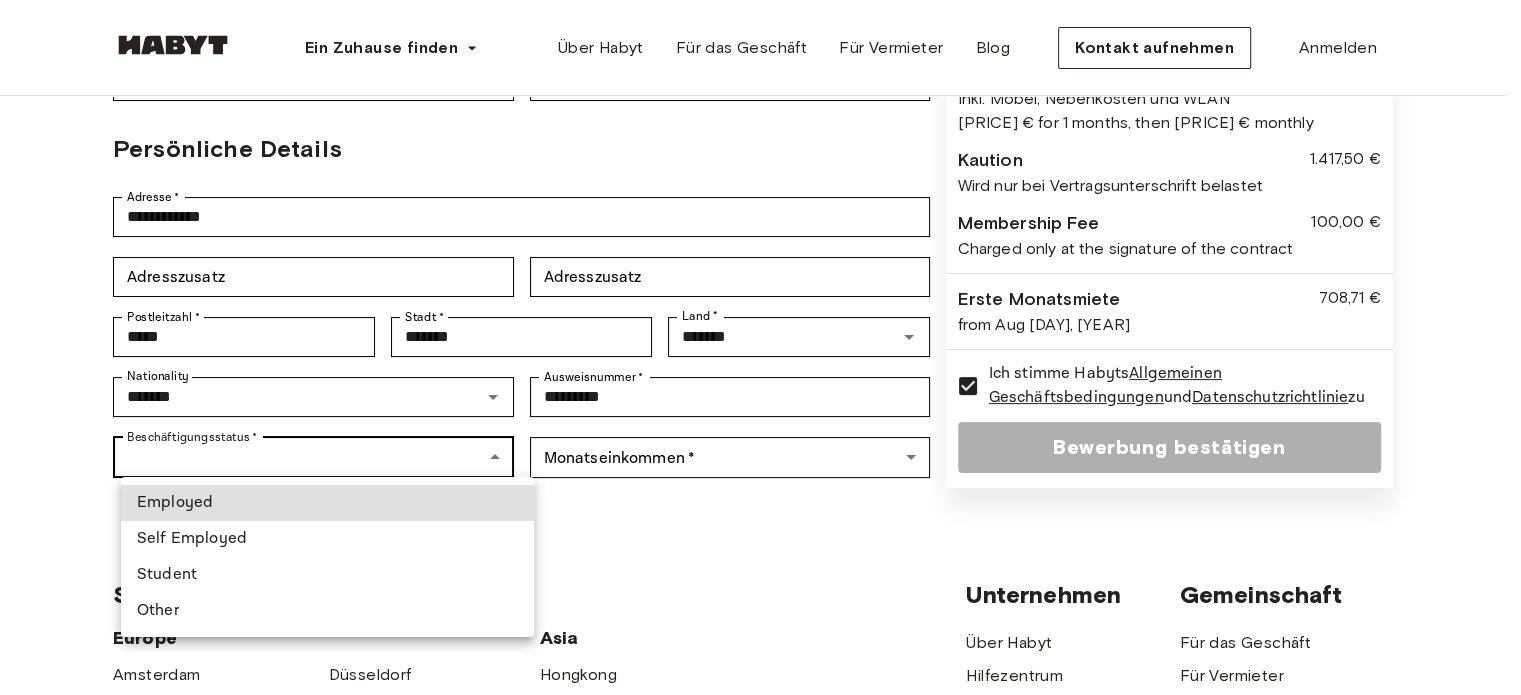 click on "Ein Zuhause finden Europe Amsterdam Berlin Frankfurt Hamburg Lissabon Madrid Mailand Modena Paris Turin München Rotterdam Stuttgart Düsseldorf Köln Zürich Den Haag Graz Brüssel Leipzig Asia Hongkong Singapur Seoul Phuket Tokyo Über Habyt Für das Geschäft Für Vermieter Blog Kontakt aufnehmen Anmelden Back to room details Privatzimmer in München, Laim Kontodetails E-Mail   * [EMAIL] E-Mail   * Telefonnummer   * [PHONE] Telefonnummer   * Vorname   * [NAME] Vorname   * Nachname   * [NAME] Nachname   * Geburtsdatum   * [DATE] Geburtsdatum   * Geschlecht  * Male **** Geschlecht Persönliche Details Adresse   * [ADDRESS] Adresse   * Adresszusatz Adresszusatz Adresszusatz Adresszusatz Postleitzahl   * [POSTAL_CODE] Postleitzahl   * Stadt   * [CITY] Stadt   * Land * [COUNTRY] Land * Nationality ******* Nationality Ausweisnummer   * Ausweisnummer   * Beschäftigungsstatus   * ​ Beschäftigungsstatus   * Monatseinkommen   * ​" at bounding box center (760, 517) 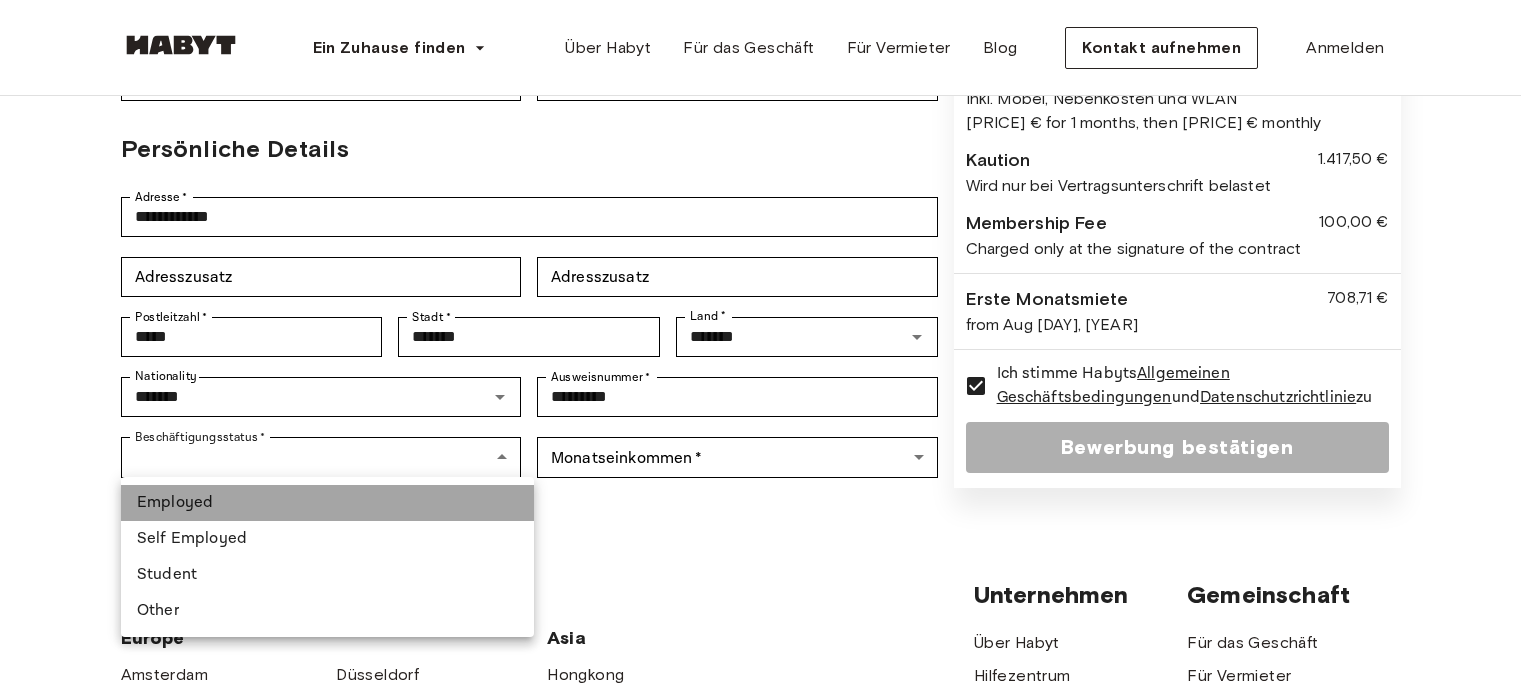 click on "Employed" at bounding box center (327, 503) 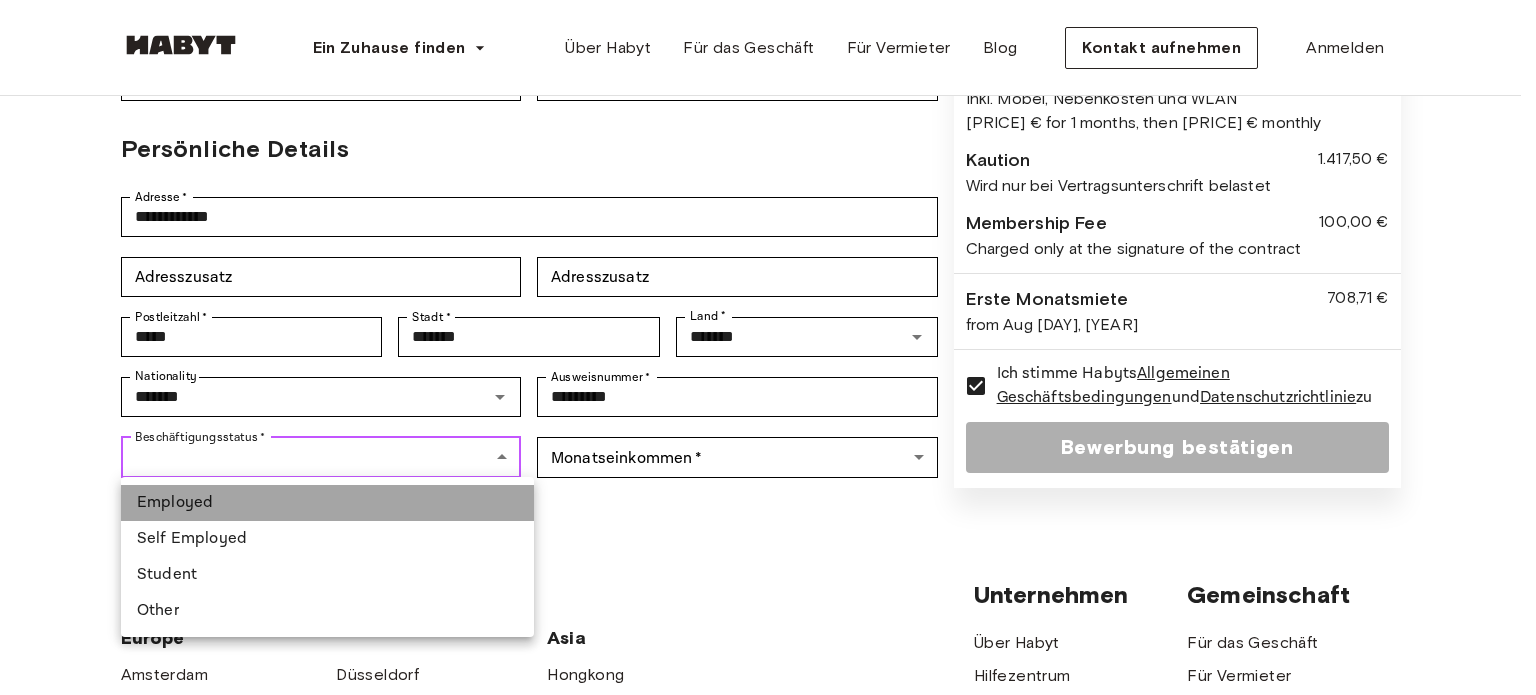 type on "********" 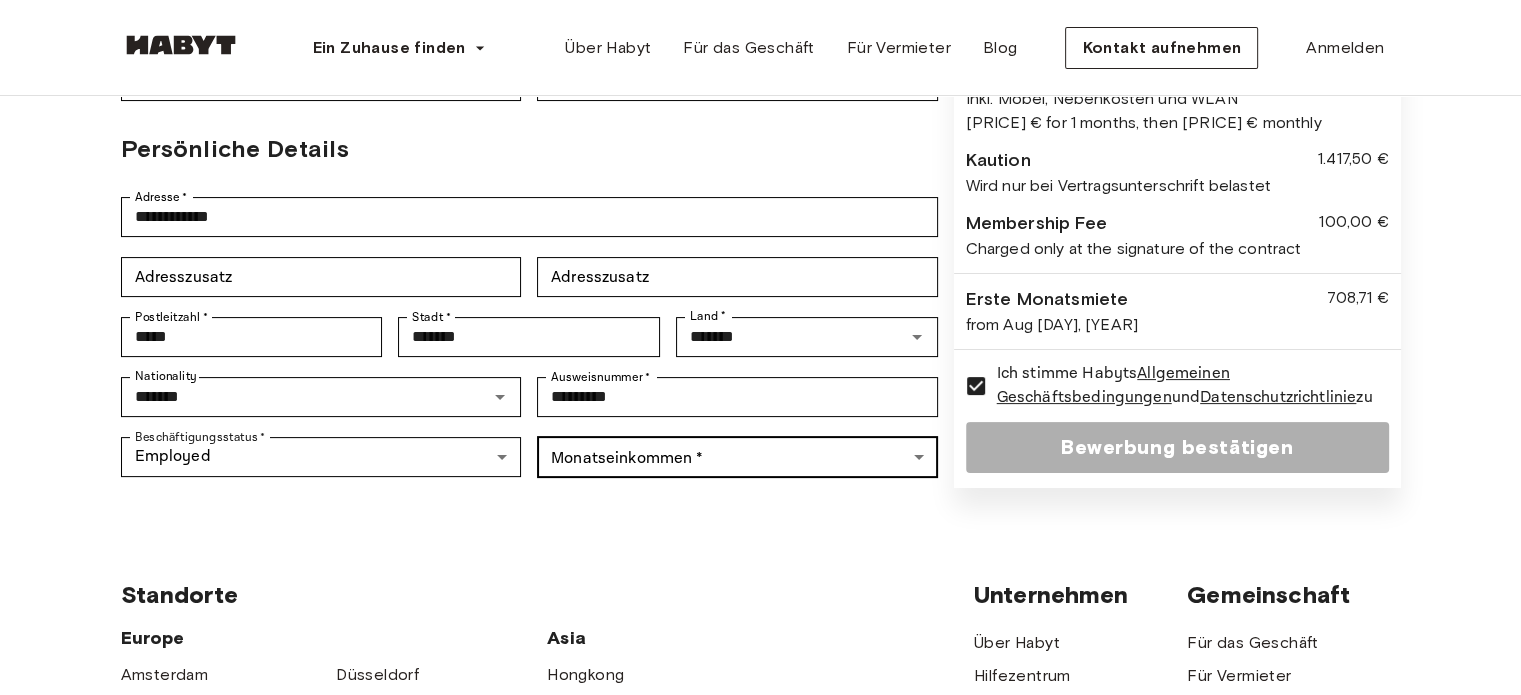 click on "Ein Zuhause finden Europe Amsterdam Berlin Frankfurt Hamburg Lissabon Madrid Mailand Modena Paris Turin München Rotterdam Stuttgart Düsseldorf Köln Zürich Den Haag Graz Brüssel Leipzig Asia Hongkong Singapur Seoul Phuket Tokyo Über Habyt Für das Geschäft Für Vermieter Blog Kontakt aufnehmen Anmelden Back to room details Privatzimmer in München, Laim Kontodetails E-Mail   * [EMAIL] E-Mail   * Telefonnummer   * [PHONE] Telefonnummer   * Vorname   * [NAME] Vorname   * Nachname   * [NAME] Nachname   * Geburtsdatum   * [DATE] Geburtsdatum   * Geschlecht  * Male **** Geschlecht Persönliche Details Adresse   * [ADDRESS] Adresse   * Adresszusatz Adresszusatz Adresszusatz Adresszusatz Postleitzahl   * [POSTAL_CODE] Postleitzahl   * Stadt   * [CITY] Stadt   * Land * [COUNTRY] Land * Nationality ******* Nationality Ausweisnummer   * [ID_NUMBER] Ausweisnummer   * Beschäftigungsstatus   * Employed ******** Beschäftigungsstatus   * Monatseinkommen" at bounding box center [760, 517] 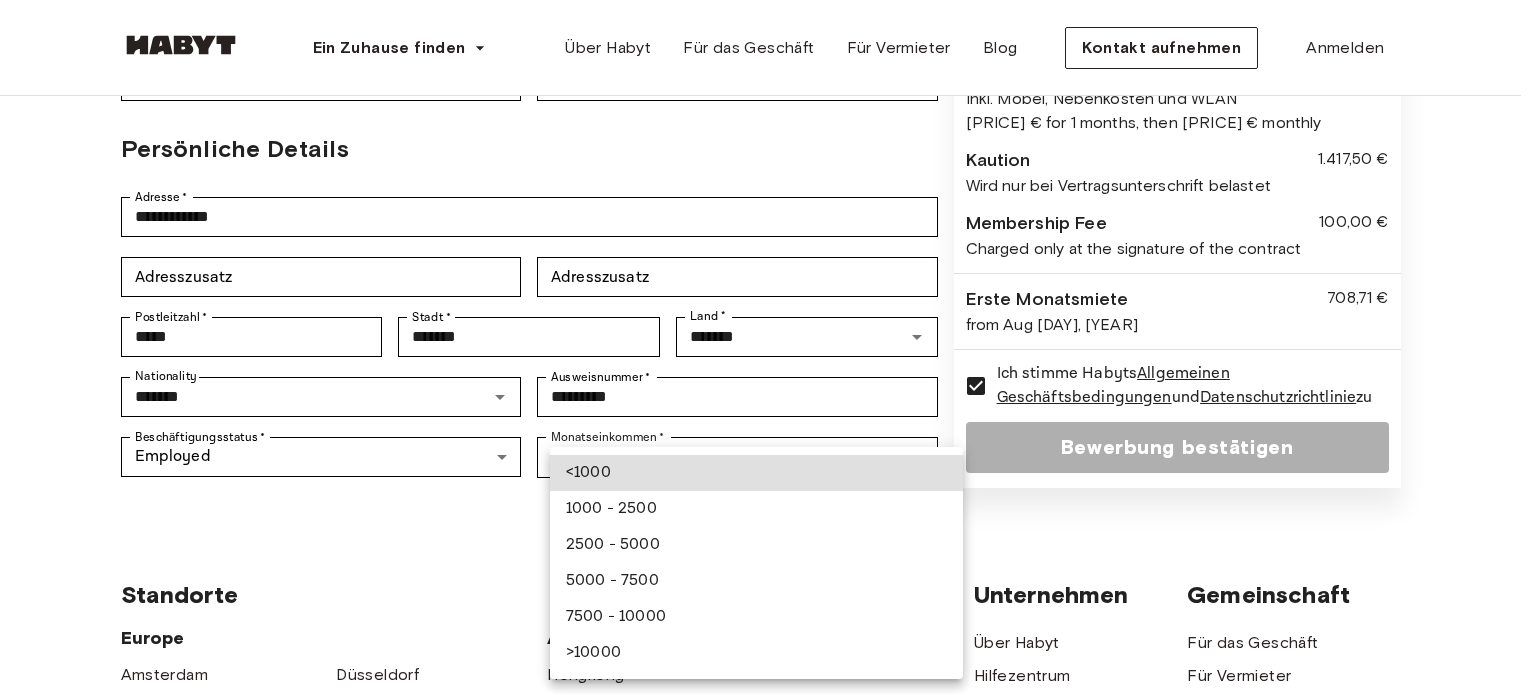 click on "2500 - 5000" at bounding box center [756, 545] 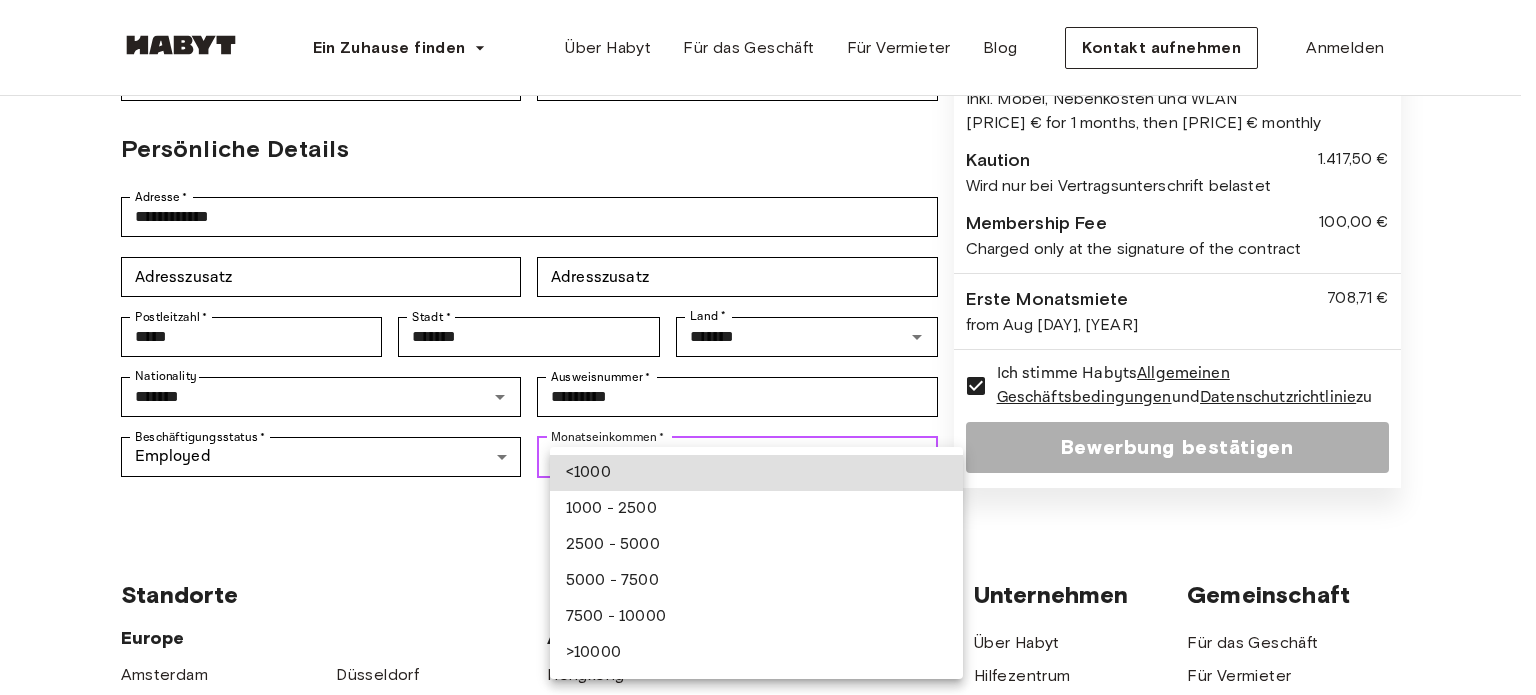 type on "**********" 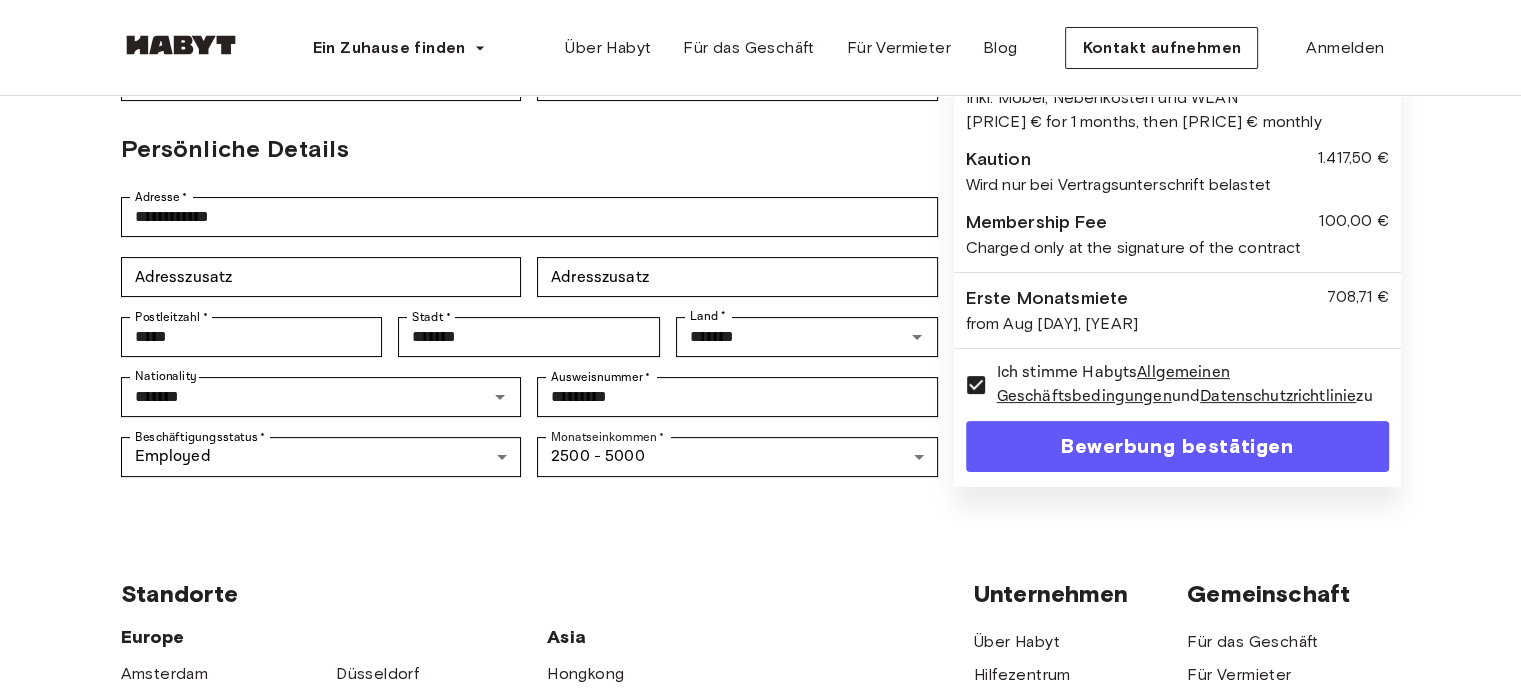 click on "Bewerbung bestätigen" at bounding box center (1177, 446) 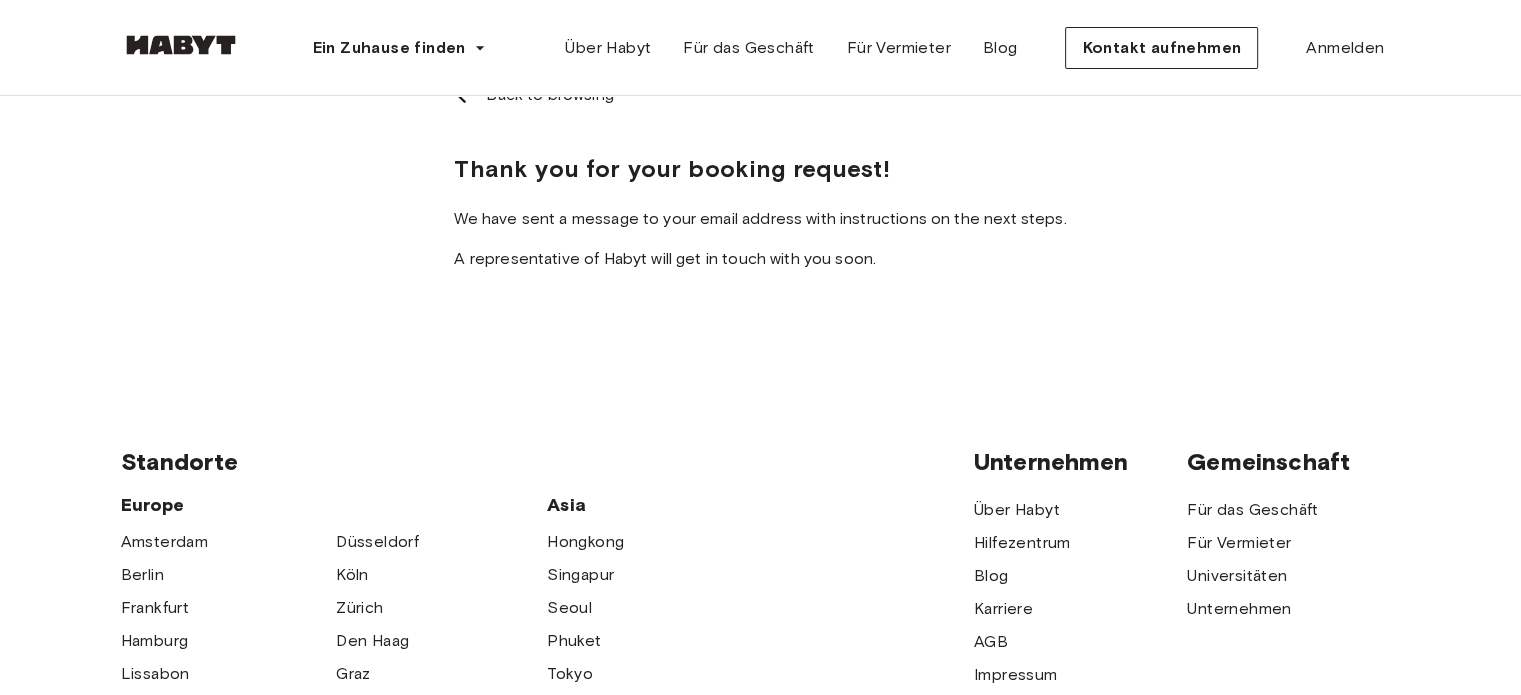 scroll, scrollTop: 0, scrollLeft: 0, axis: both 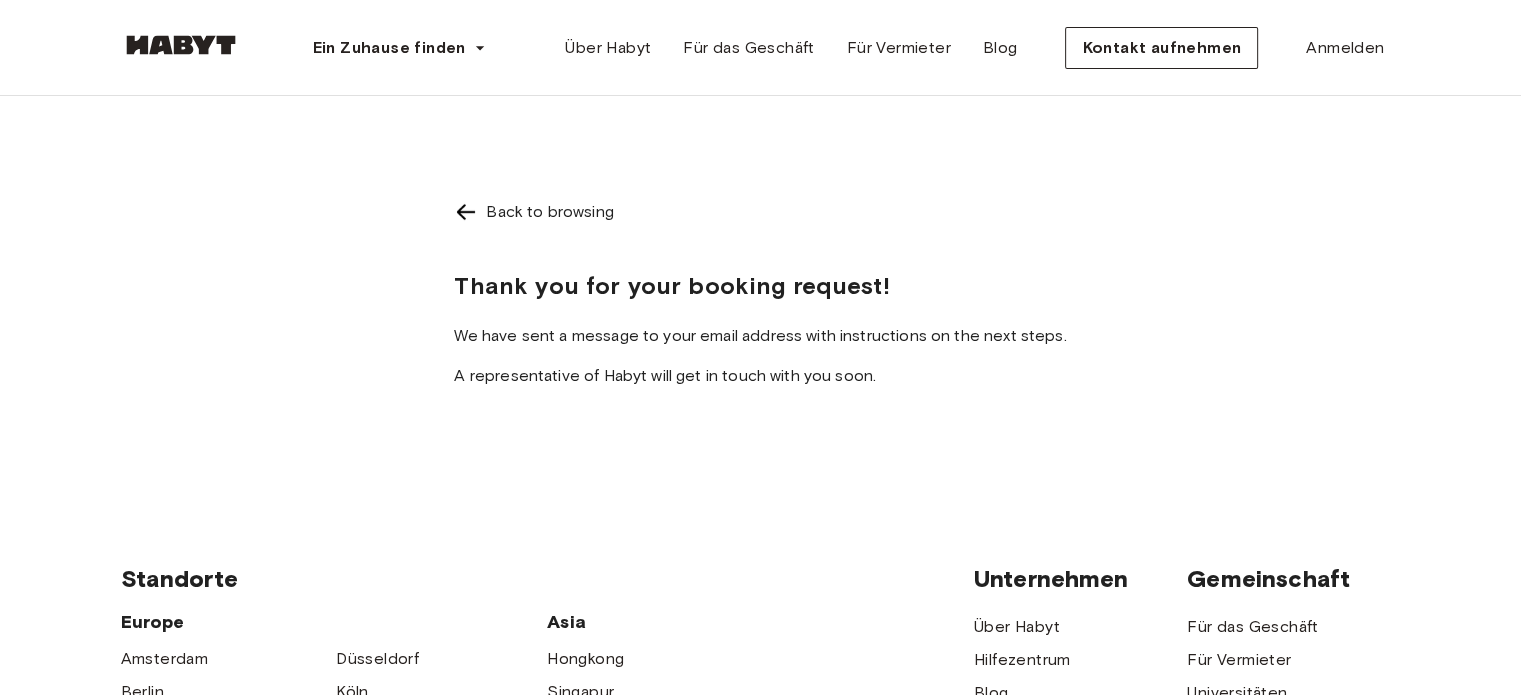click at bounding box center [181, 45] 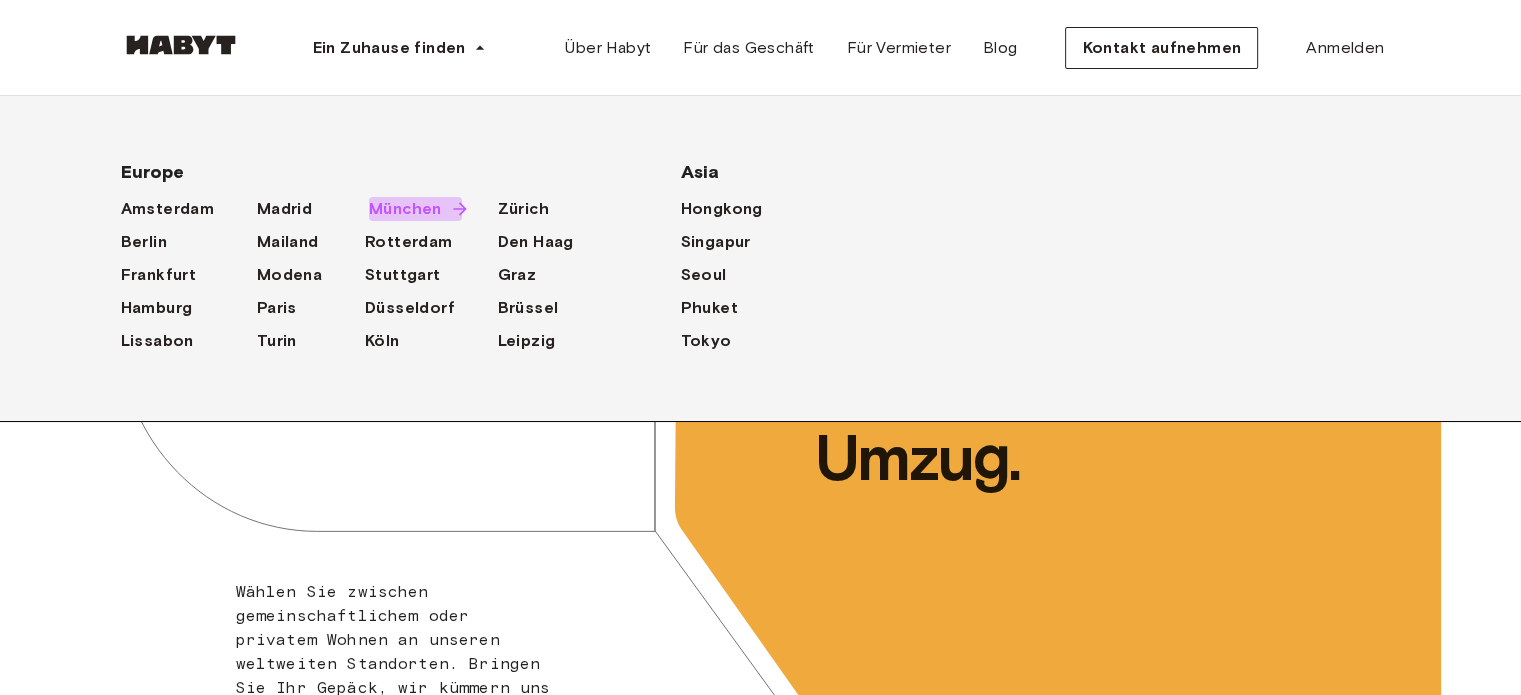 click on "München" at bounding box center (405, 209) 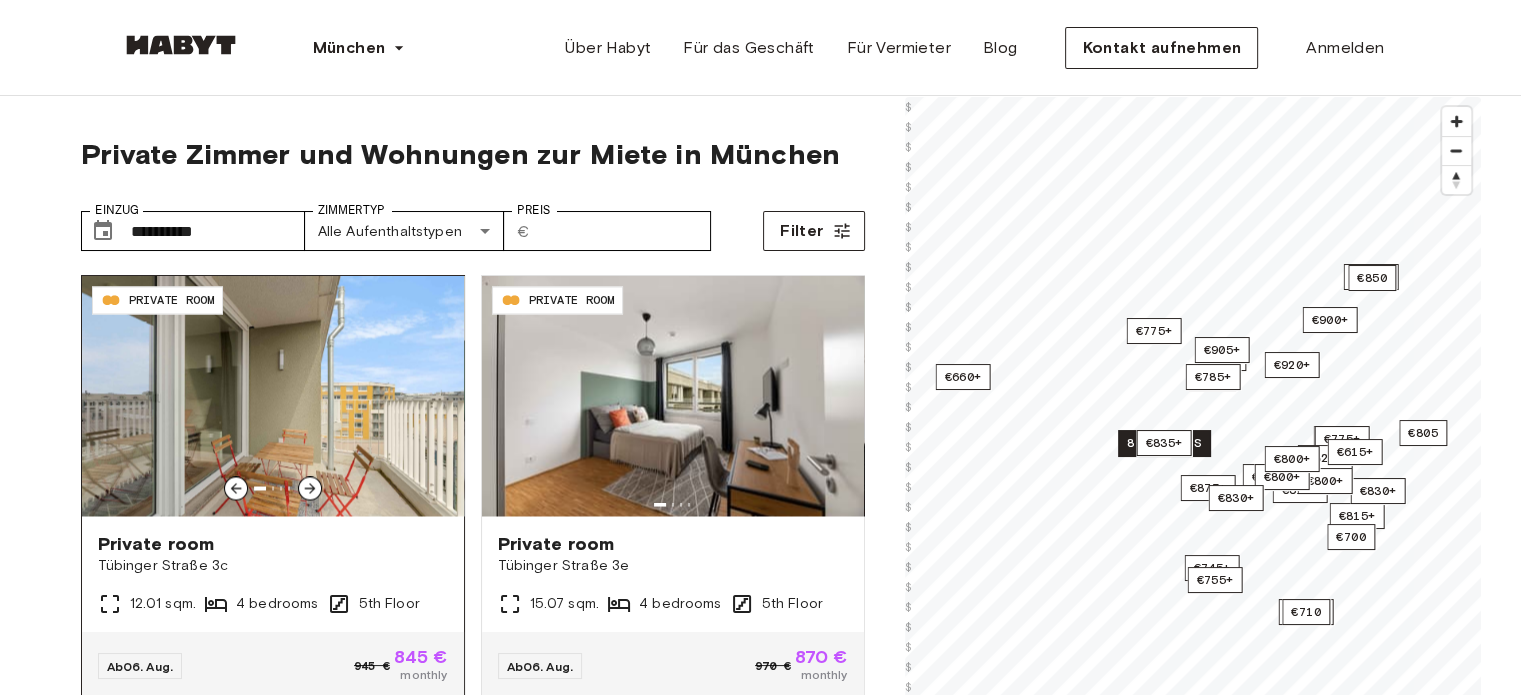 scroll, scrollTop: 3600, scrollLeft: 0, axis: vertical 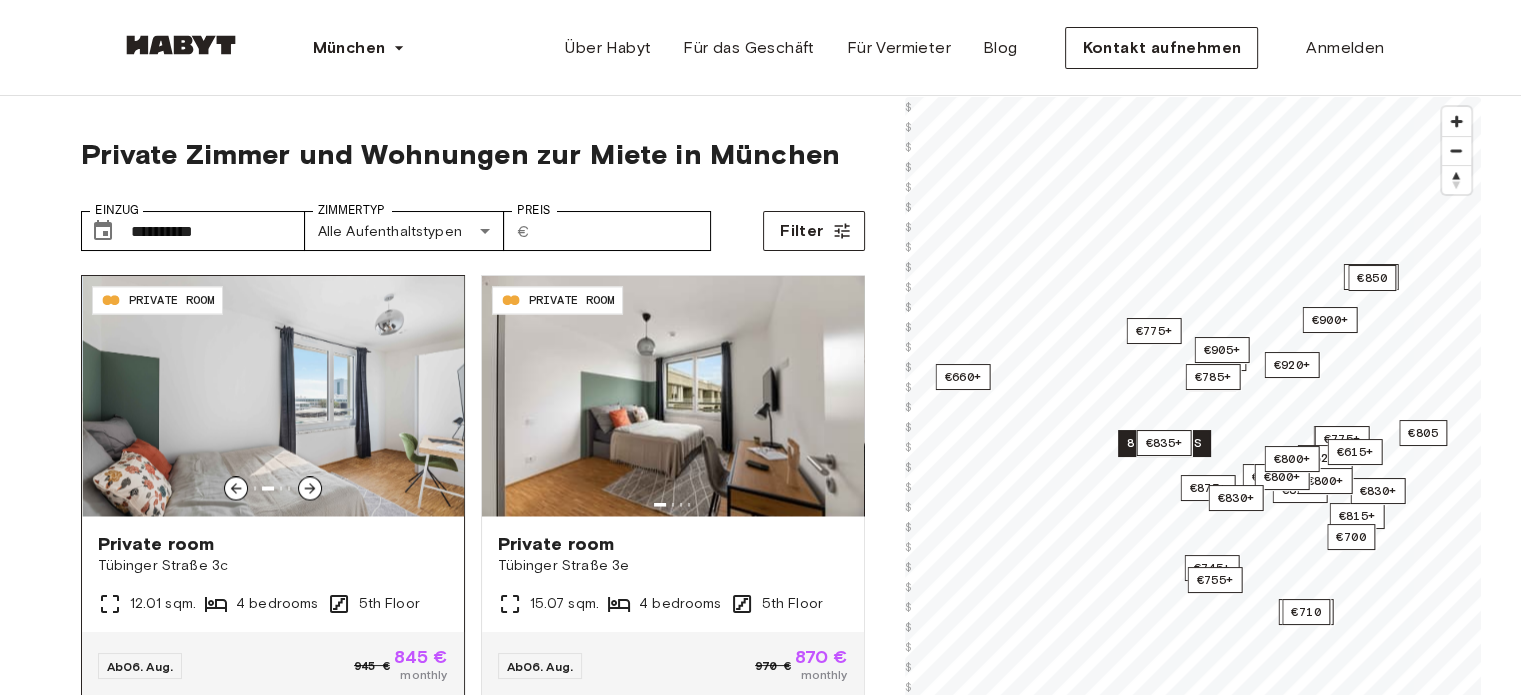 click 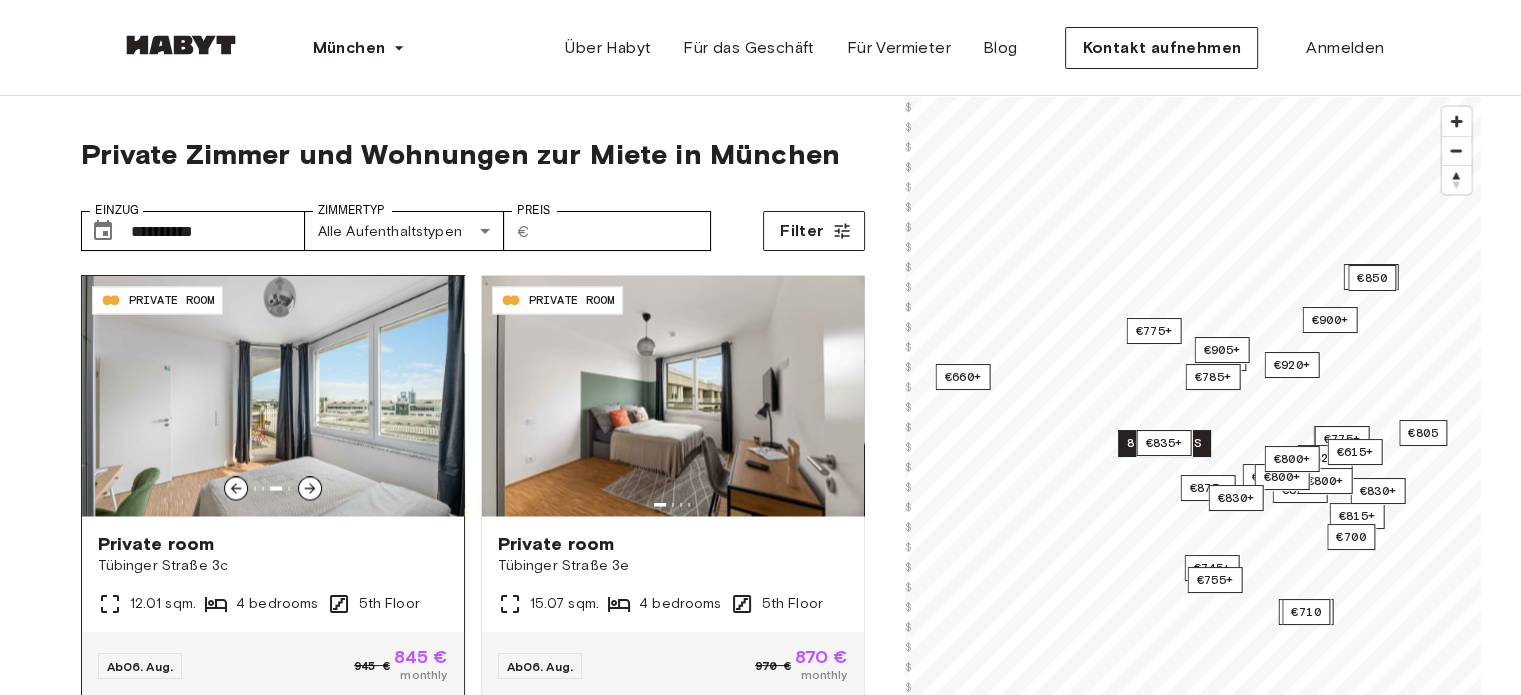 click 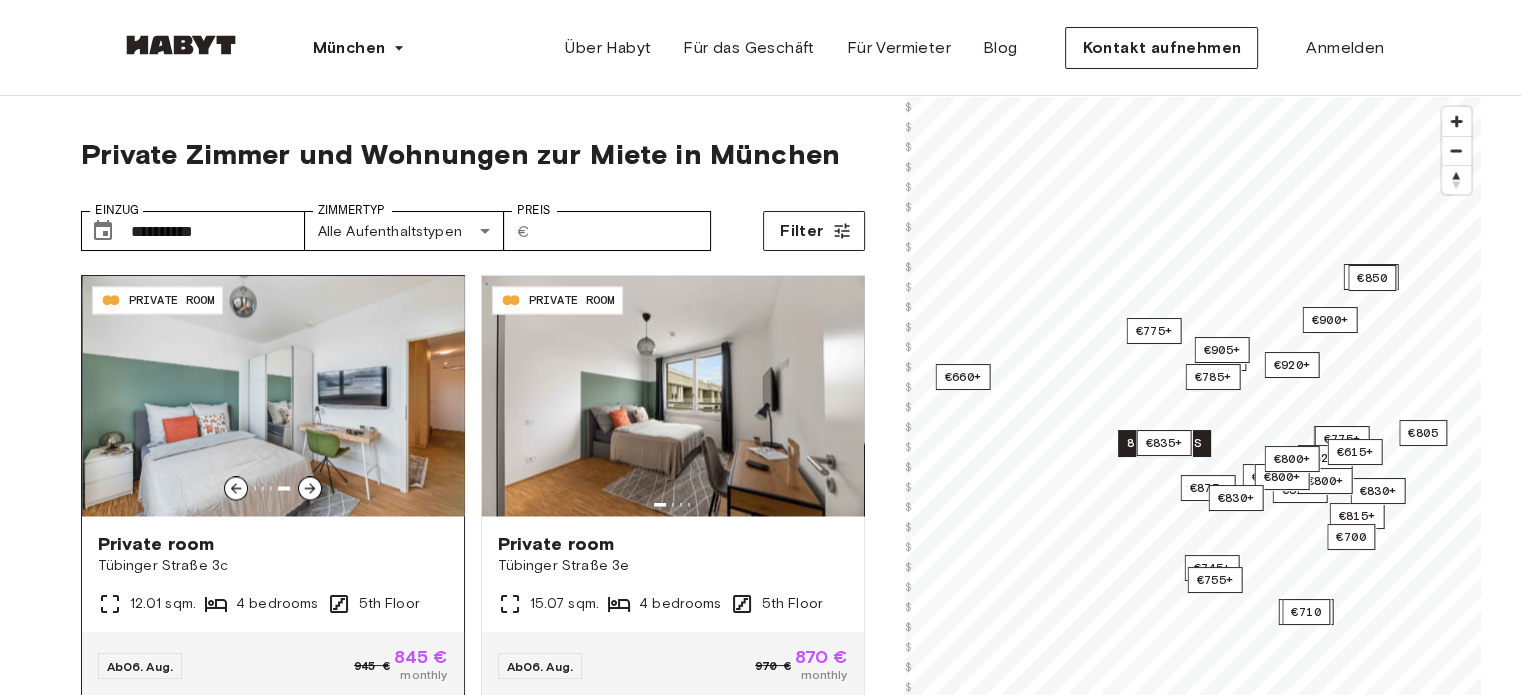 click 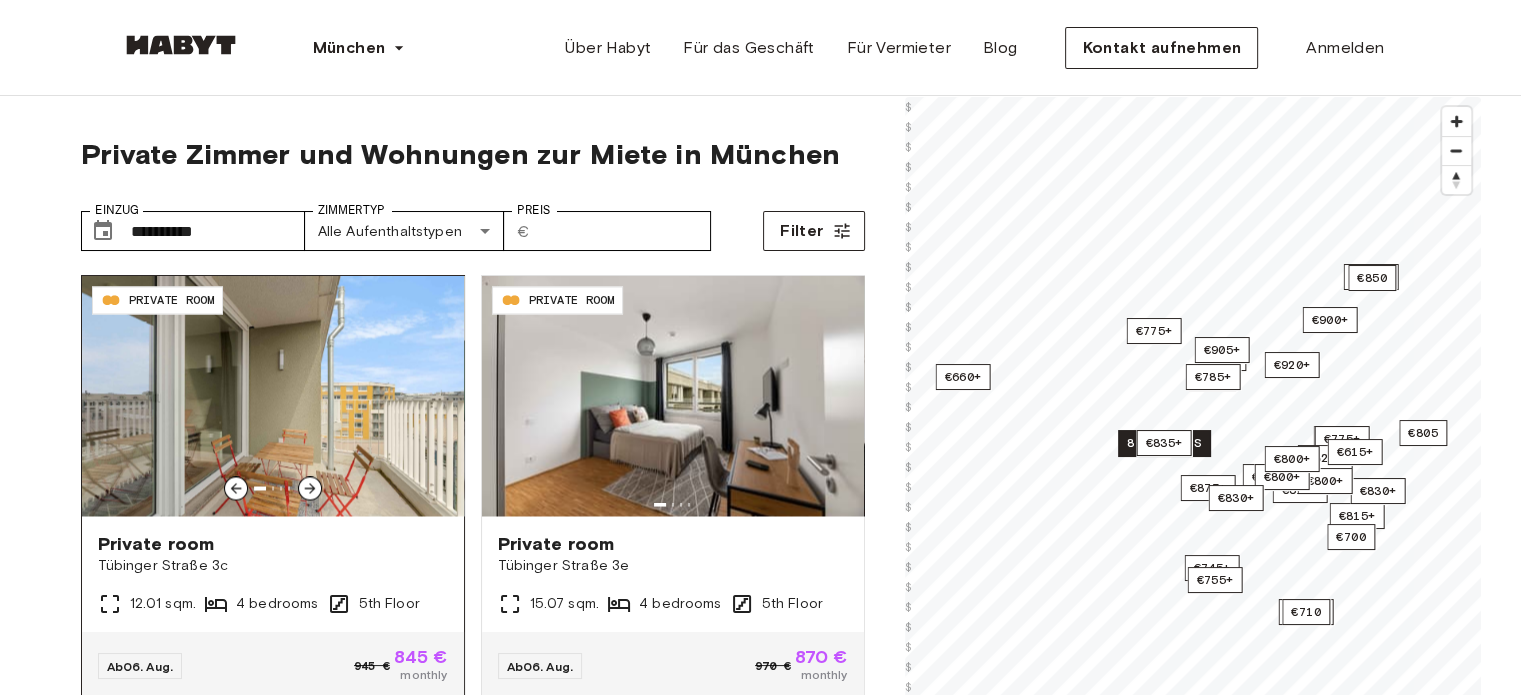 click at bounding box center (273, 396) 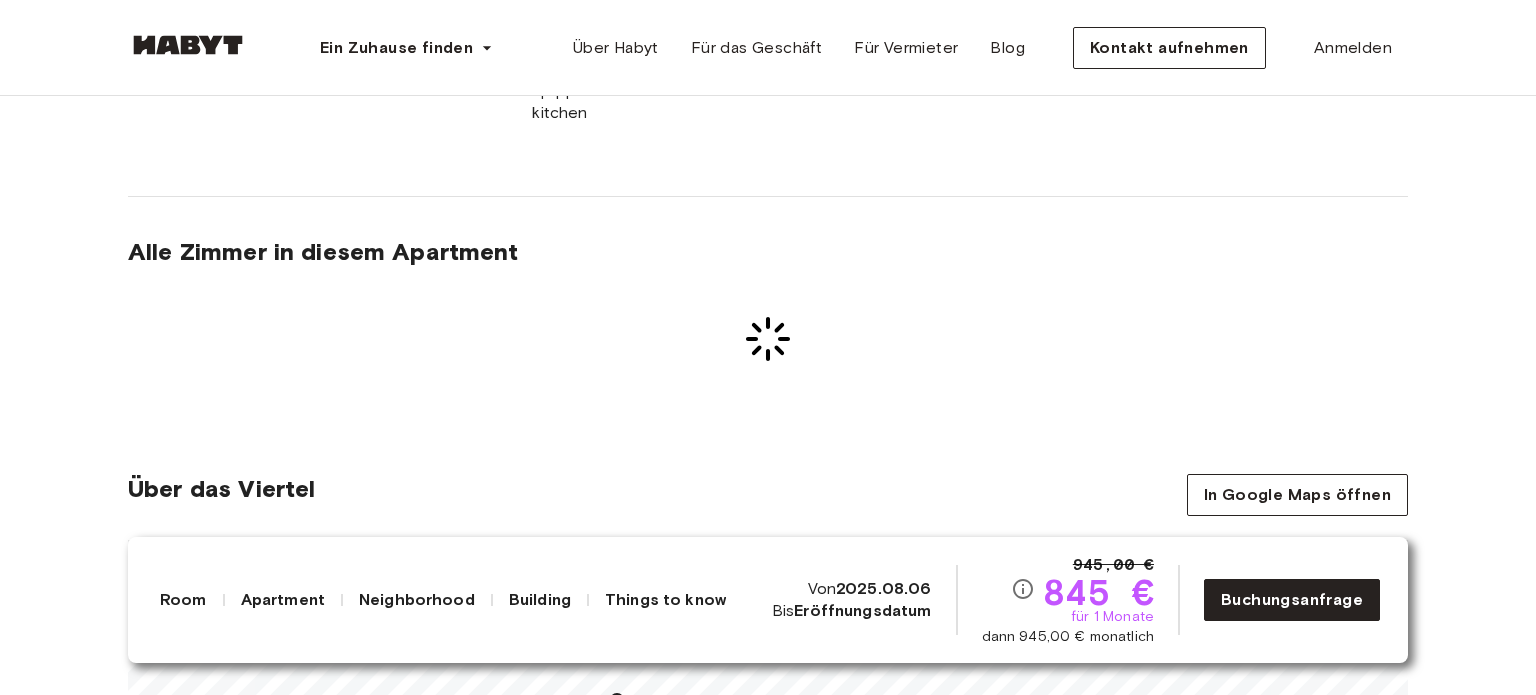 scroll, scrollTop: 0, scrollLeft: 0, axis: both 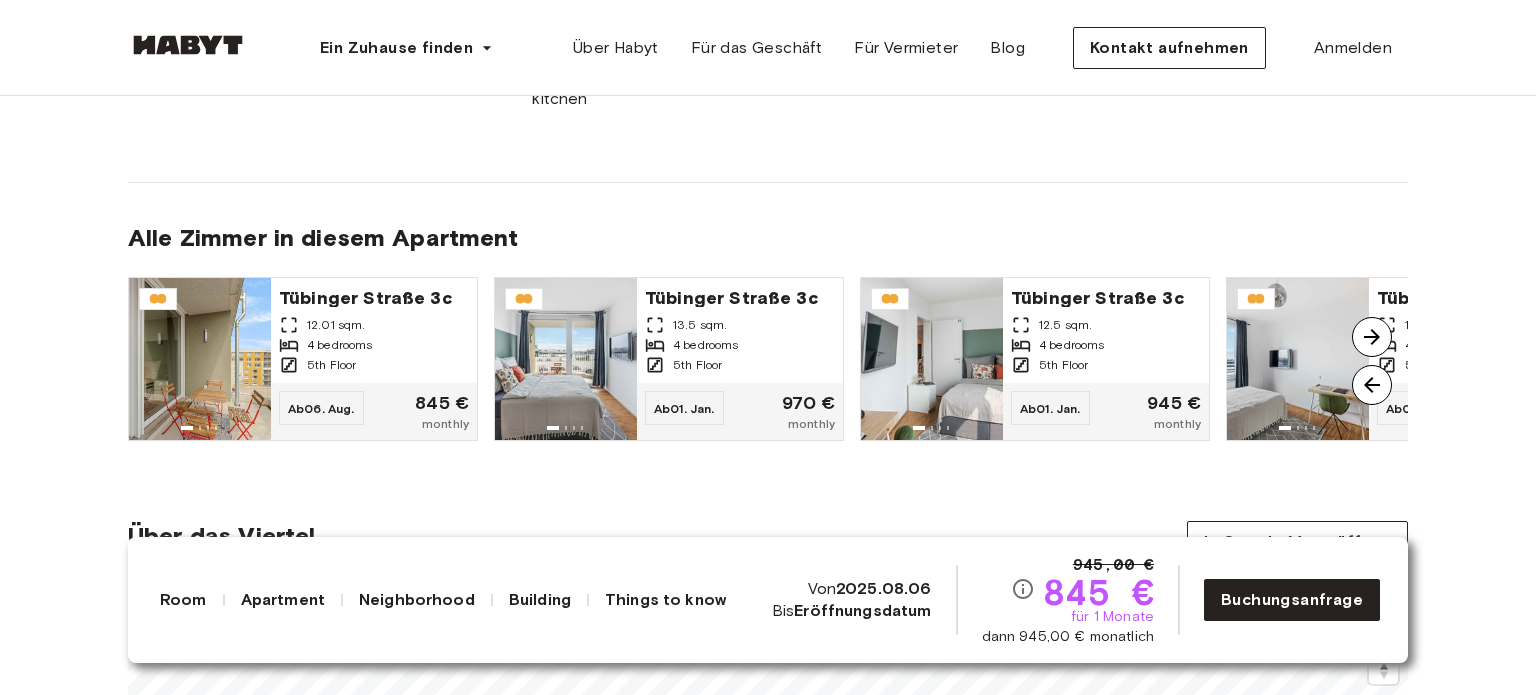 click at bounding box center [1372, 337] 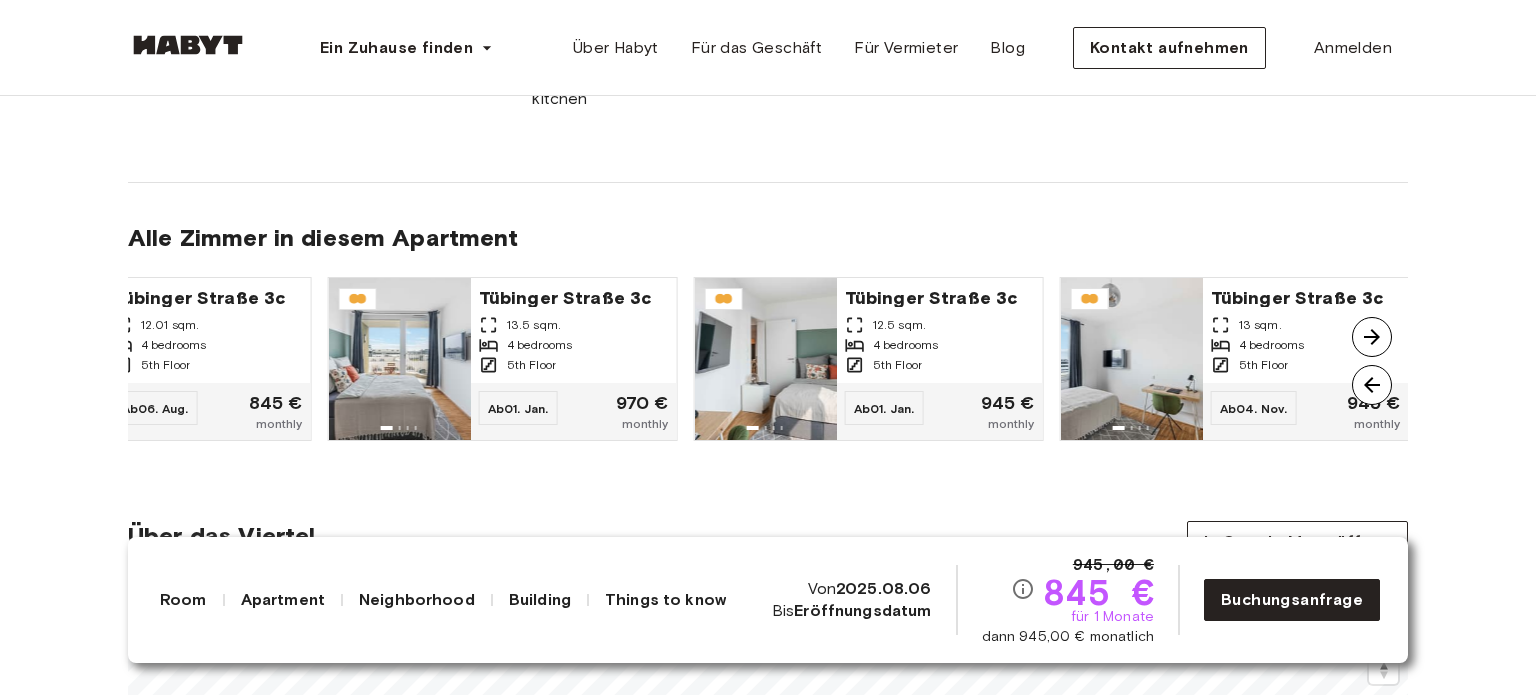 click at bounding box center [1372, 337] 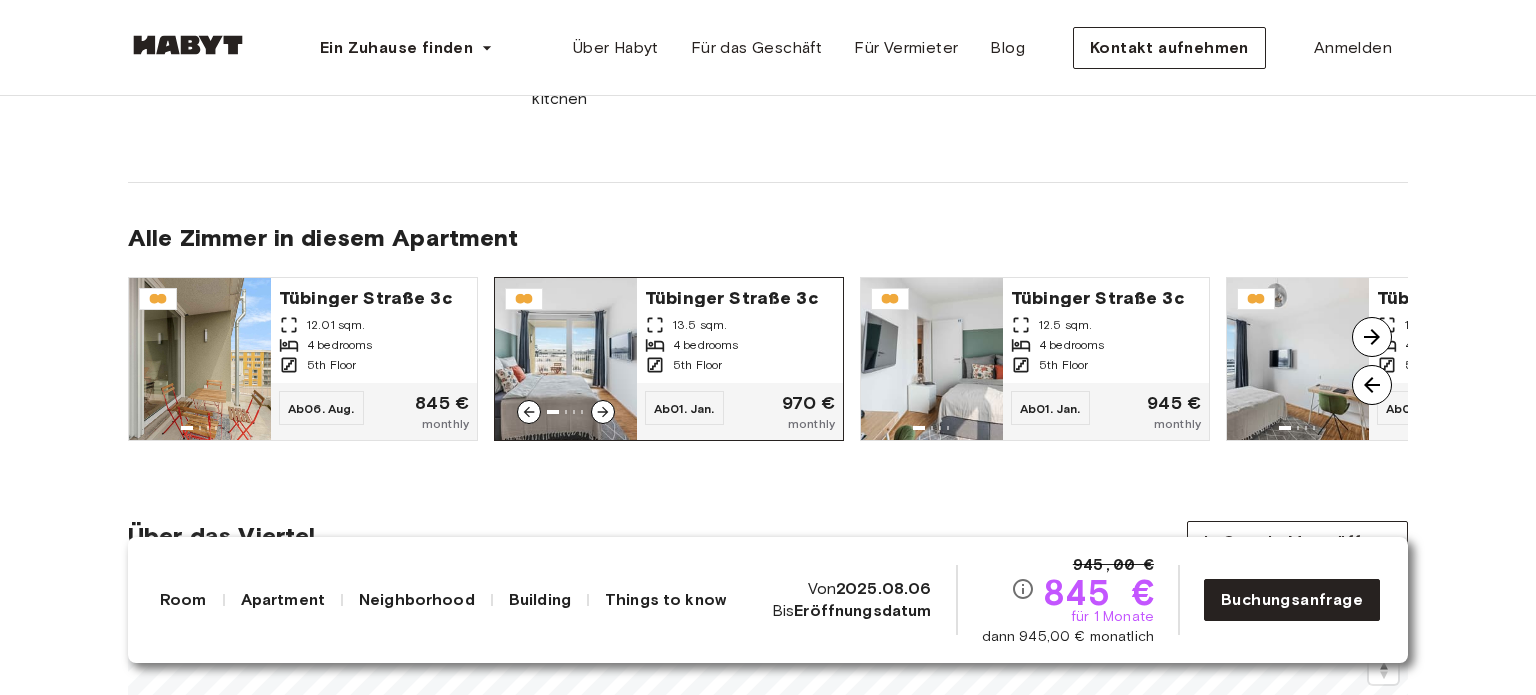 click 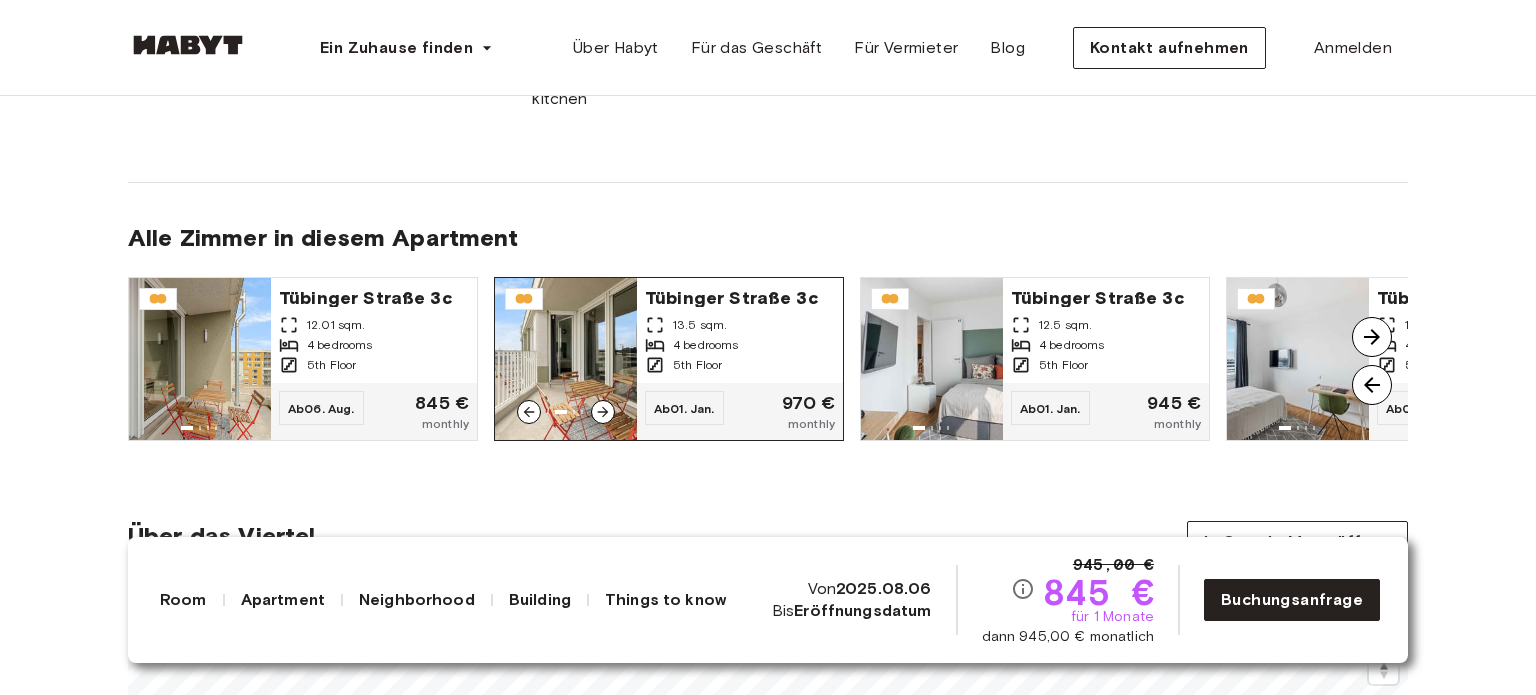 click 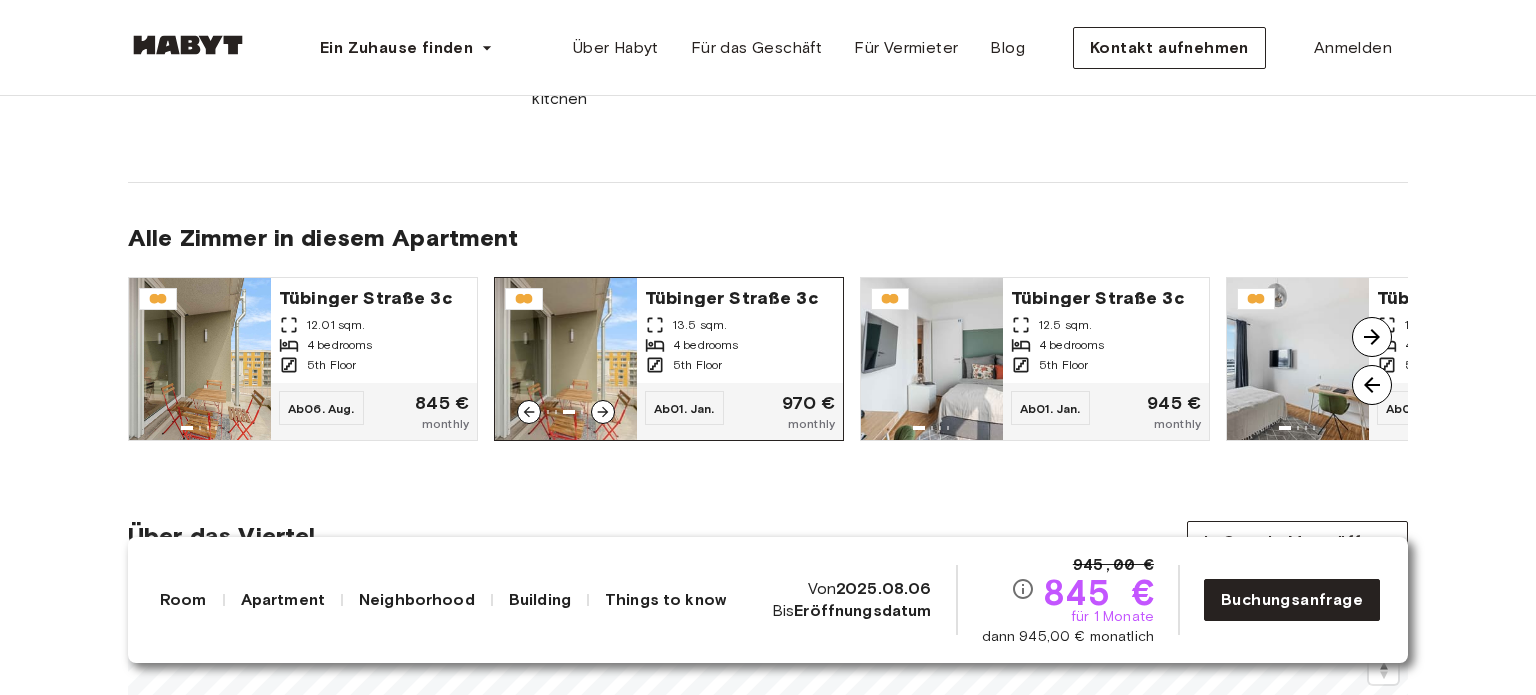 click 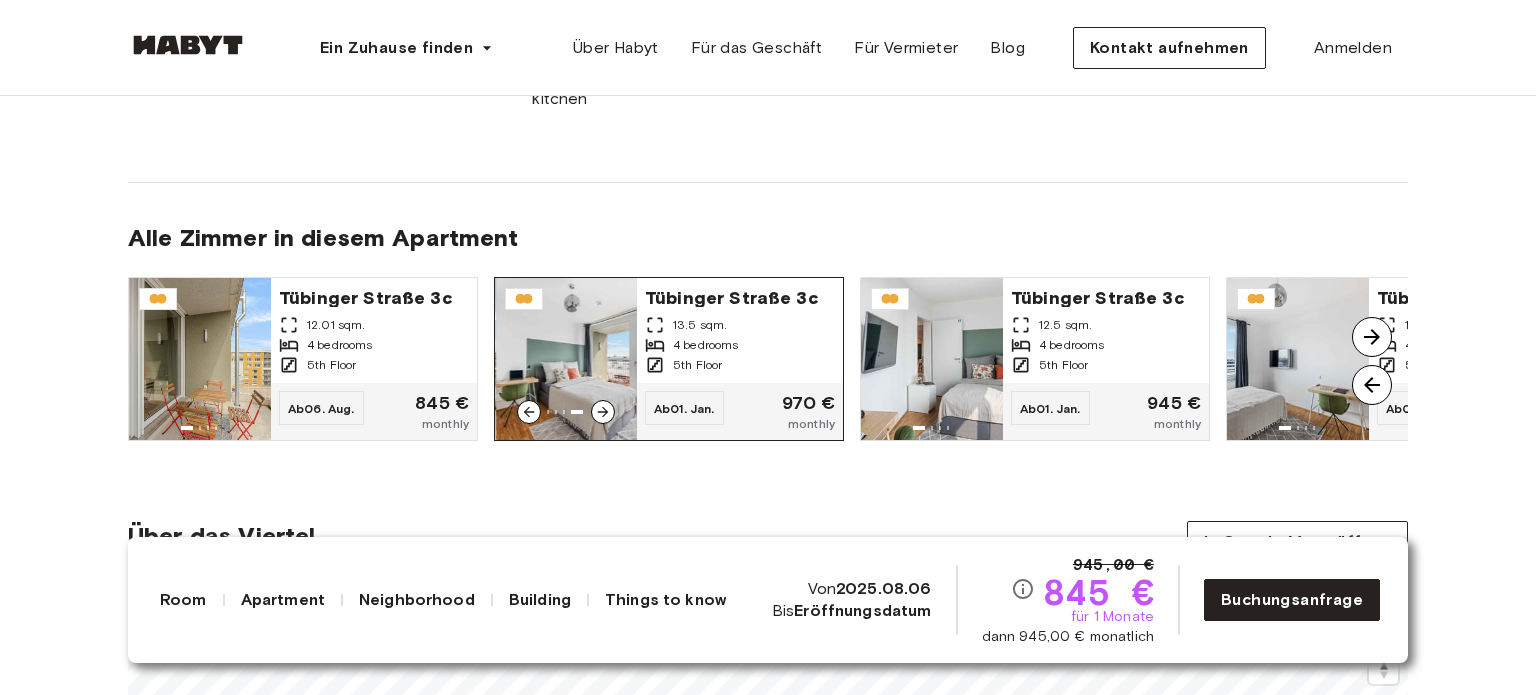 click 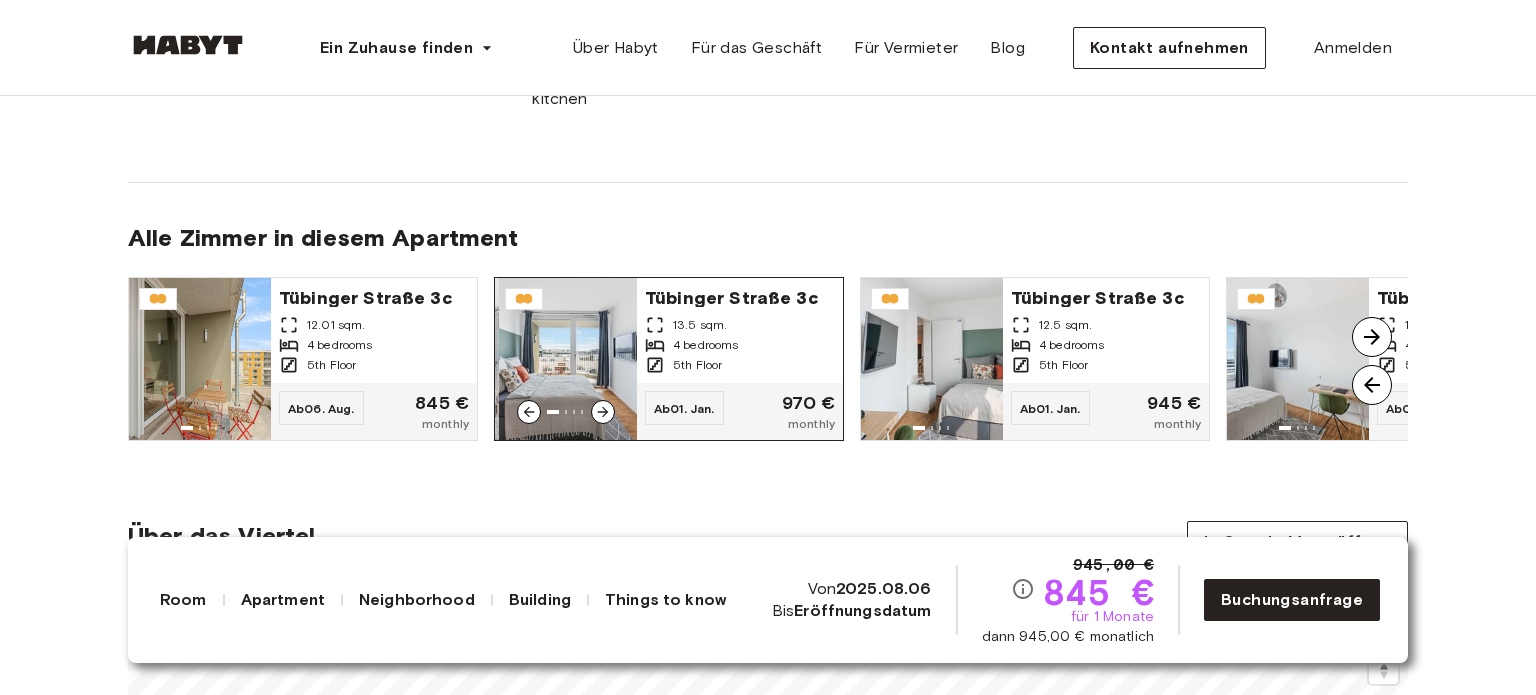click 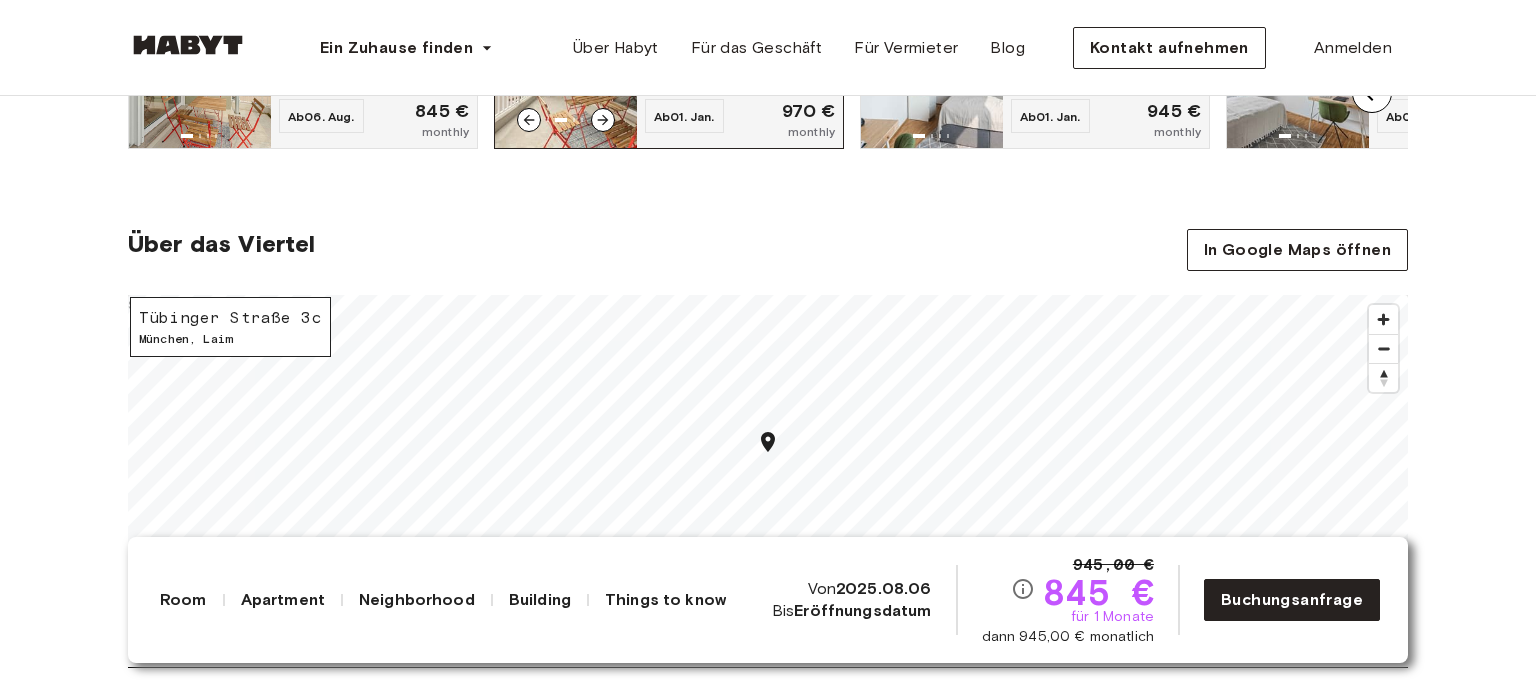 scroll, scrollTop: 1800, scrollLeft: 0, axis: vertical 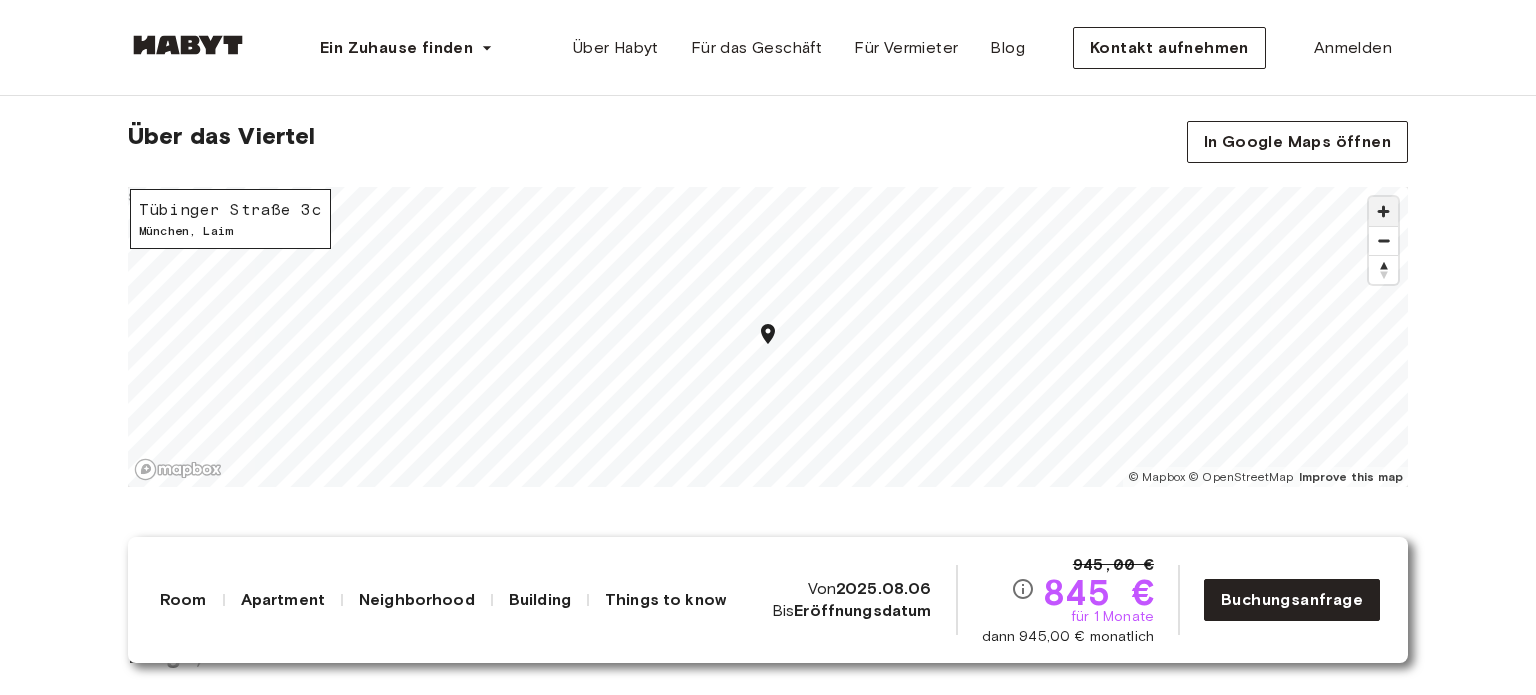 click at bounding box center [1383, 211] 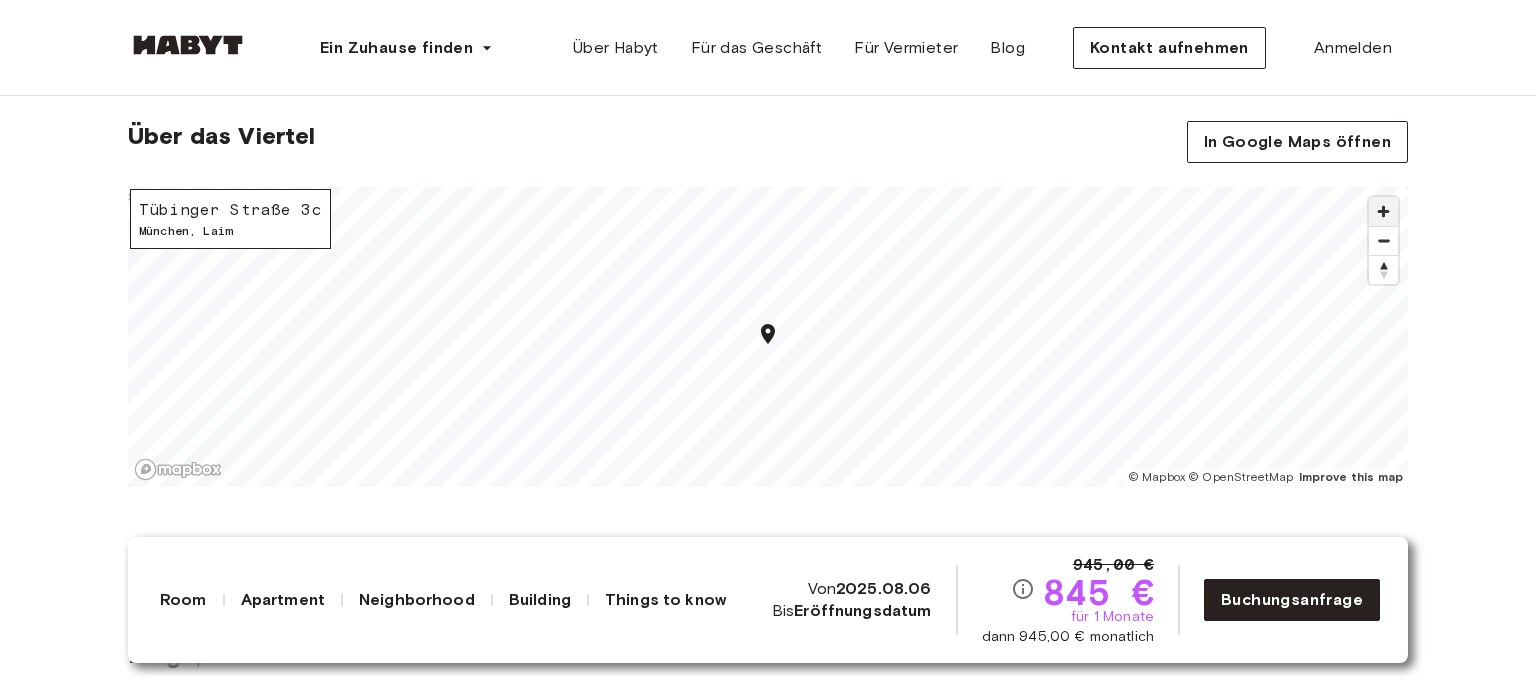 click at bounding box center (1383, 211) 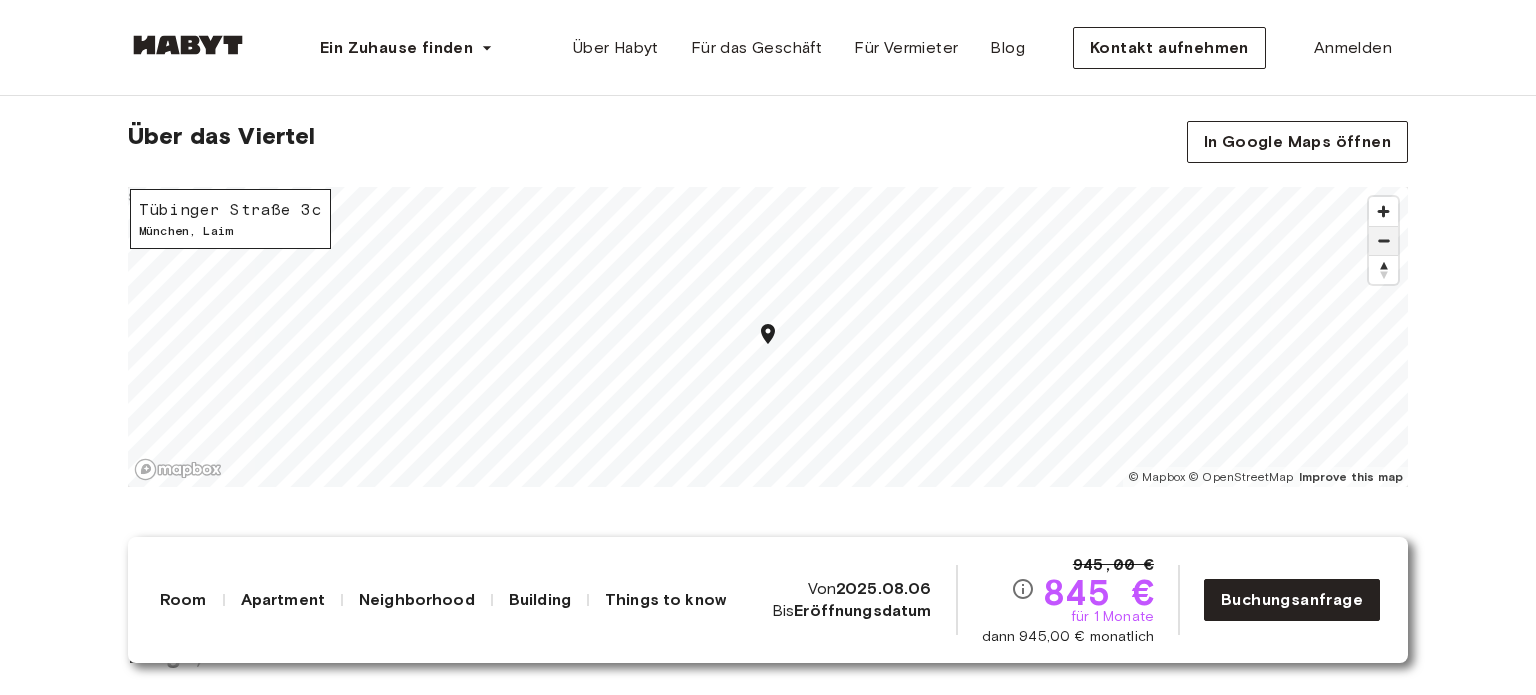 click at bounding box center [1383, 241] 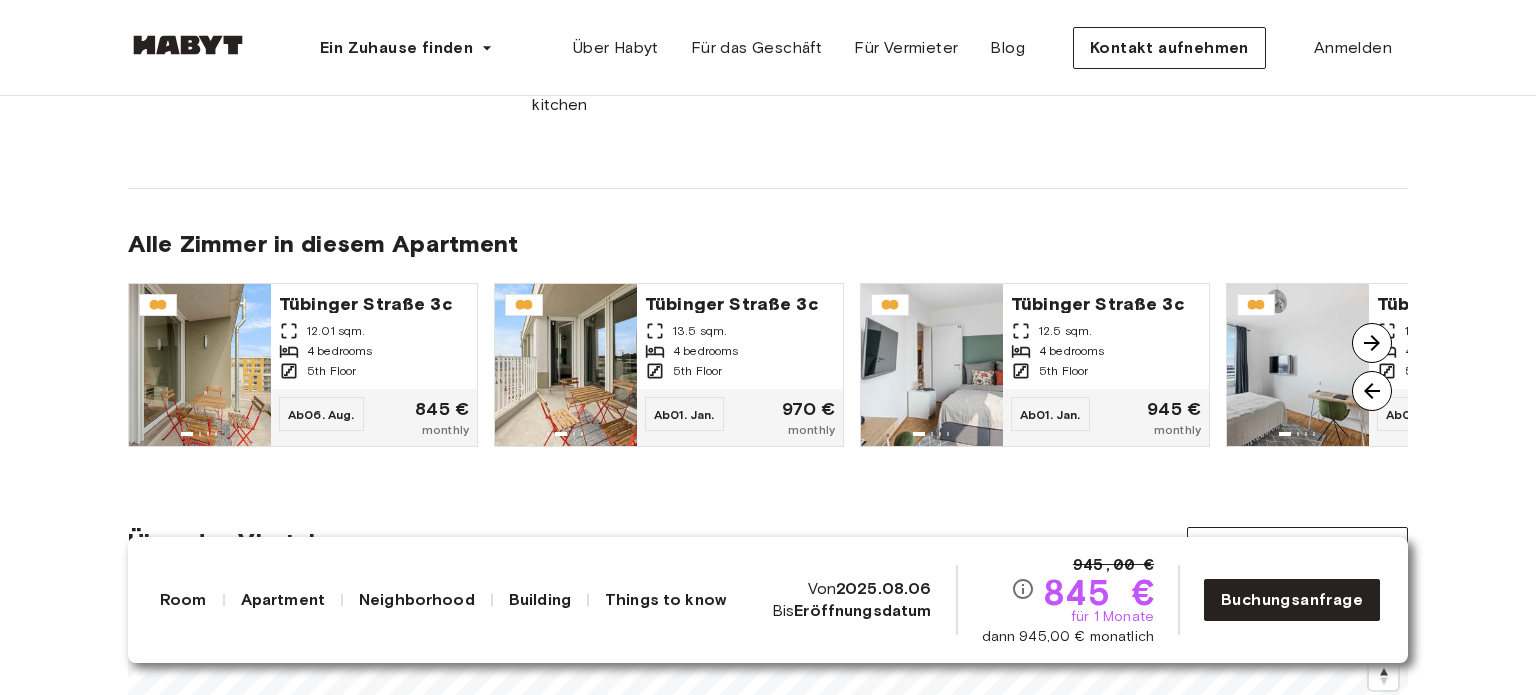 scroll, scrollTop: 1395, scrollLeft: 0, axis: vertical 